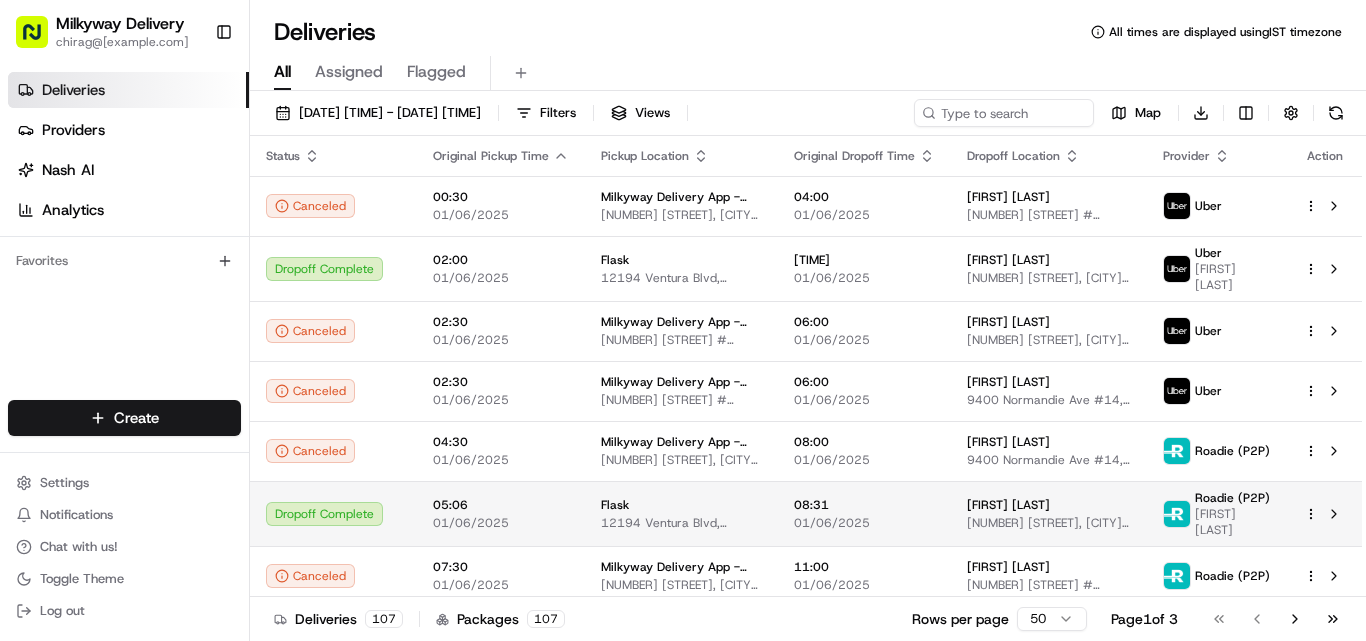 scroll, scrollTop: 0, scrollLeft: 0, axis: both 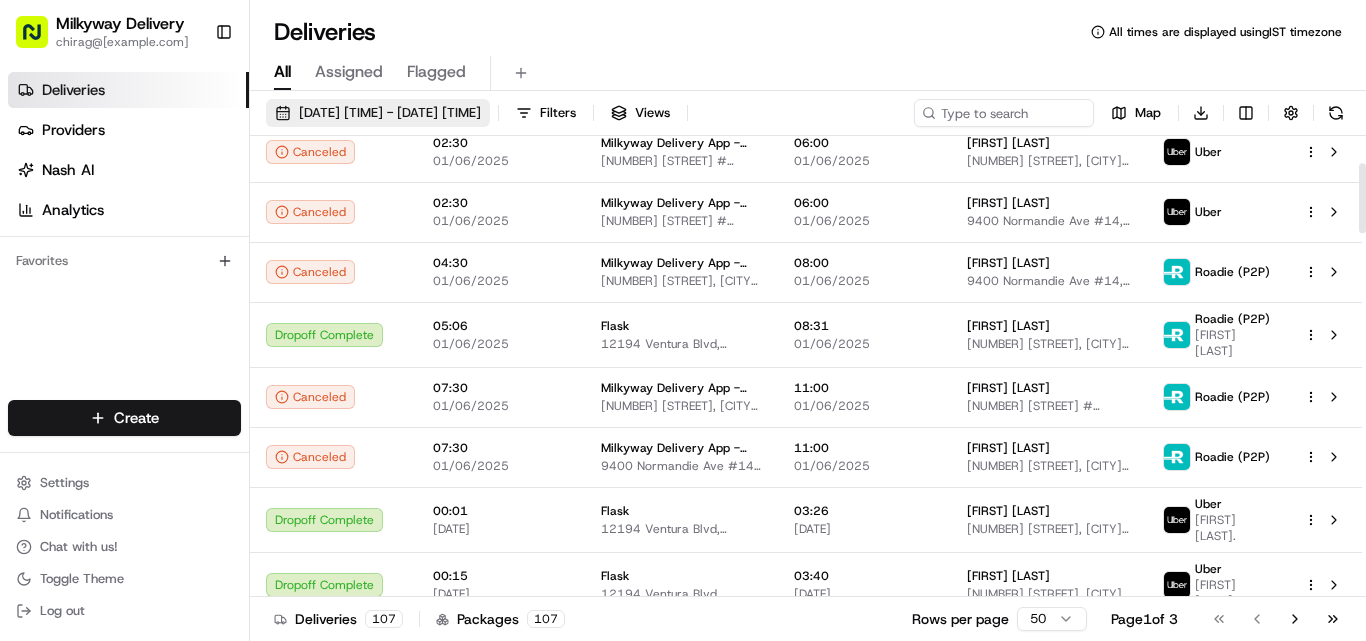 click on "[DATE] [TIME] - [DATE] [TIME]" at bounding box center [390, 113] 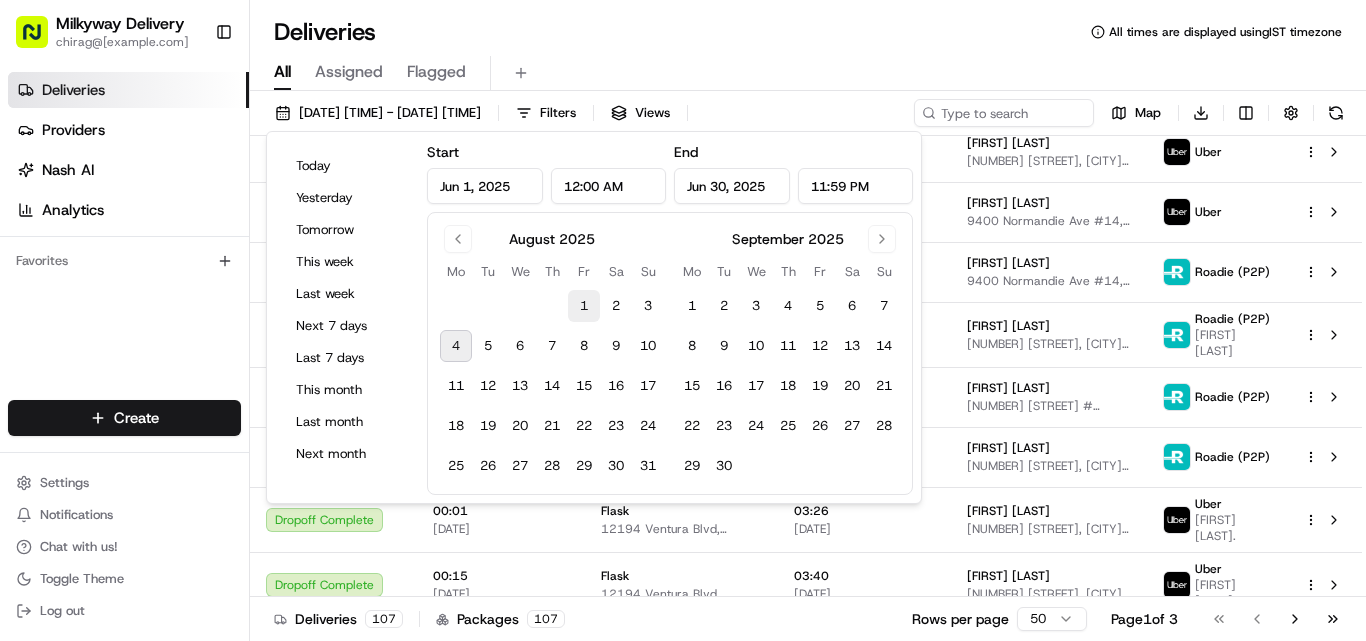 click on "1" at bounding box center [584, 306] 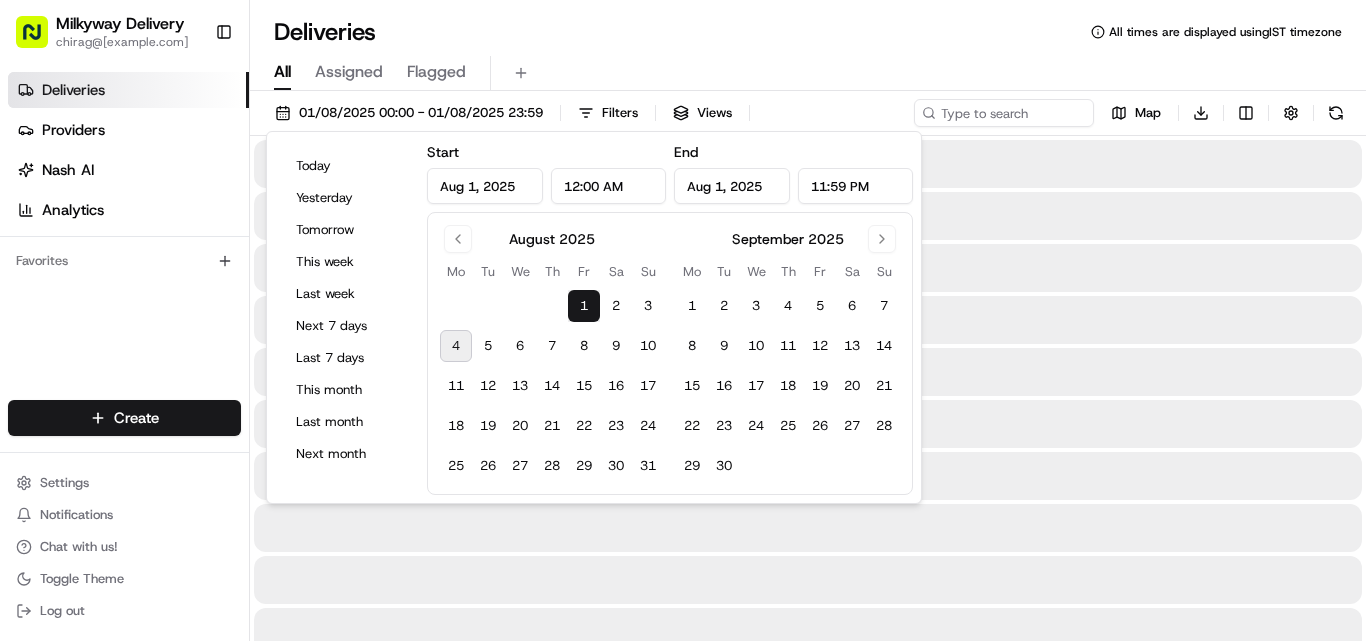 type on "Aug 1, 2025" 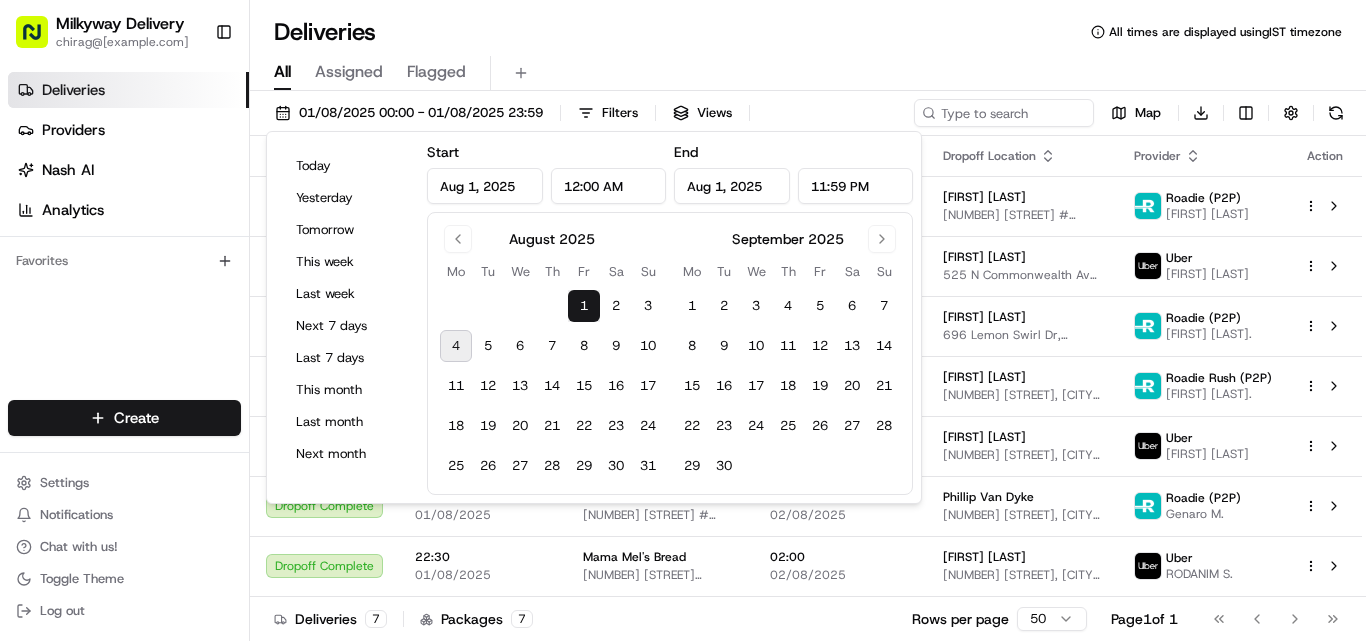 click on "4" at bounding box center [456, 346] 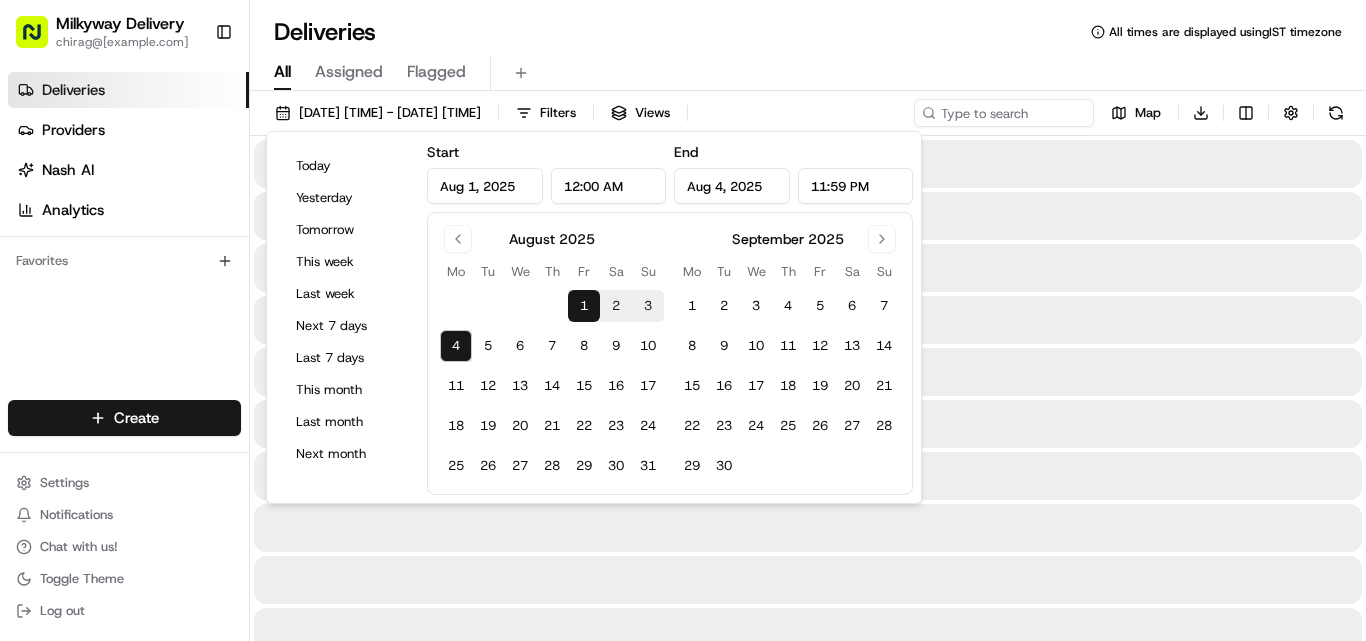click on "Deliveries All times are displayed using  IST   timezone" at bounding box center (808, 32) 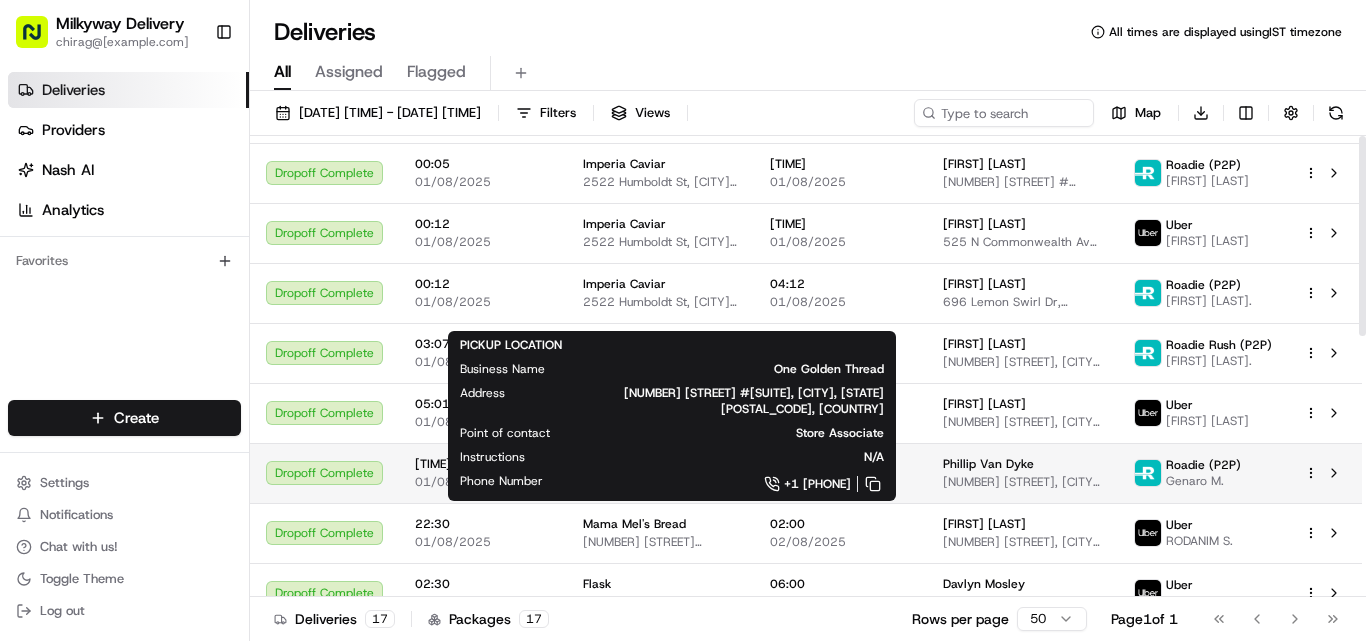scroll, scrollTop: 0, scrollLeft: 0, axis: both 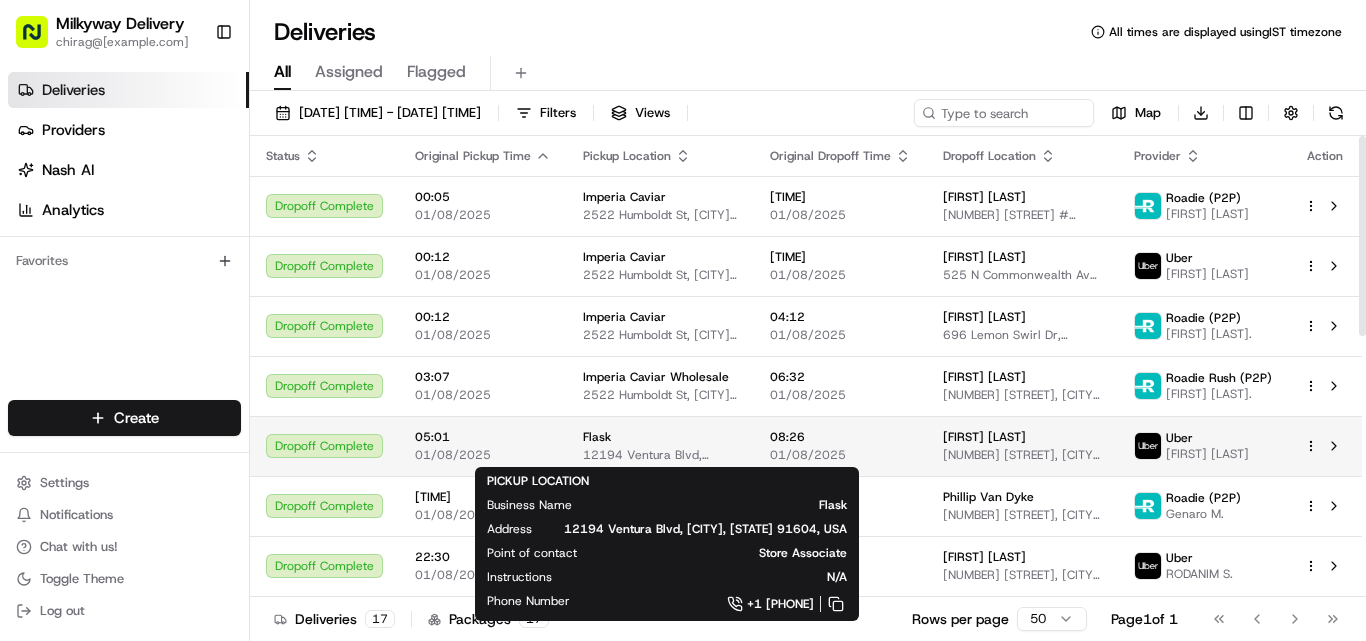 click on "Flask" at bounding box center (660, 437) 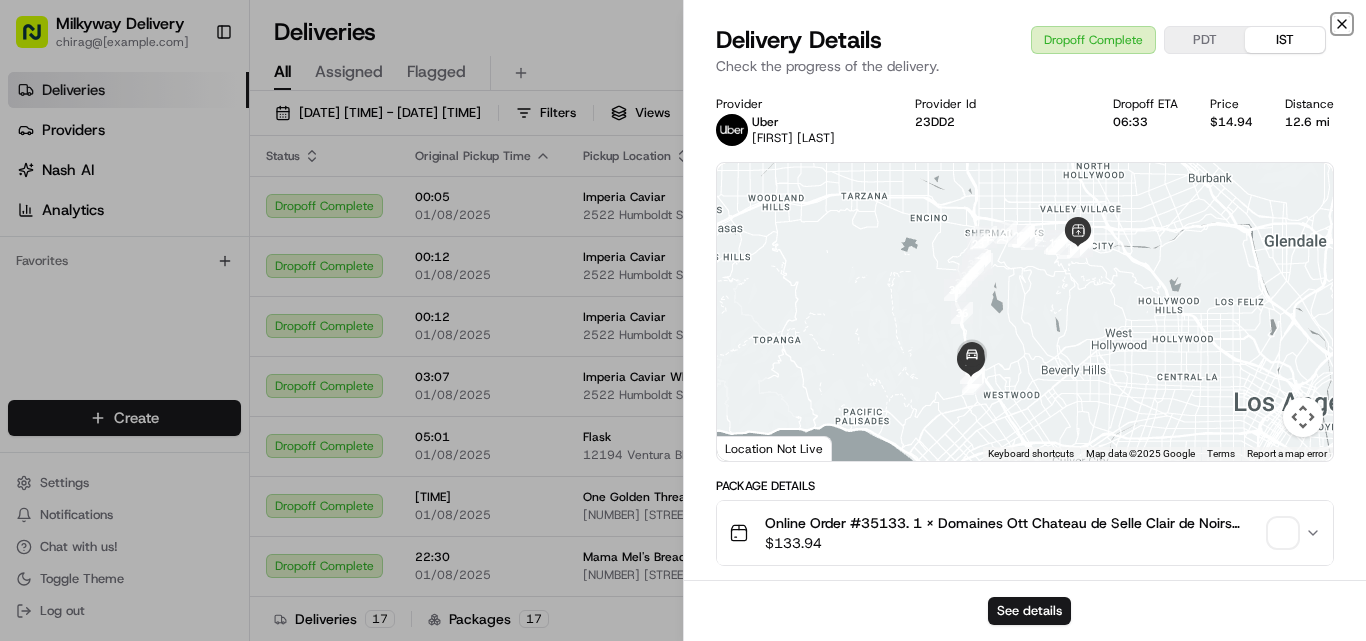 click 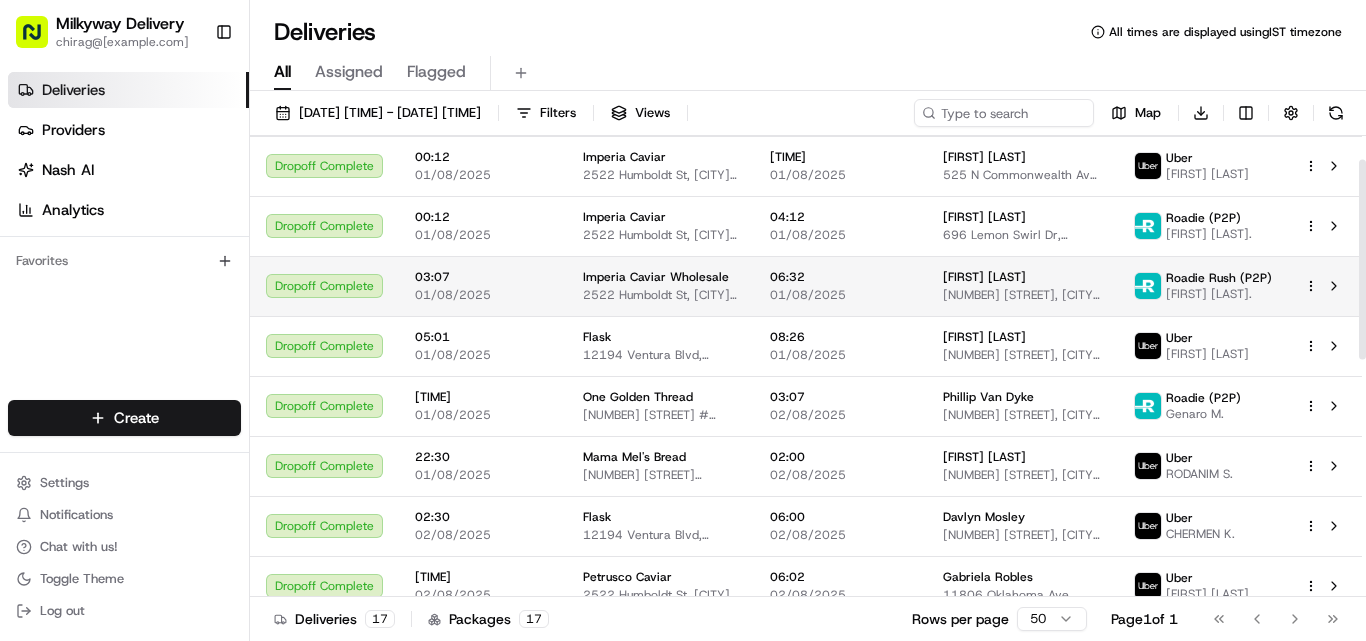 scroll, scrollTop: 0, scrollLeft: 0, axis: both 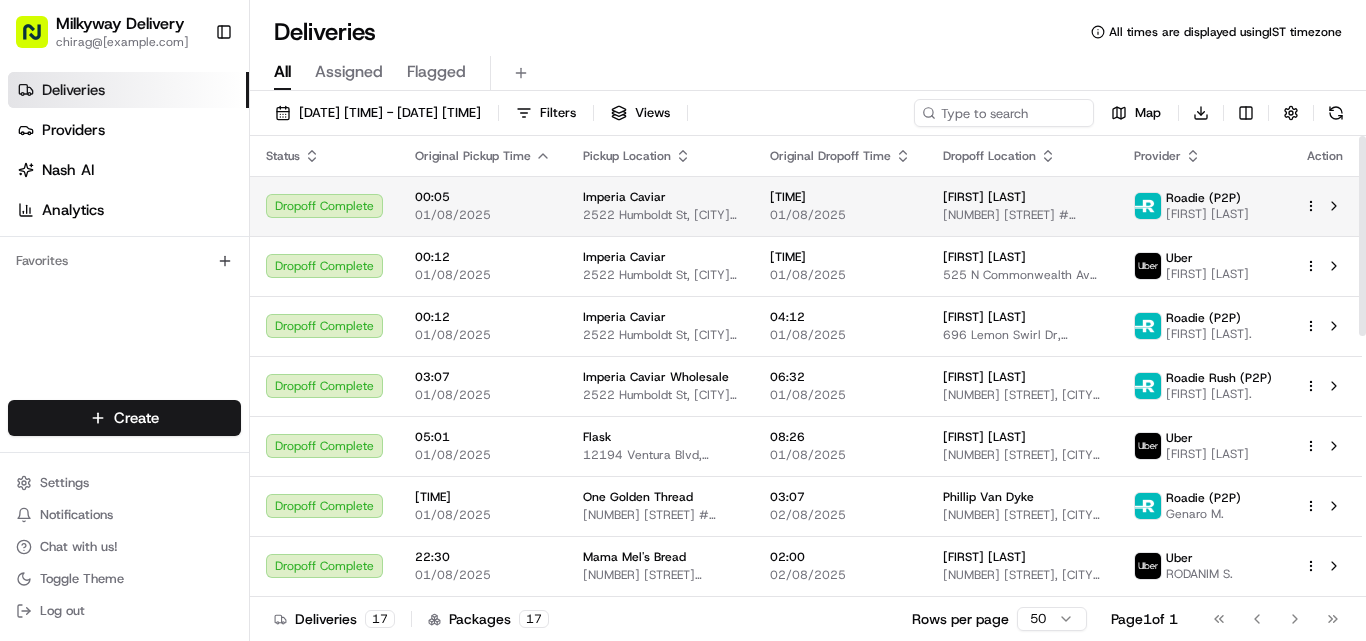 click on "Imperia Caviar" at bounding box center (624, 197) 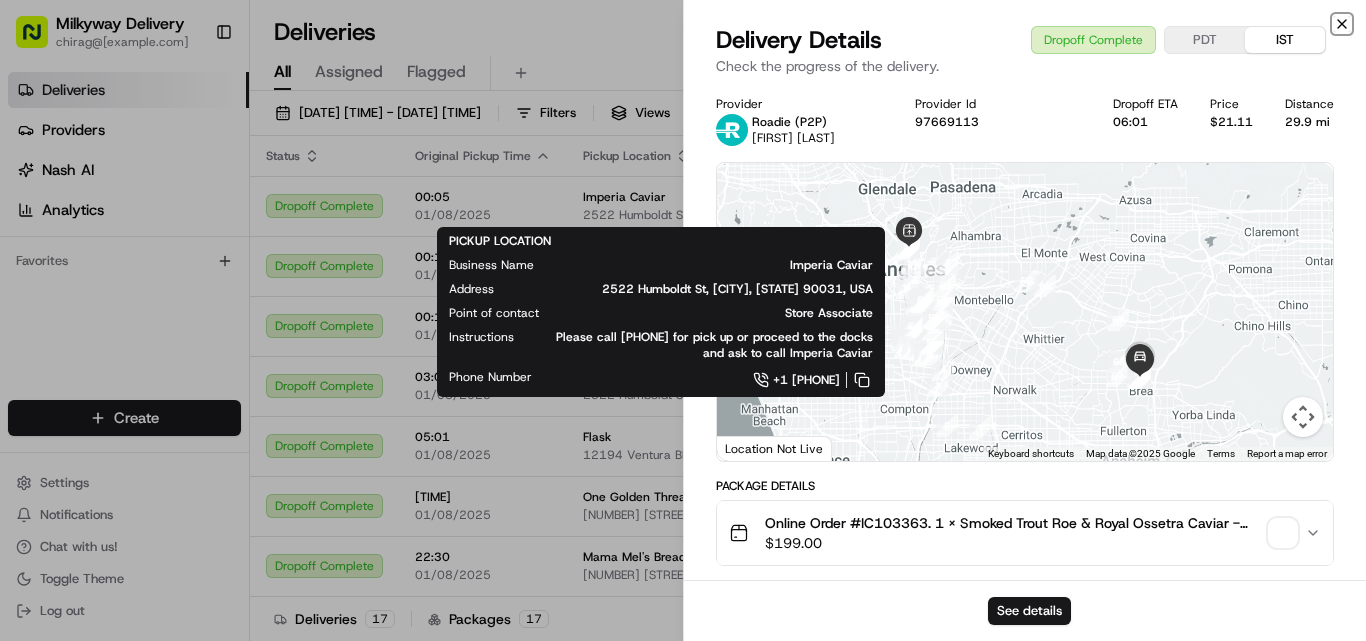 click 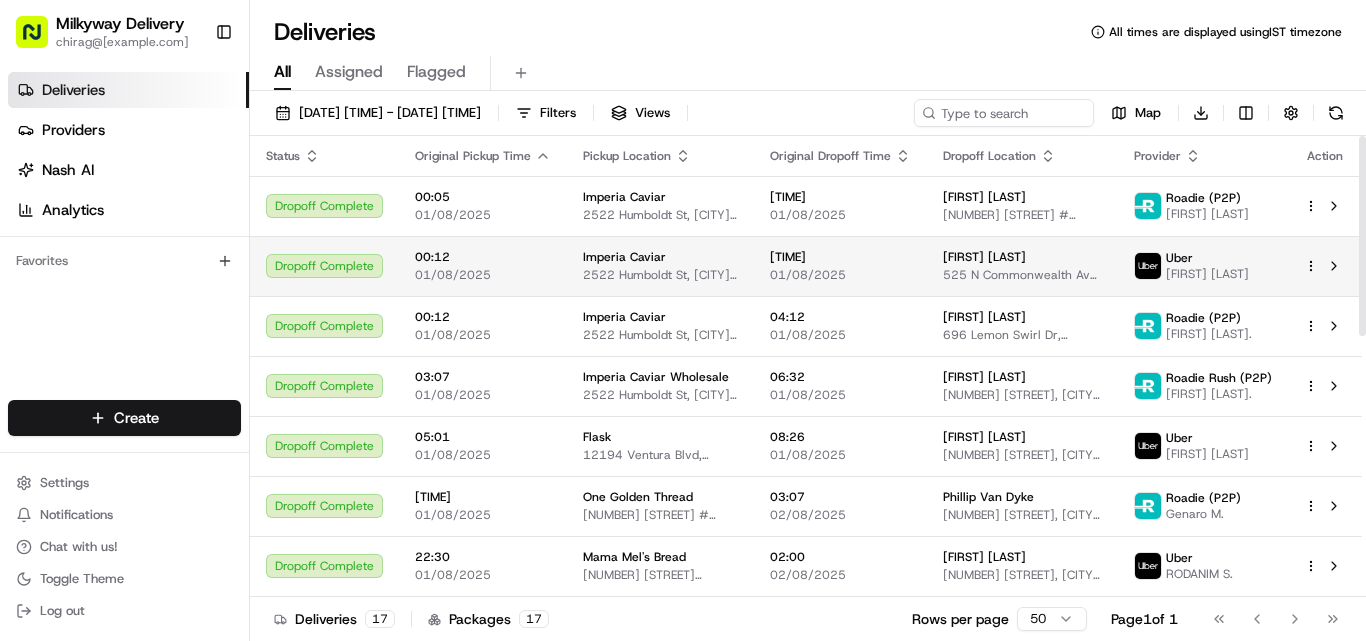 click on "Imperia Caviar" at bounding box center [624, 257] 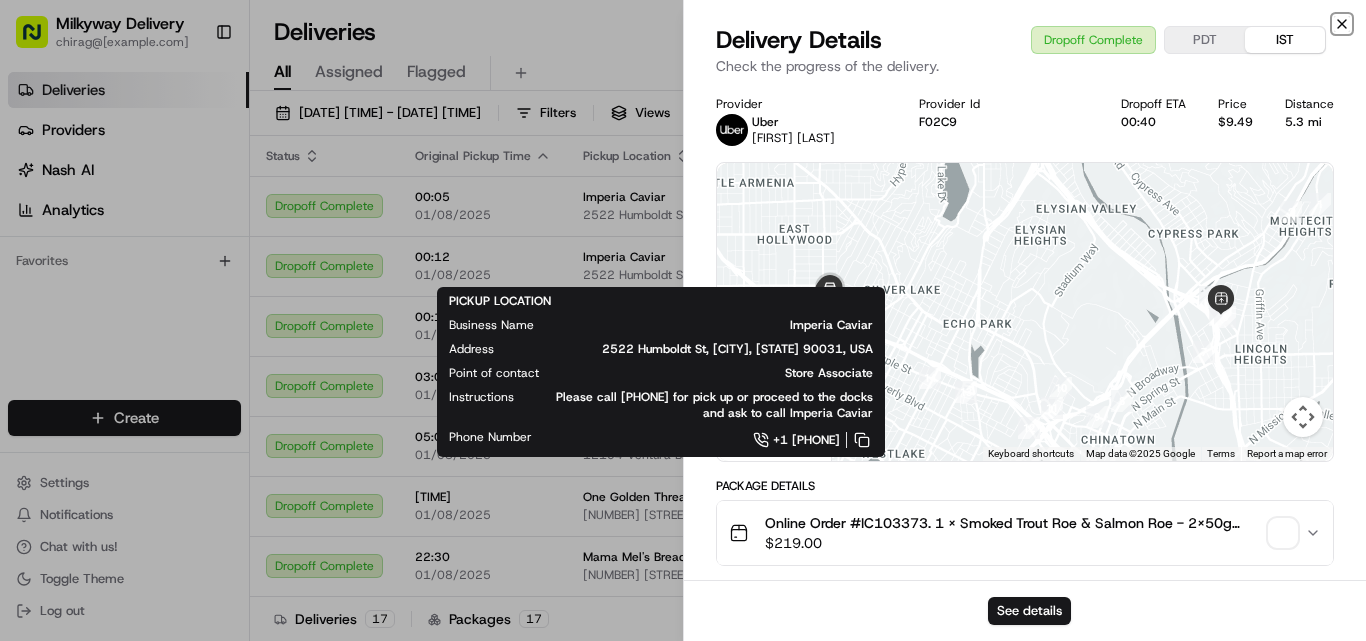 click 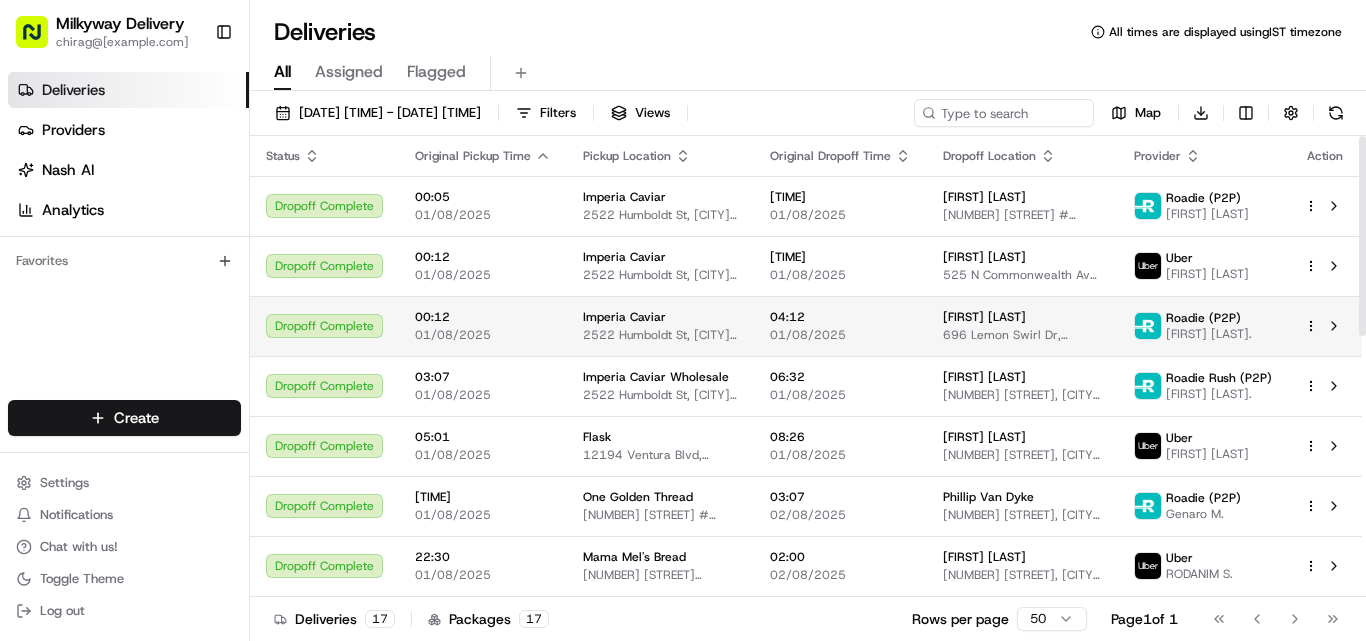 click on "Imperia Caviar" at bounding box center (624, 317) 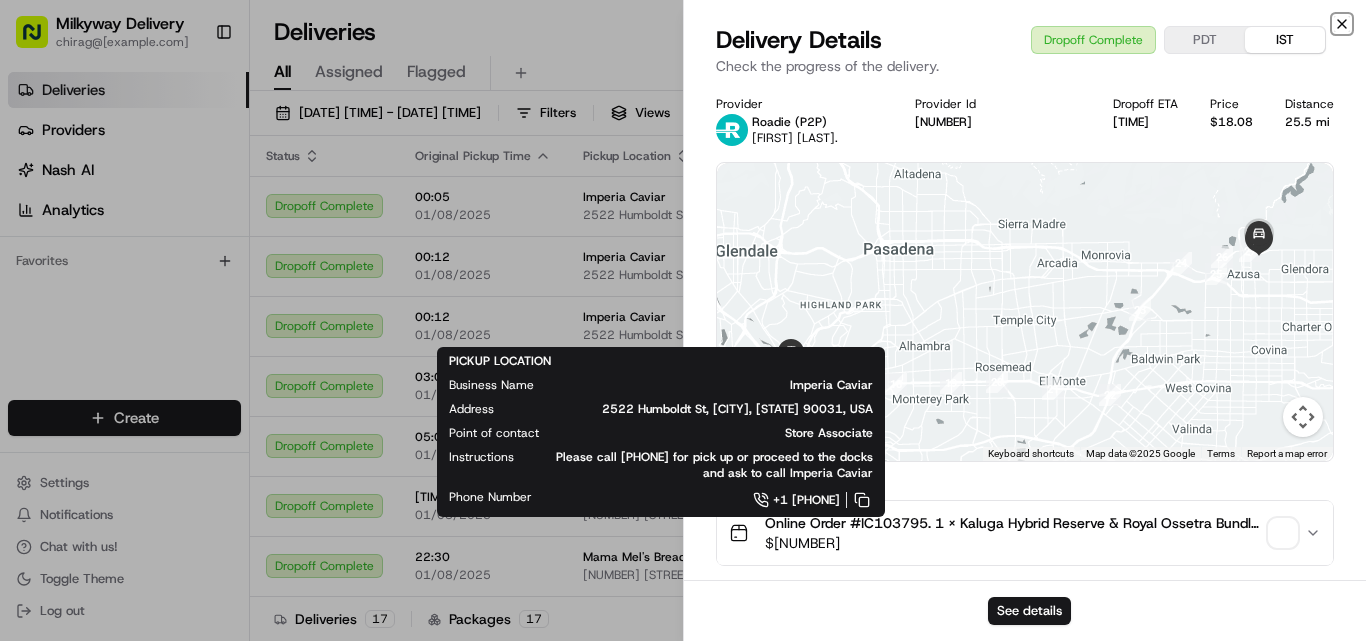 click 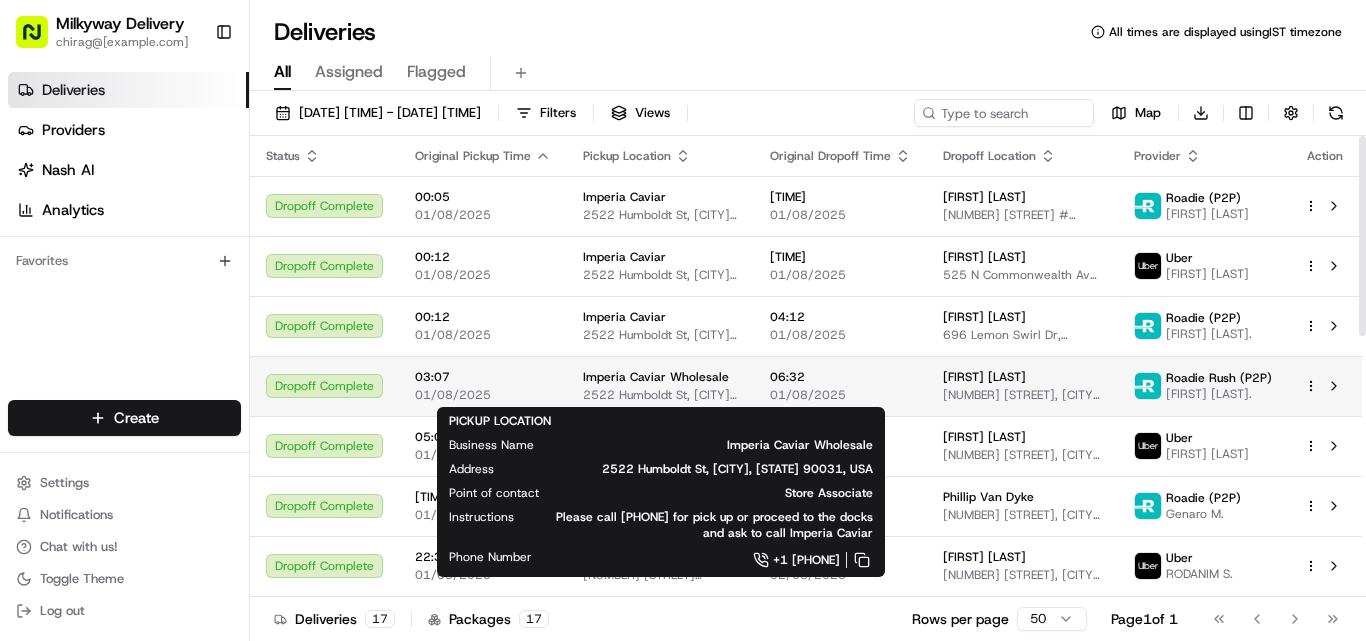 click on "Imperia Caviar Wholesale" at bounding box center (656, 377) 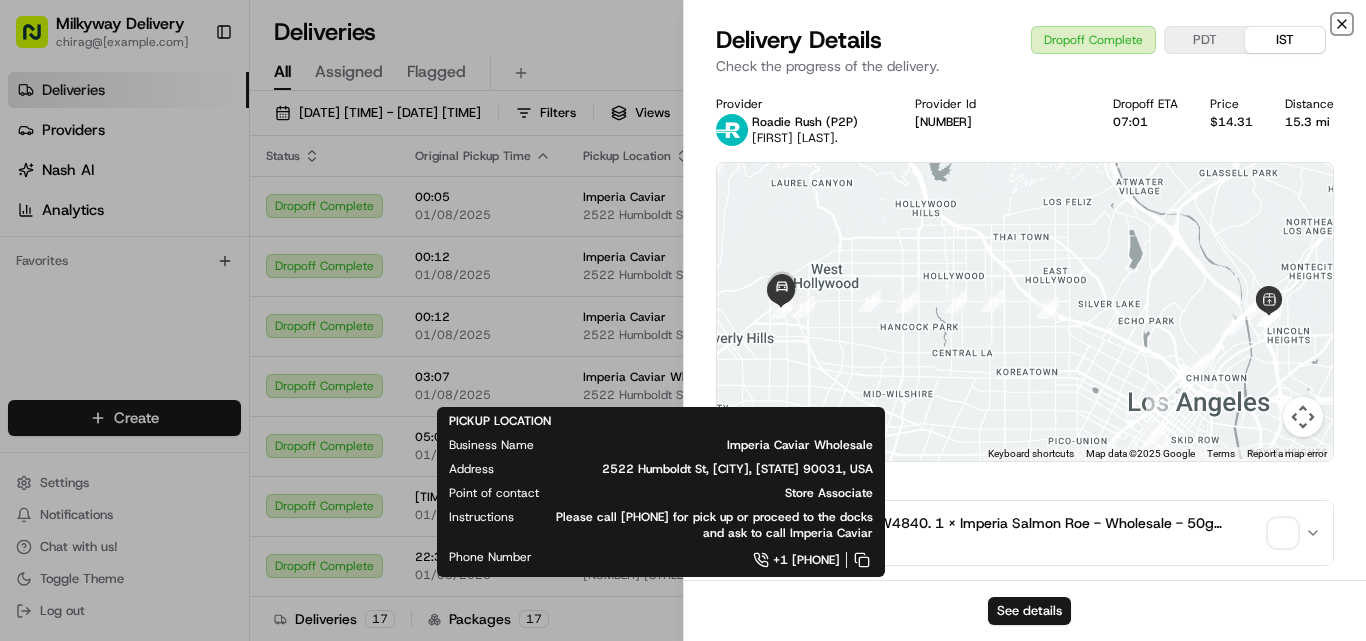 click 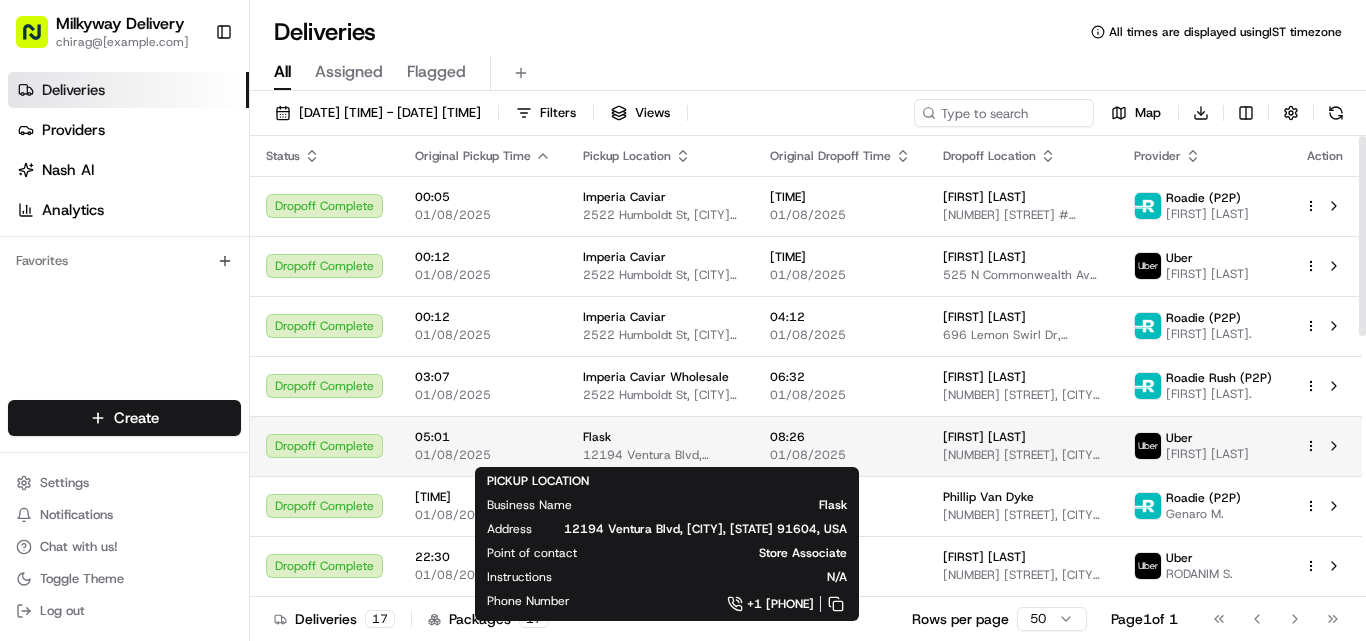 click on "12194 Ventura Blvd, [CITY], [STATE] 91604, USA" at bounding box center [660, 455] 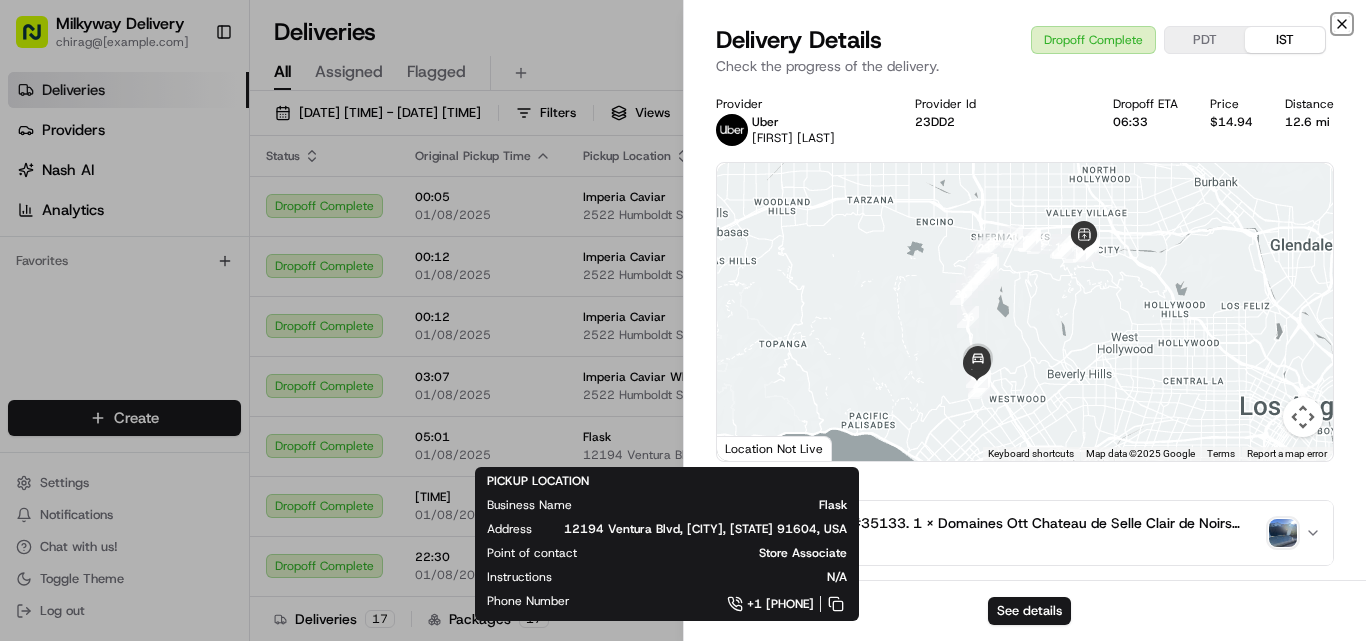 click 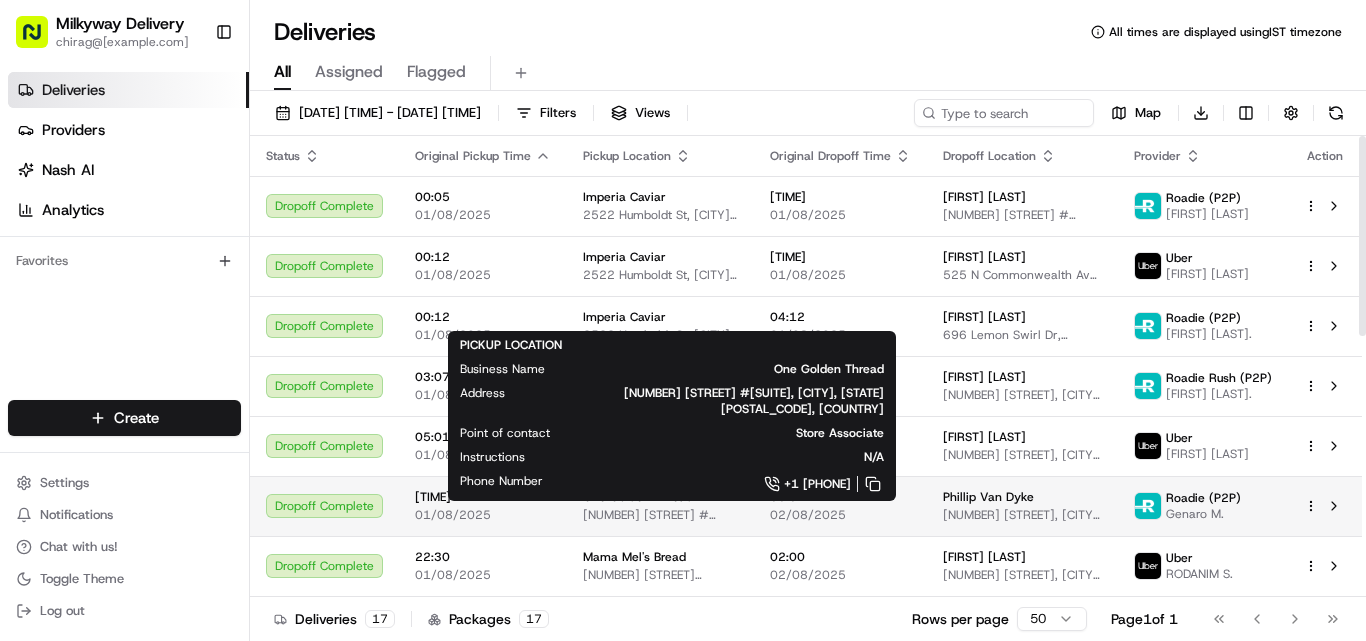 click on "One Golden Thread" at bounding box center [638, 497] 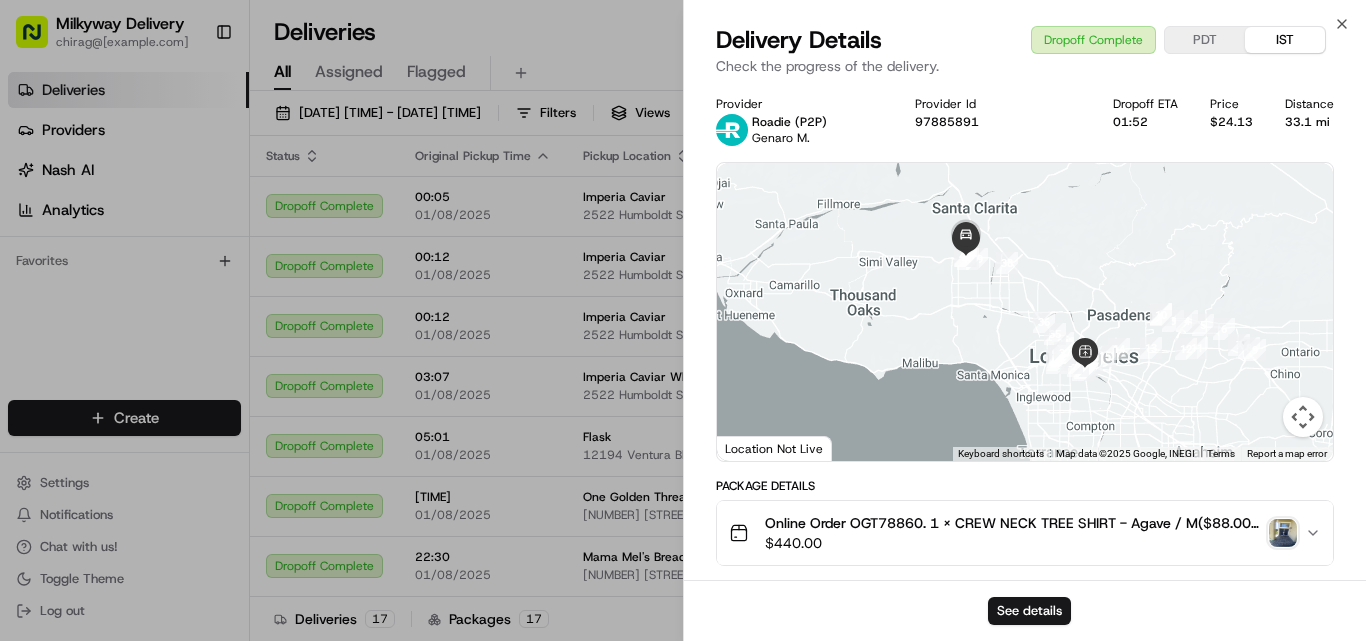 click on "Online Order OGT78860. 1 x CREW NECK TREE SHIRT - Agave / M($88.00), 1 x V NECK TREE SHIRT - Black Onyx / M($88.00), 1 x CREW NECK TREE SHIRT - Shroom / M($88.00), 1 x V NECK TREE SHIRT - White Stone / M($88.00), 1 x V NECK TREE SHIRT - Shroom / M($88.00)" at bounding box center (1013, 523) 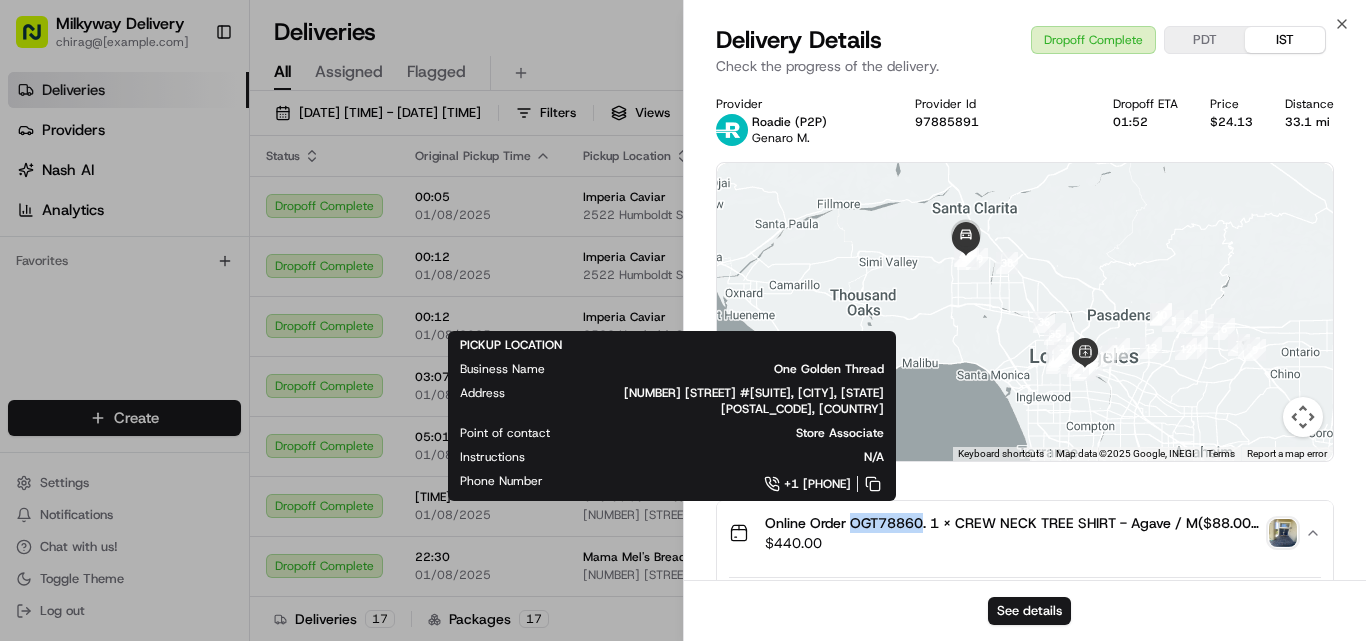 click on "Online Order OGT78860. 1 x CREW NECK TREE SHIRT - Agave / M($88.00), 1 x V NECK TREE SHIRT - Black Onyx / M($88.00), 1 x CREW NECK TREE SHIRT - Shroom / M($88.00), 1 x V NECK TREE SHIRT - White Stone / M($88.00), 1 x V NECK TREE SHIRT - Shroom / M($88.00)" at bounding box center (1013, 523) 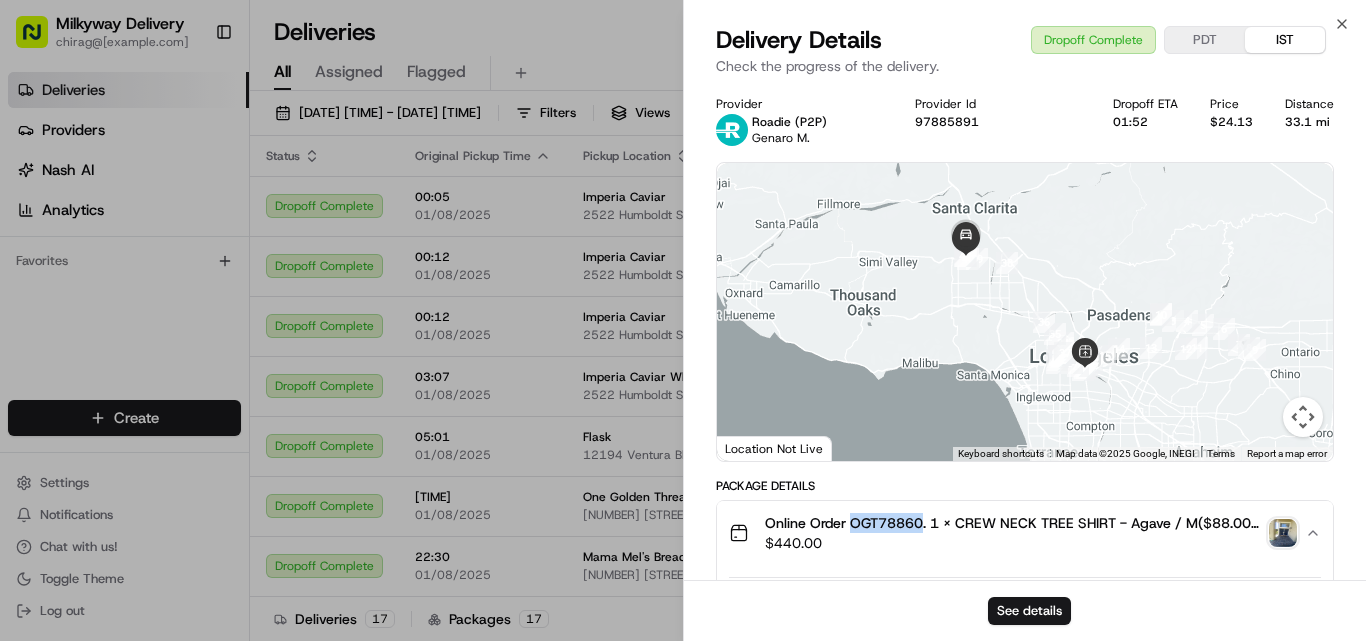 type 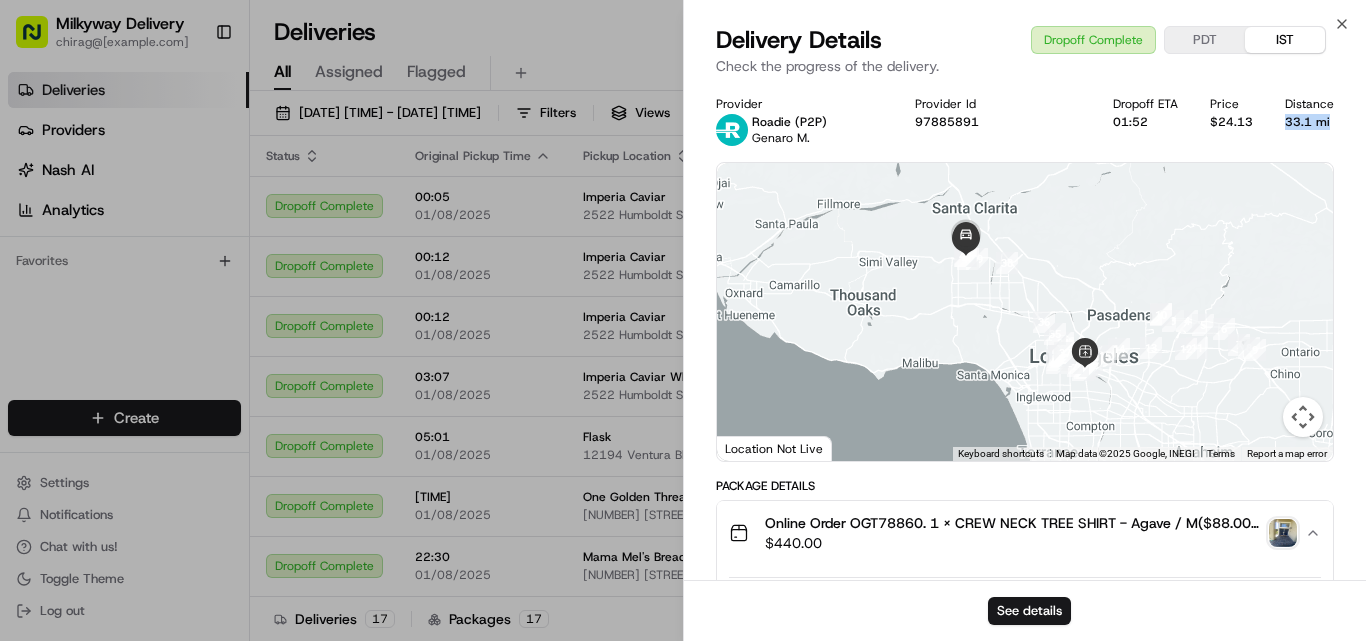 copy on "33.1 mi" 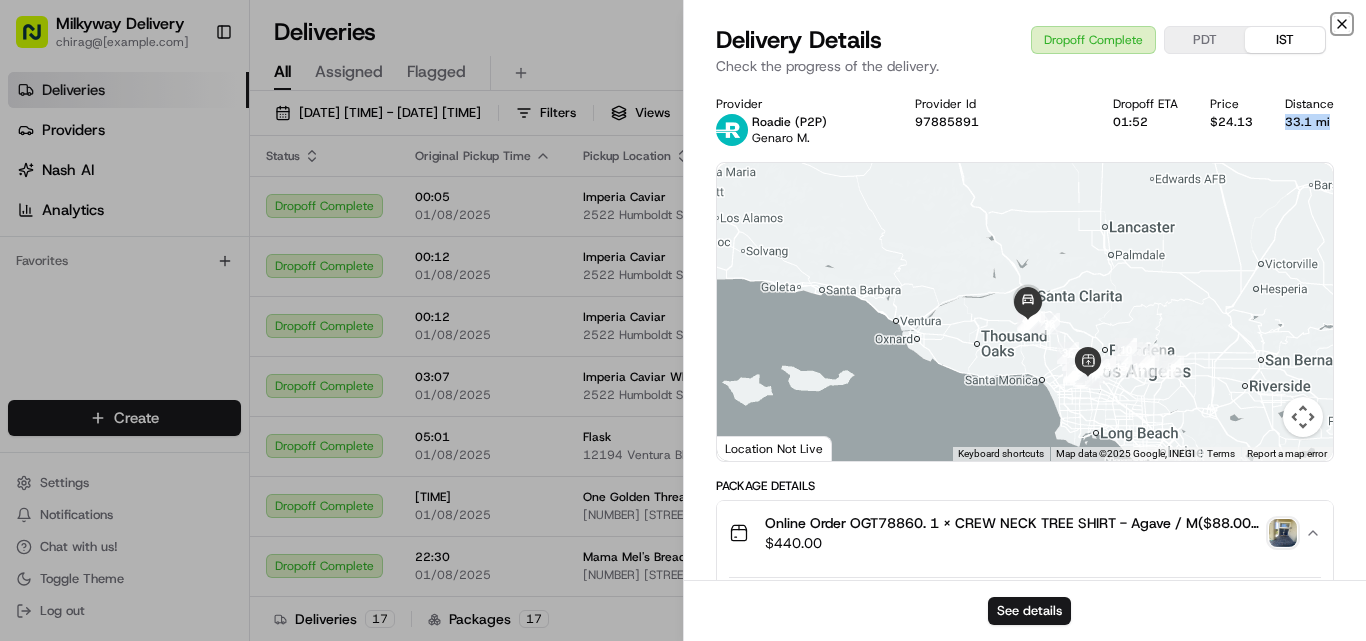 click 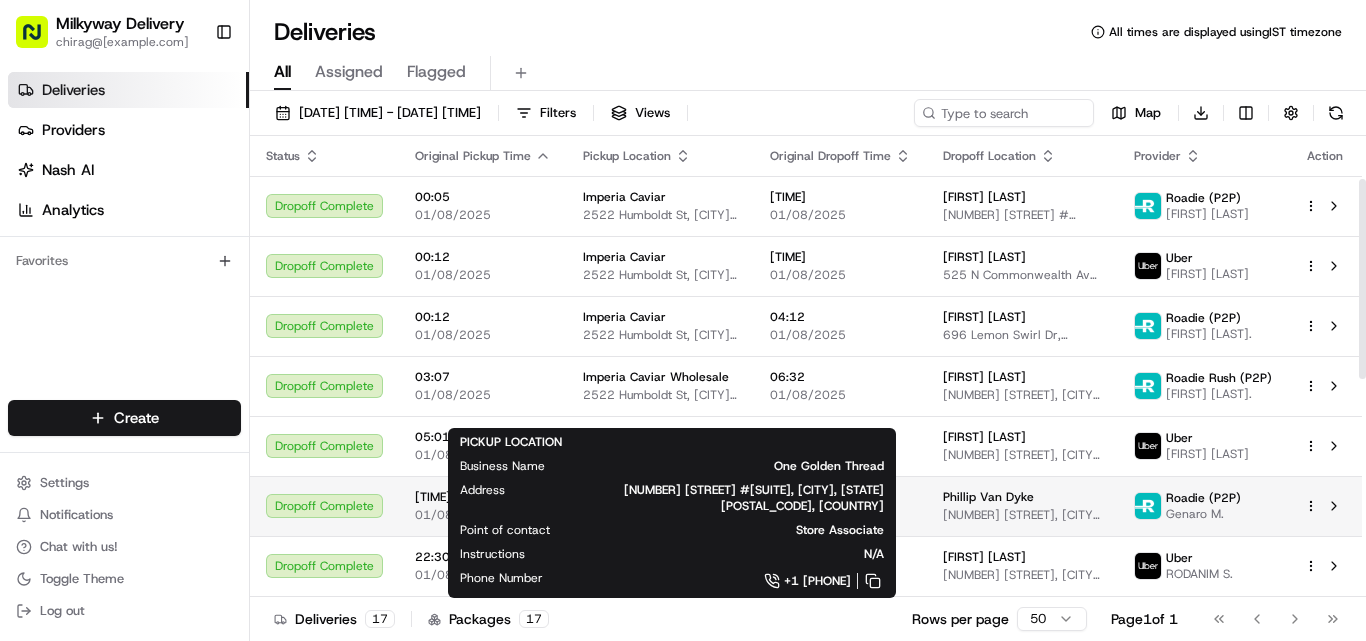 scroll, scrollTop: 100, scrollLeft: 0, axis: vertical 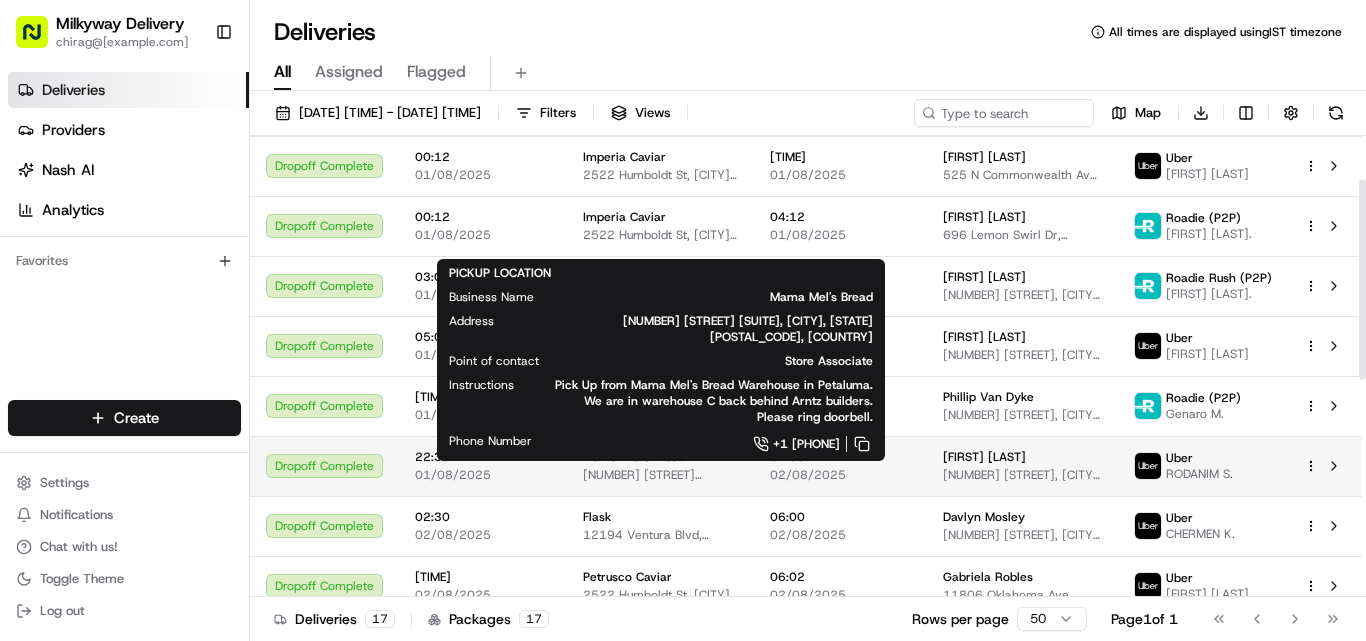 click on "Mama Mel's Bread" at bounding box center [634, 457] 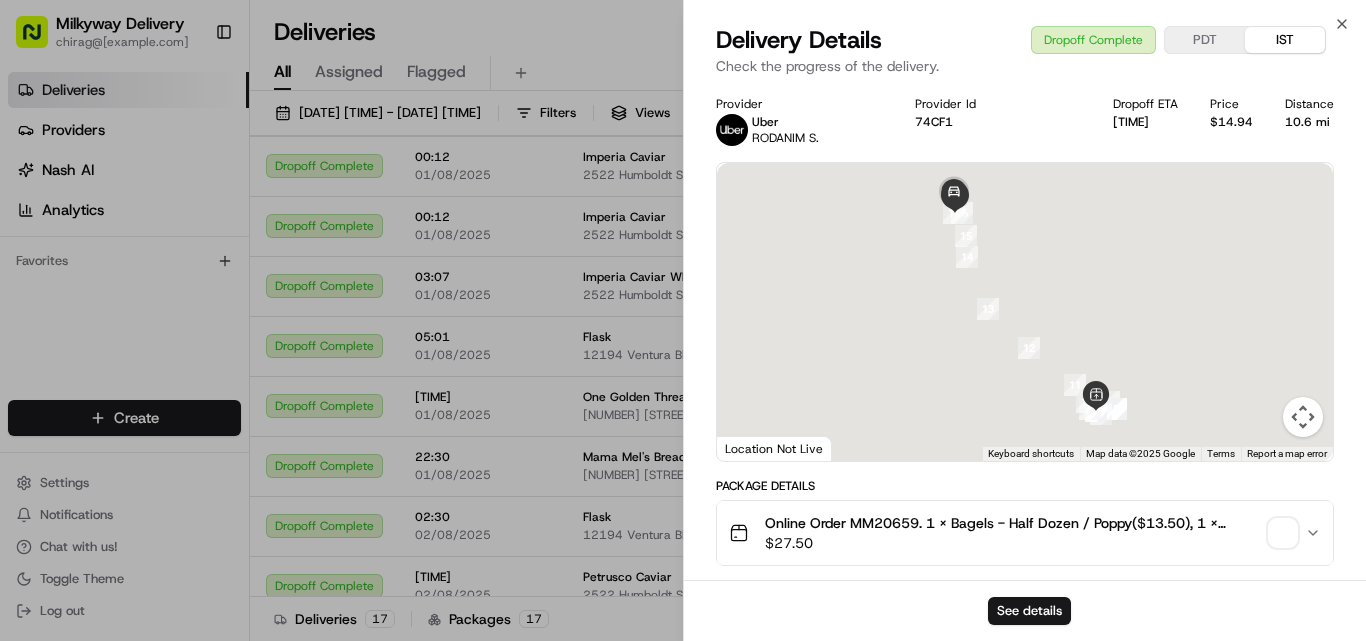 click on "Online Order MM20659. 1 x Bagels - Half Dozen / Poppy($13.50), 1 x Seeded Levain Boule($14.00)" at bounding box center [1013, 523] 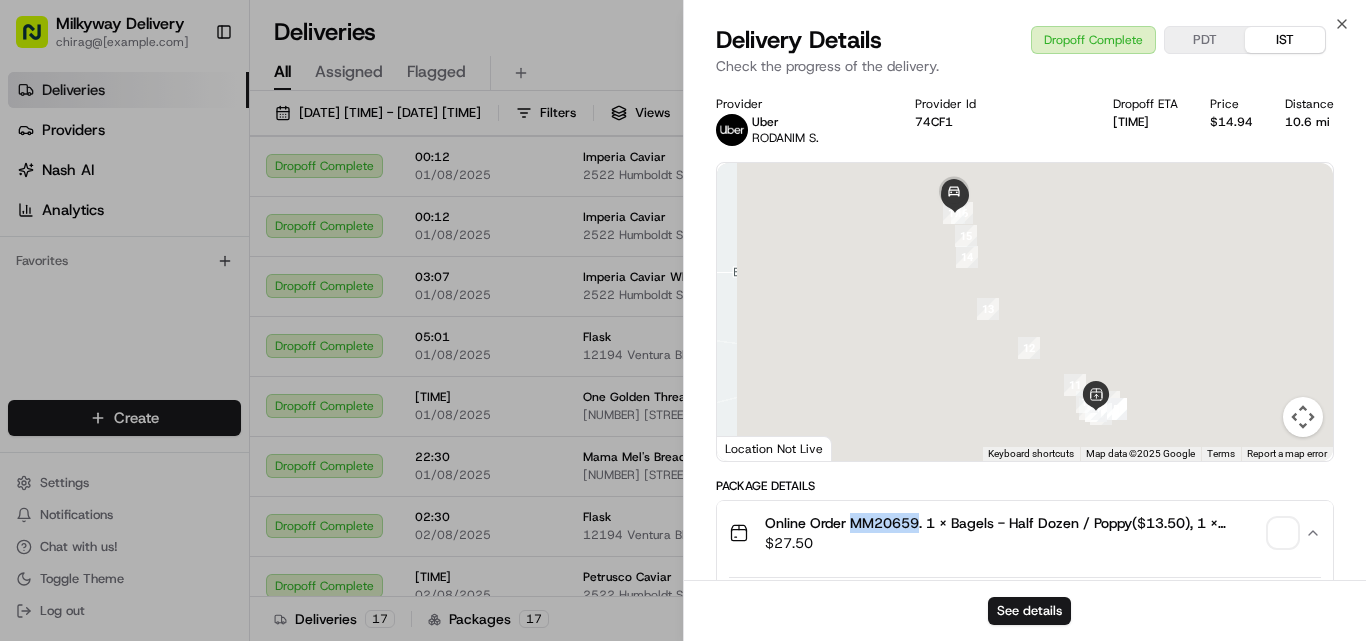 click on "Online Order MM20659. 1 x Bagels - Half Dozen / Poppy($13.50), 1 x Seeded Levain Boule($14.00)" at bounding box center [1013, 523] 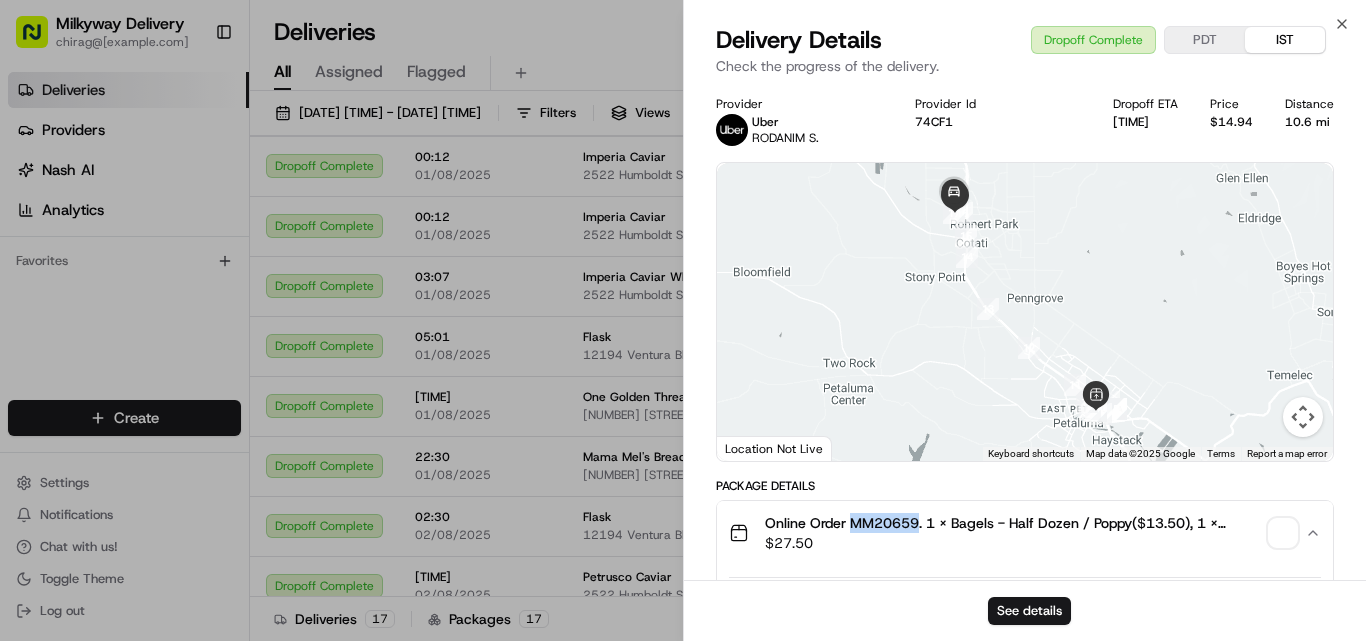 type 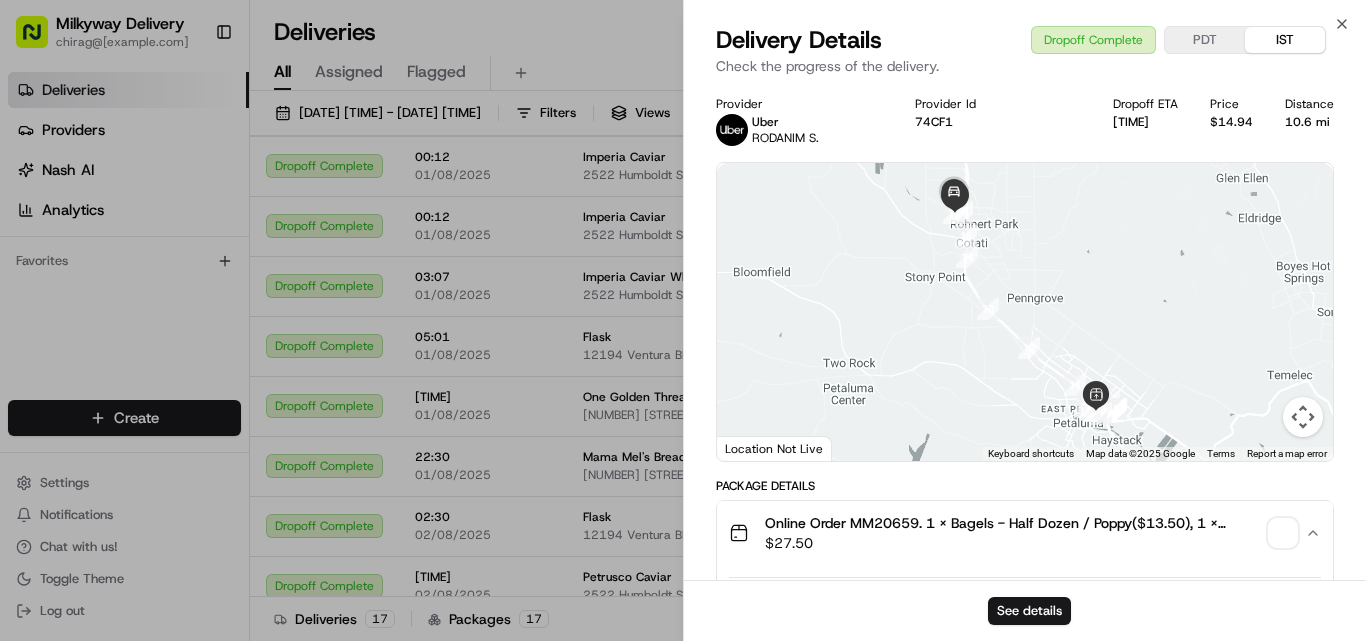 click on "10.6 mi" at bounding box center (1309, 122) 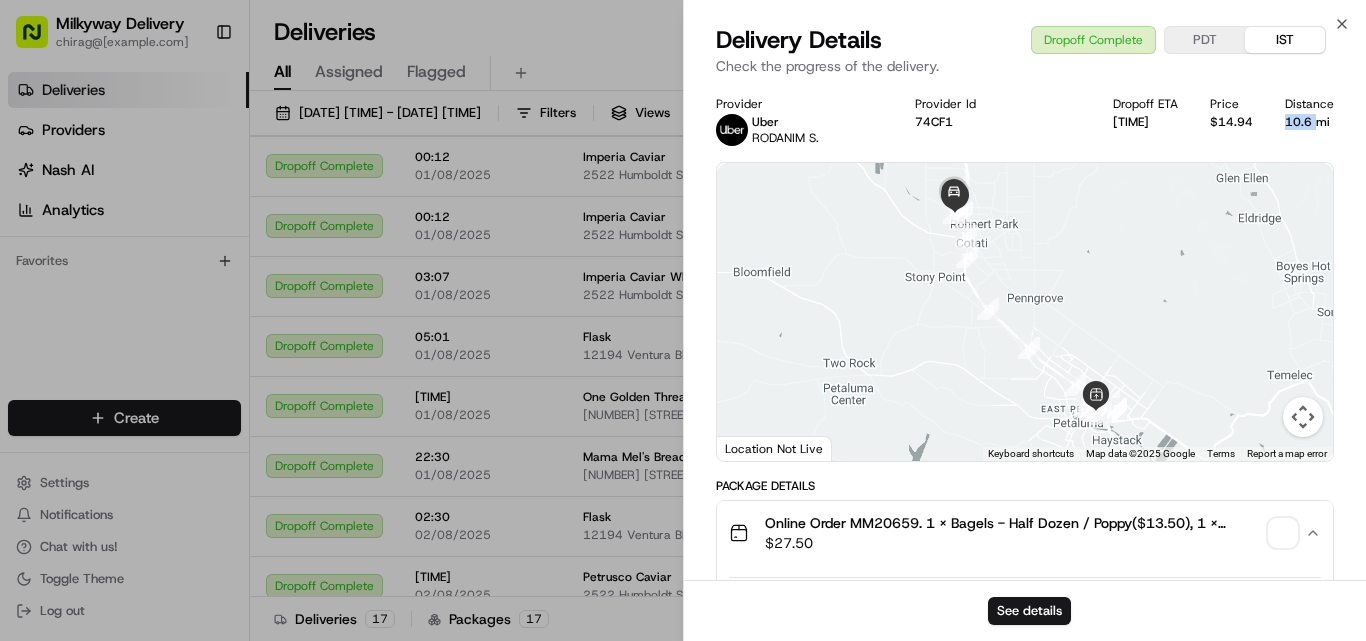 click on "10.6 mi" at bounding box center (1309, 122) 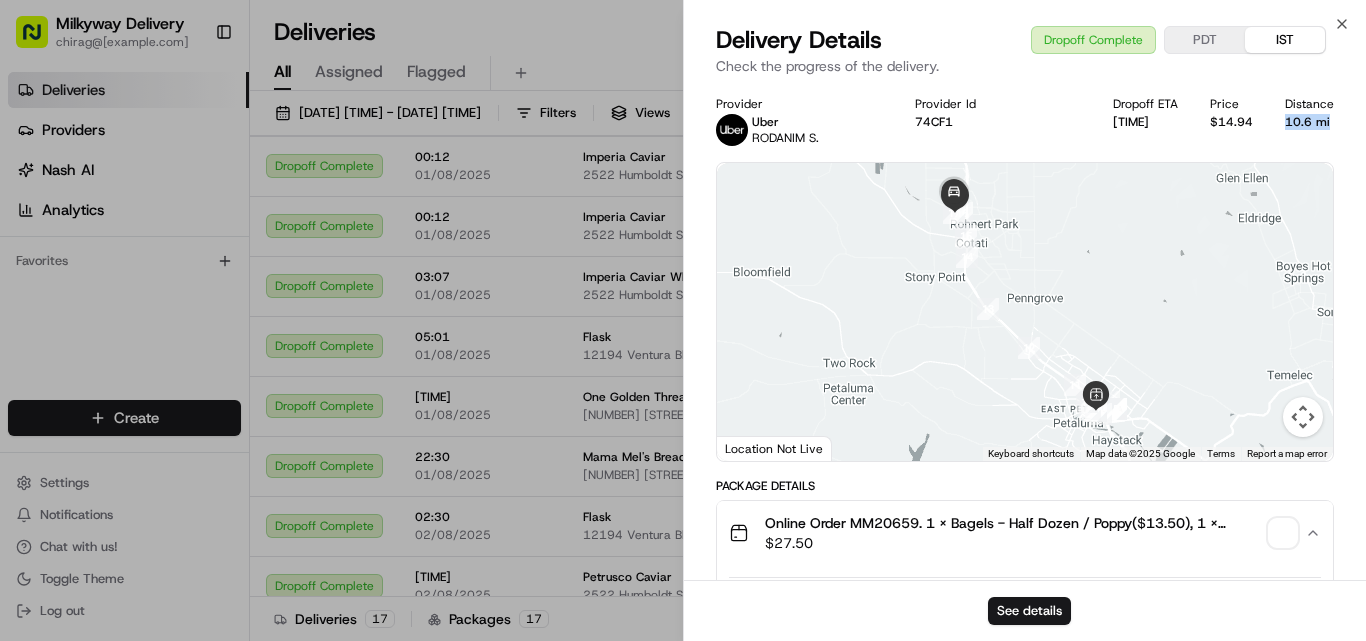 click on "10.6 mi" at bounding box center (1309, 122) 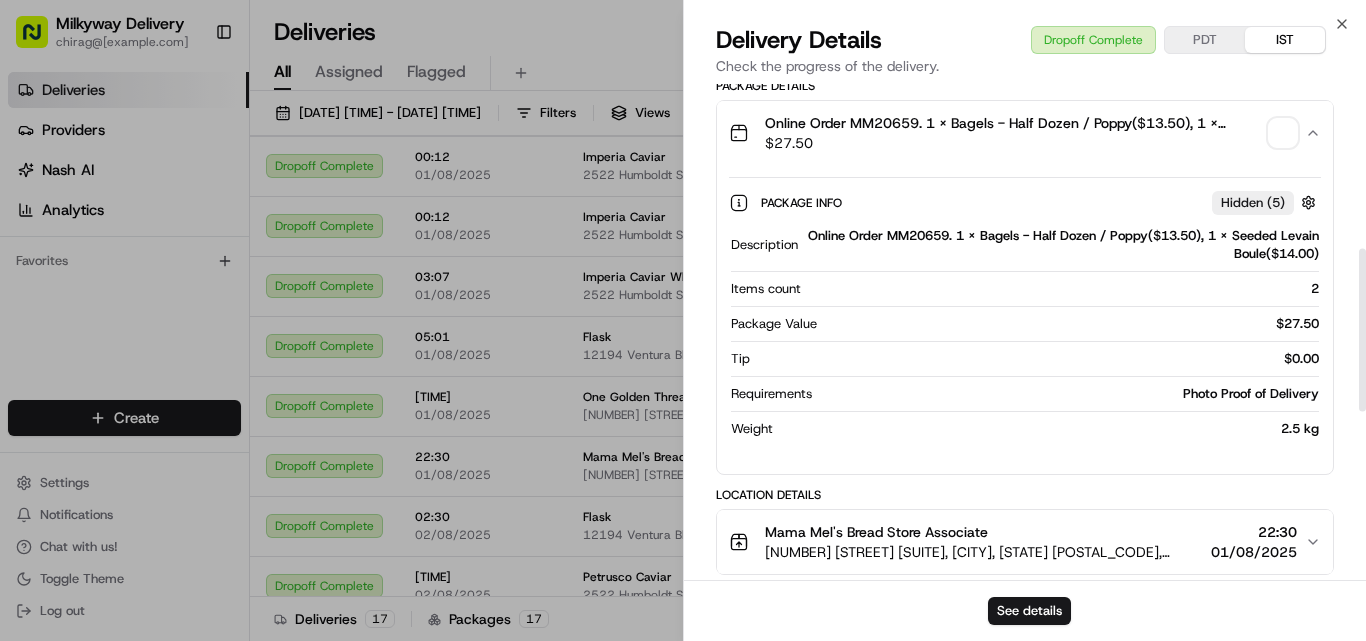 scroll, scrollTop: 500, scrollLeft: 0, axis: vertical 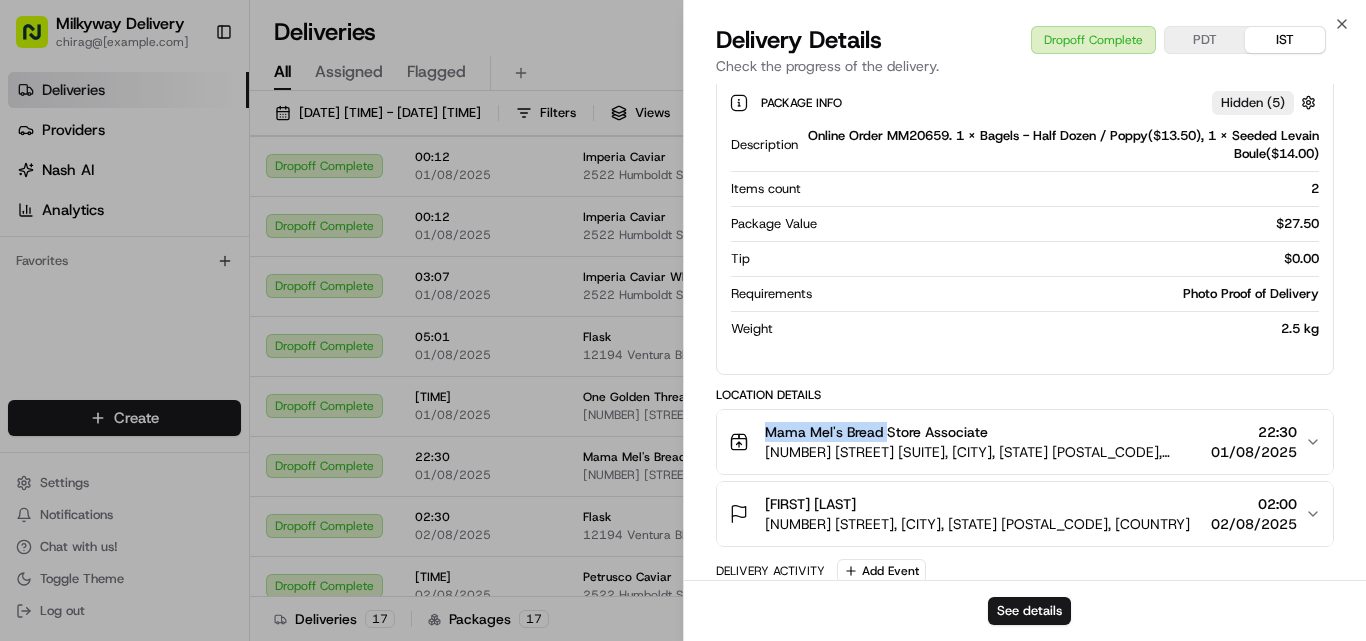 drag, startPoint x: 888, startPoint y: 430, endPoint x: 747, endPoint y: 434, distance: 141.05673 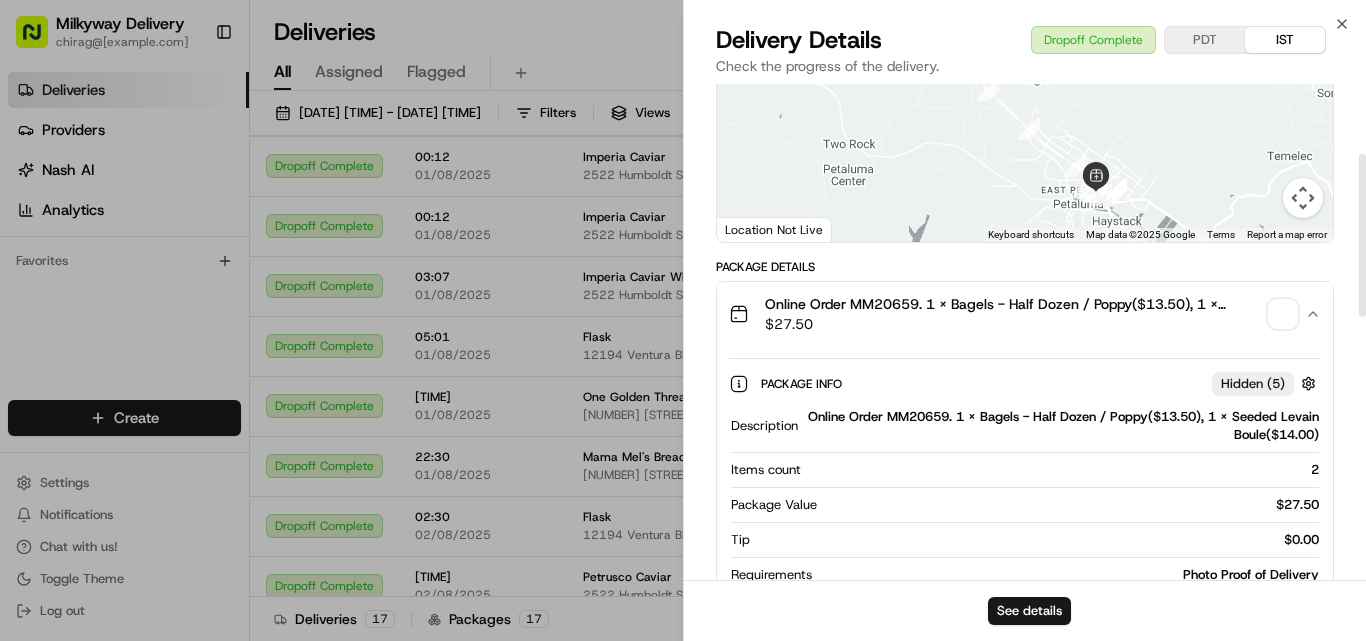 scroll, scrollTop: 200, scrollLeft: 0, axis: vertical 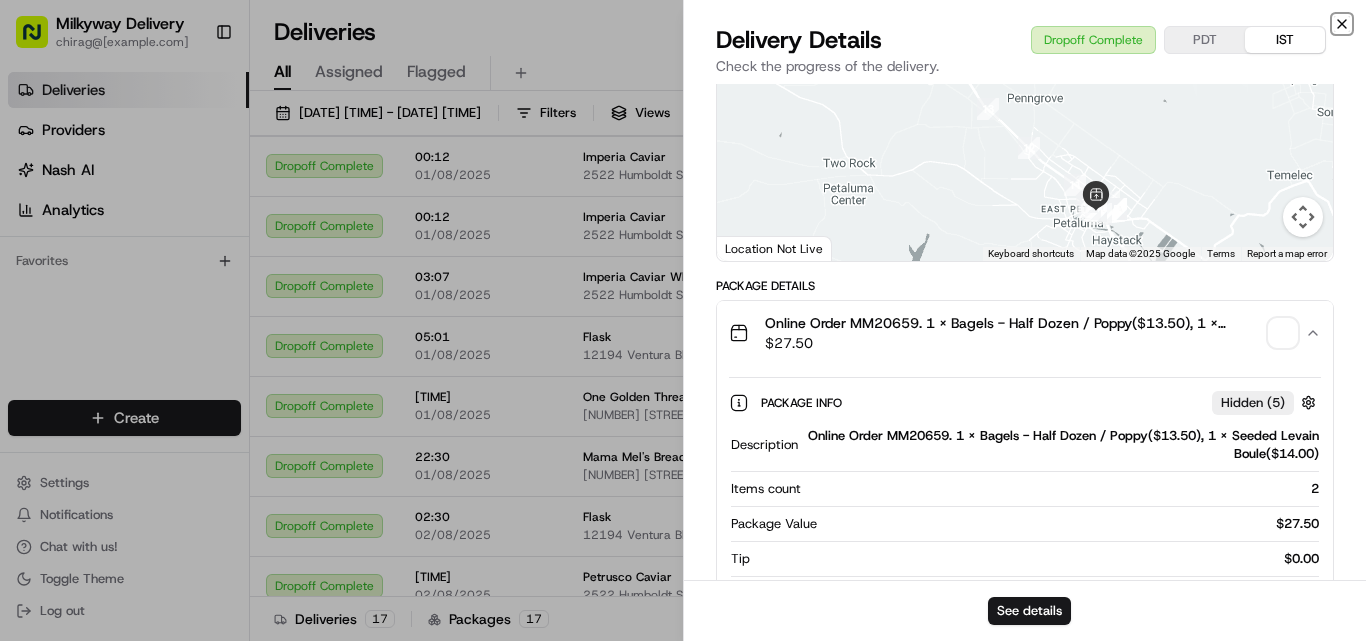 click 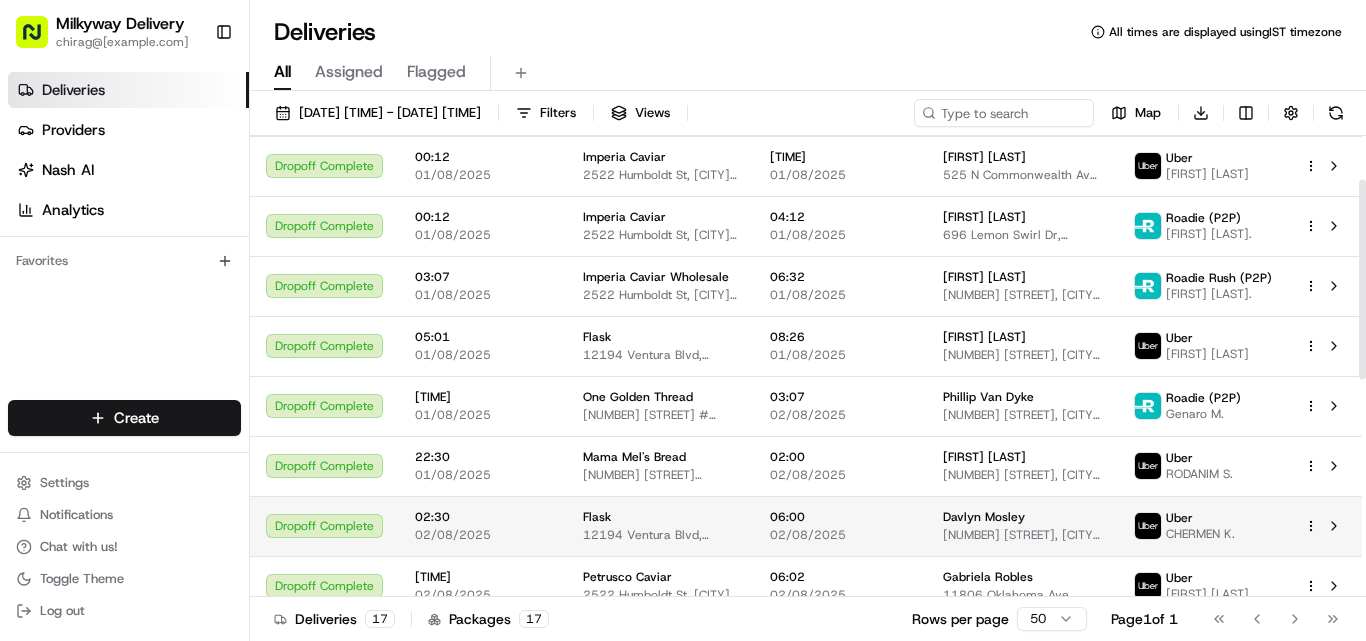 click on "Flask" at bounding box center (660, 517) 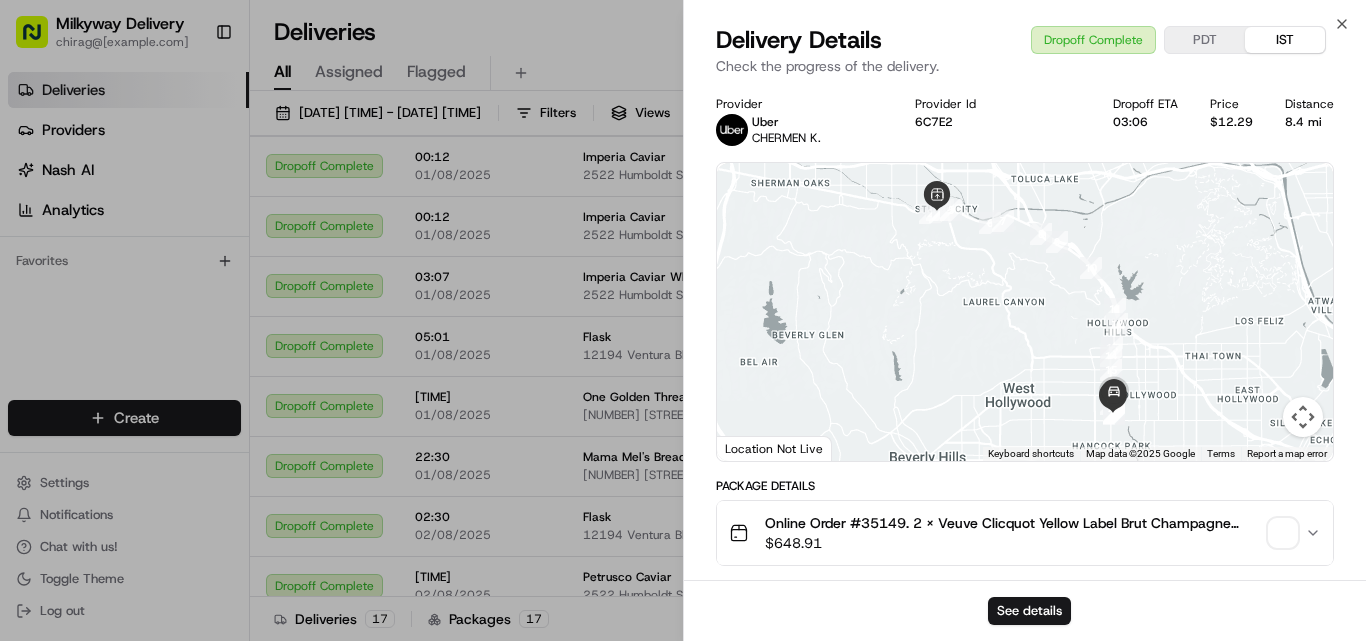 click on "Online Order #35149. 2 x Veuve Clicquot Yellow Label Brut Champagne 750ml($150.00), 2 x Veuve Clicquot Rose Champagne 750ml($179.94), 1 x Dom Perignon Champagne 2013($299.97), 1 x Order Protection - TIER88($19.00)" at bounding box center (1013, 523) 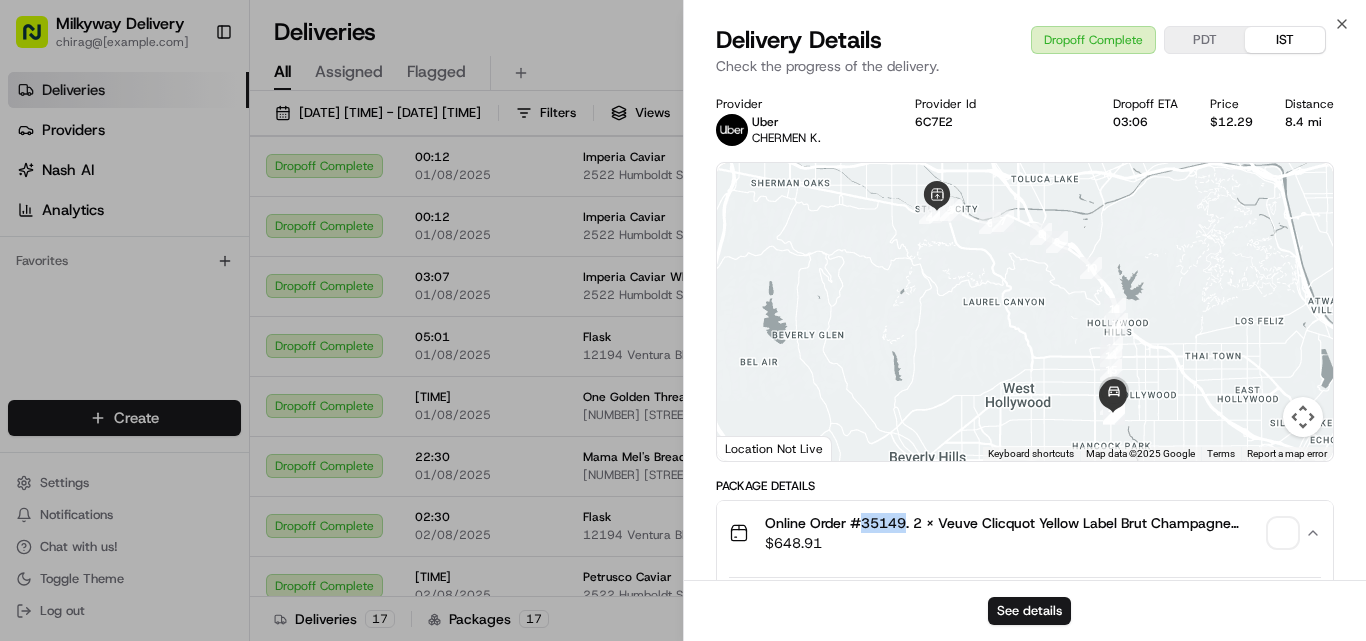 click on "Online Order #35149. 2 x Veuve Clicquot Yellow Label Brut Champagne 750ml($150.00), 2 x Veuve Clicquot Rose Champagne 750ml($179.94), 1 x Dom Perignon Champagne 2013($299.97), 1 x Order Protection - TIER88($19.00)" at bounding box center (1013, 523) 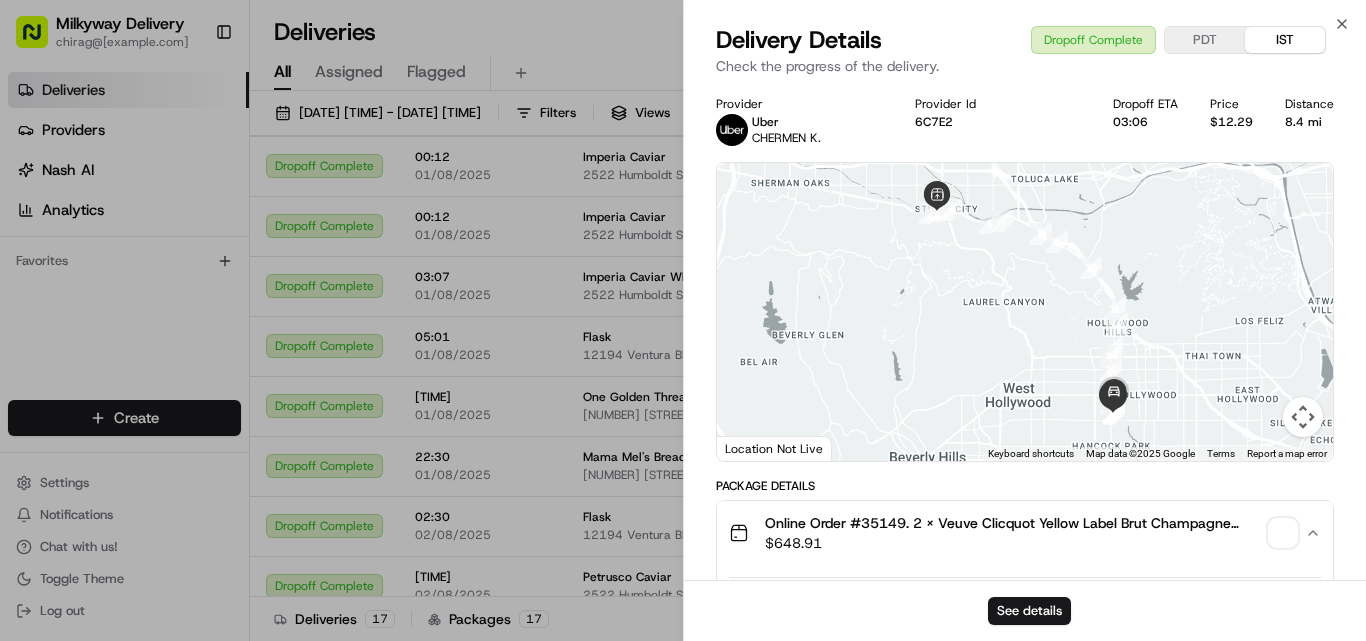 click on "8.4 mi" at bounding box center [1309, 122] 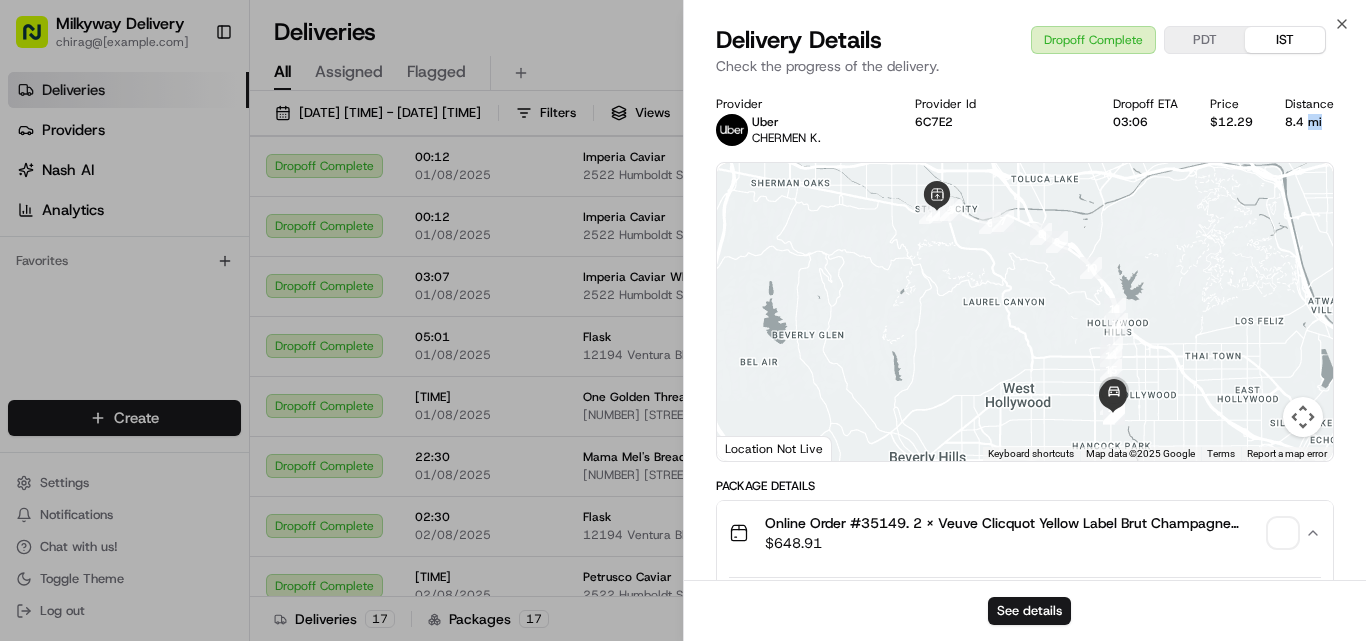 click on "8.4 mi" at bounding box center (1309, 122) 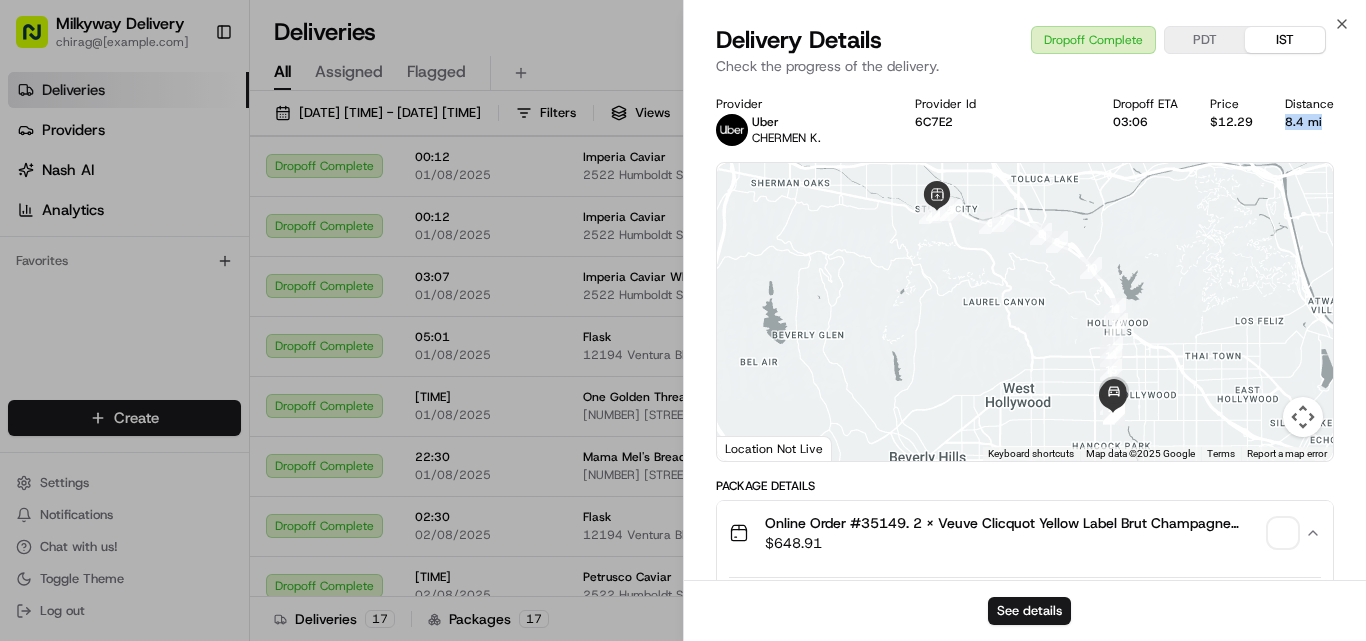 click on "8.4 mi" at bounding box center (1309, 122) 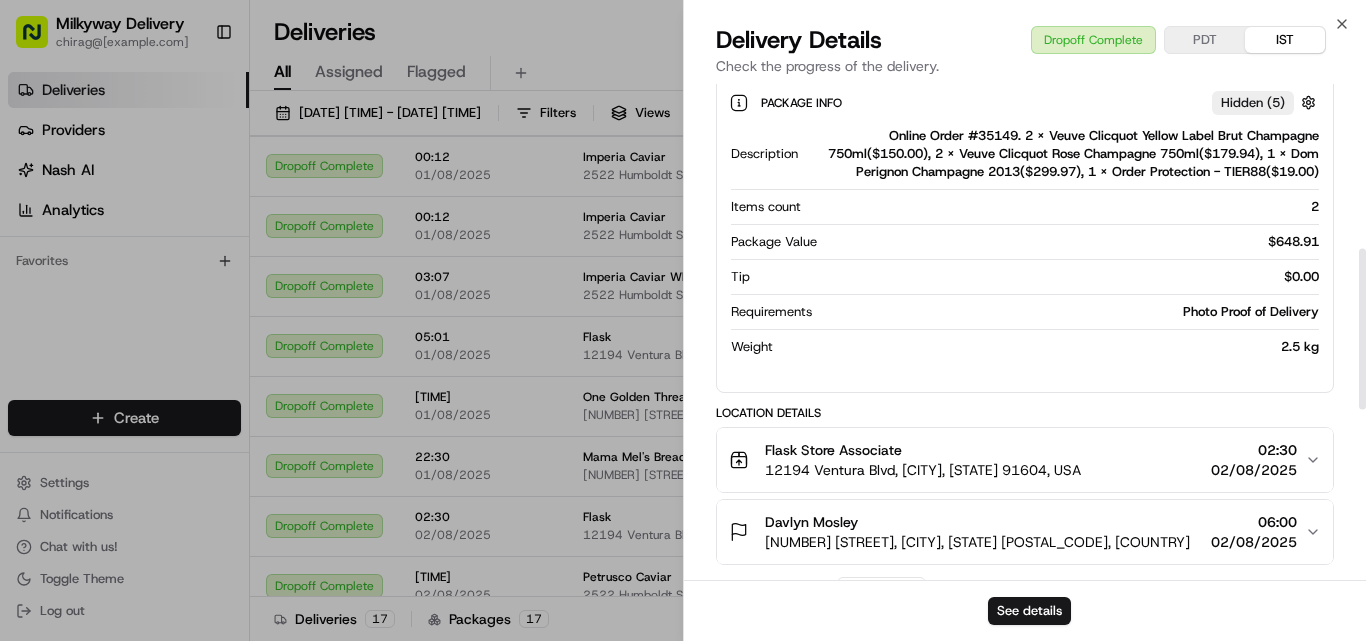 scroll, scrollTop: 600, scrollLeft: 0, axis: vertical 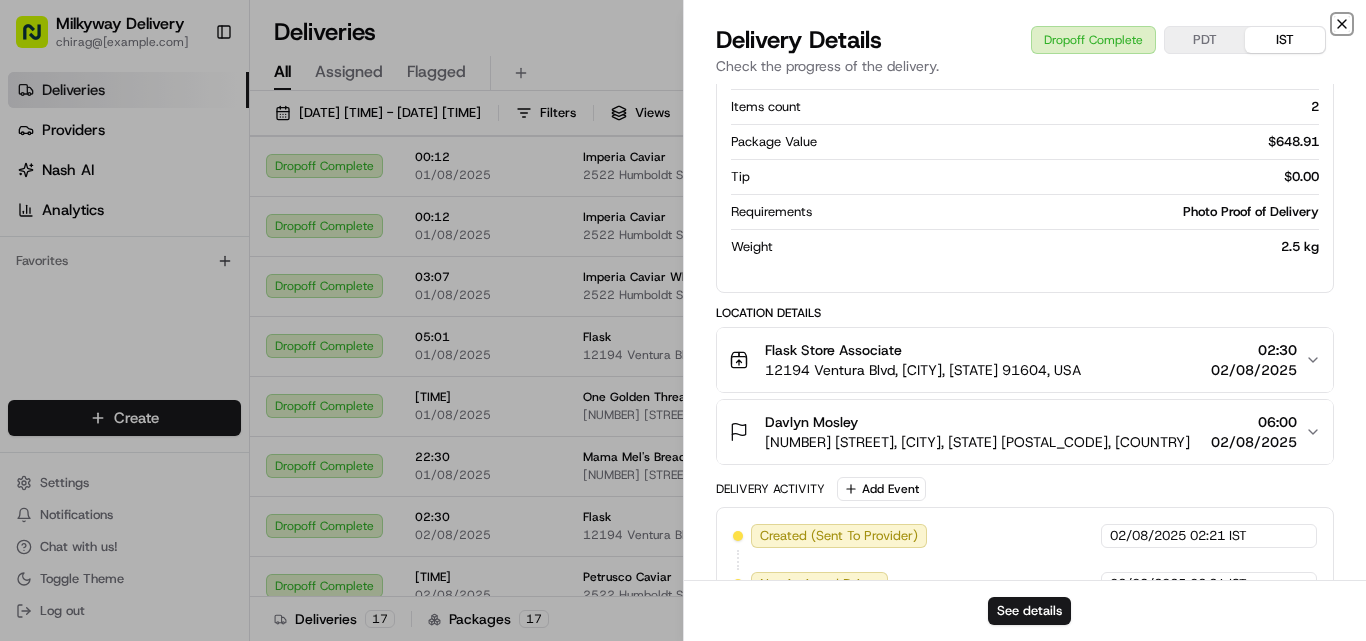 click 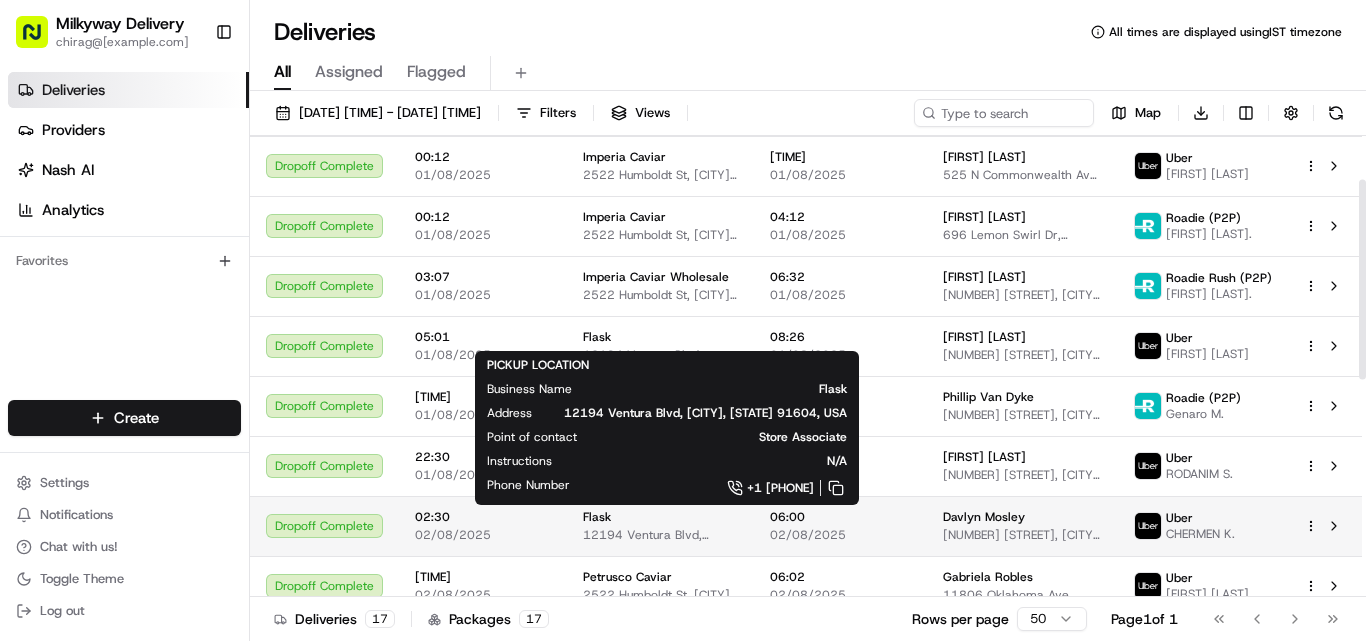 click on "12194 Ventura Blvd, [CITY], [STATE] 91604, USA" at bounding box center (660, 535) 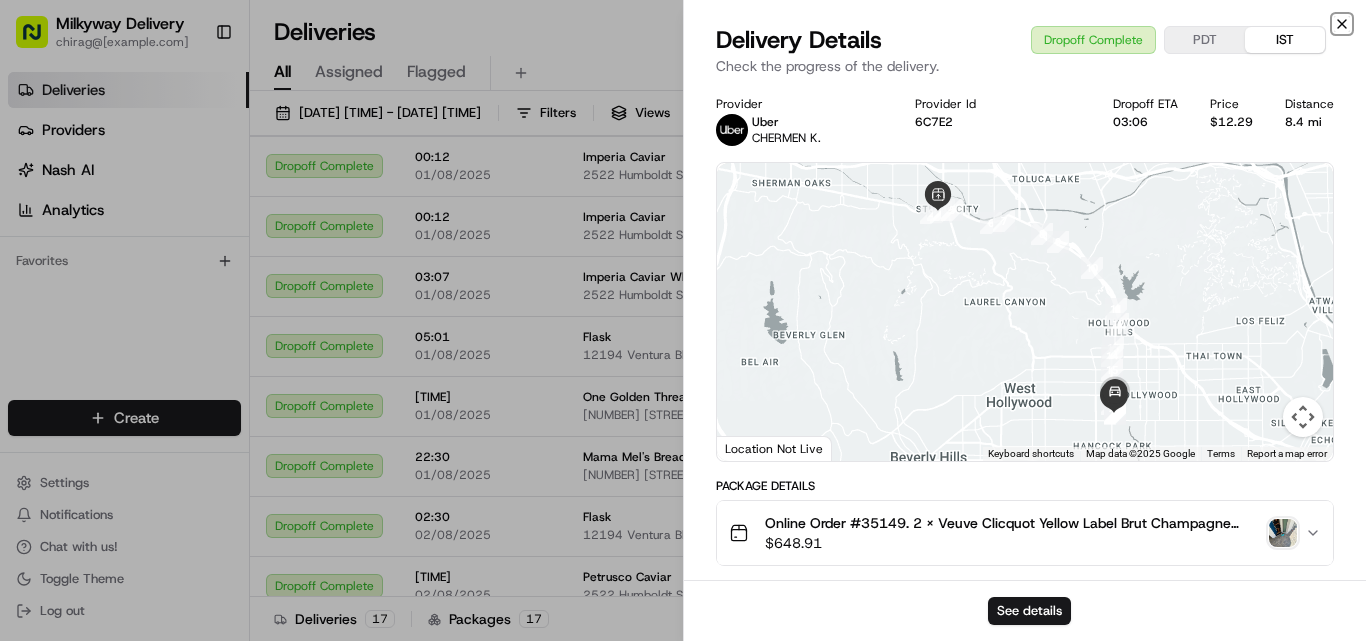 click 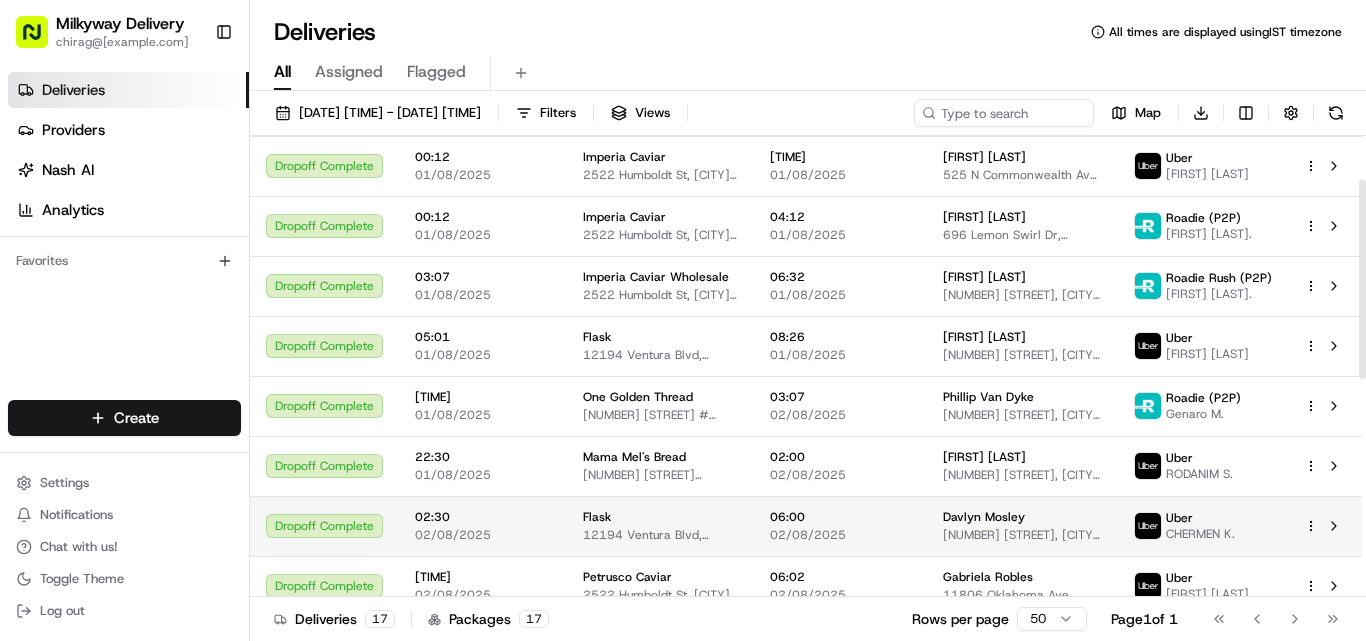 click on "12194 Ventura Blvd, [CITY], [STATE] 91604, USA" at bounding box center (660, 535) 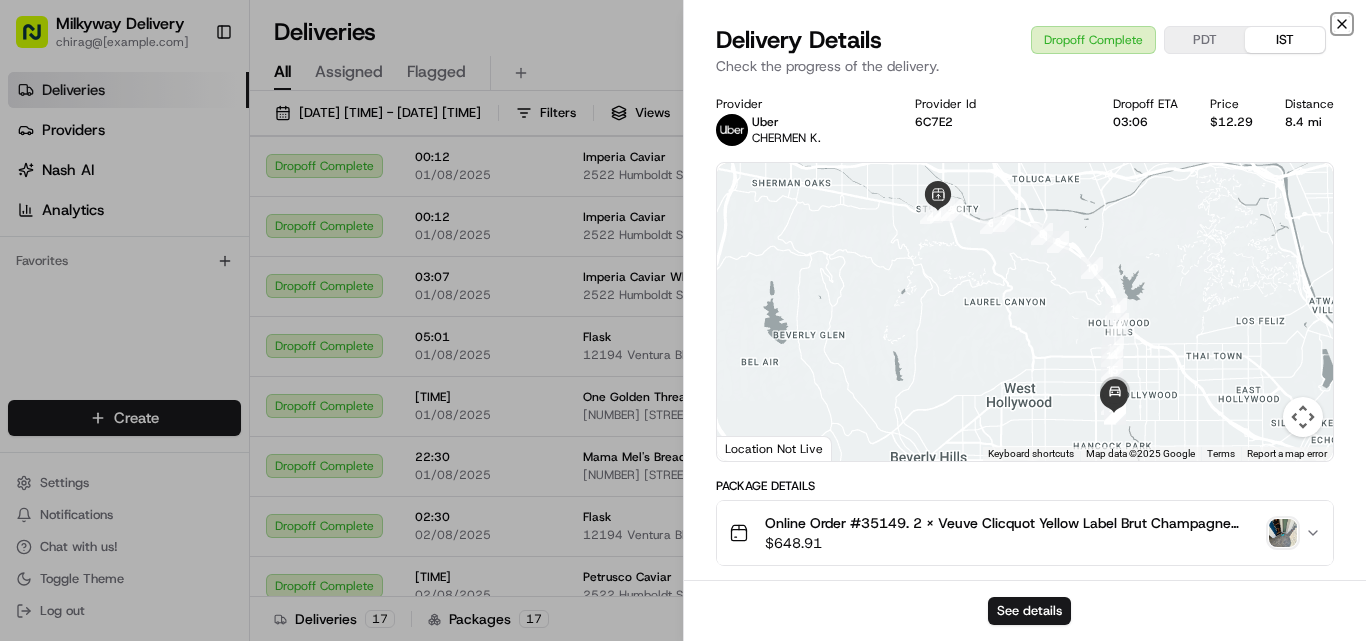 click 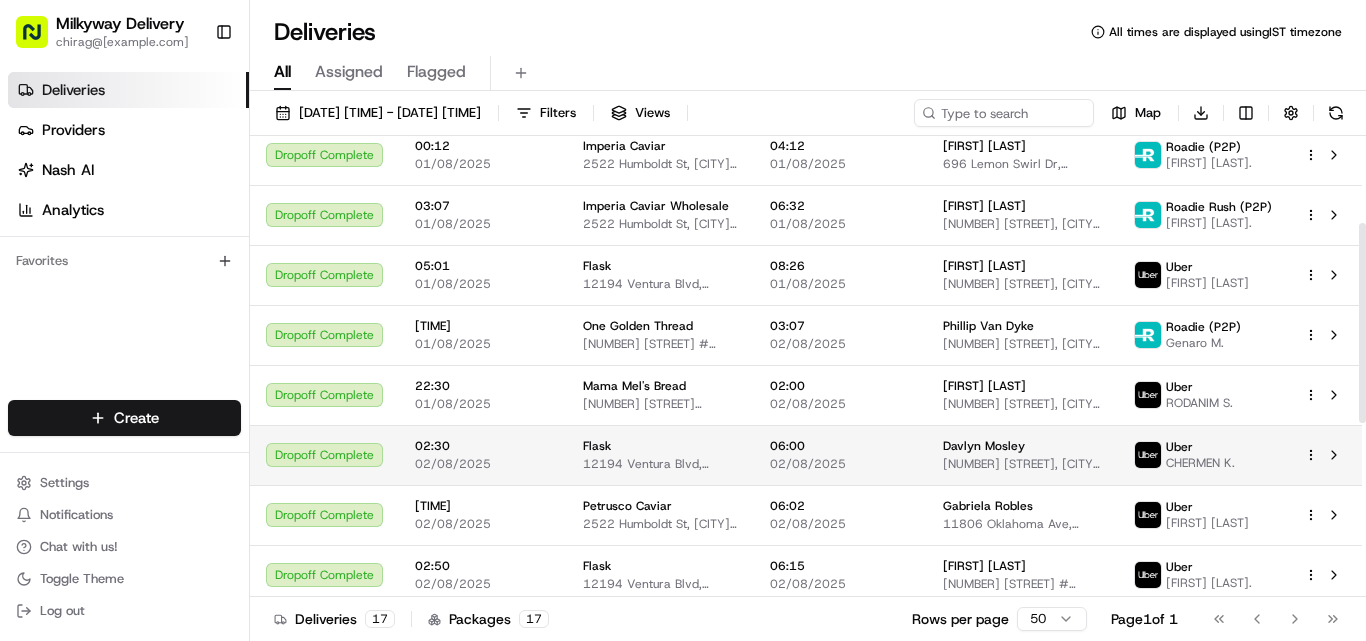scroll, scrollTop: 200, scrollLeft: 0, axis: vertical 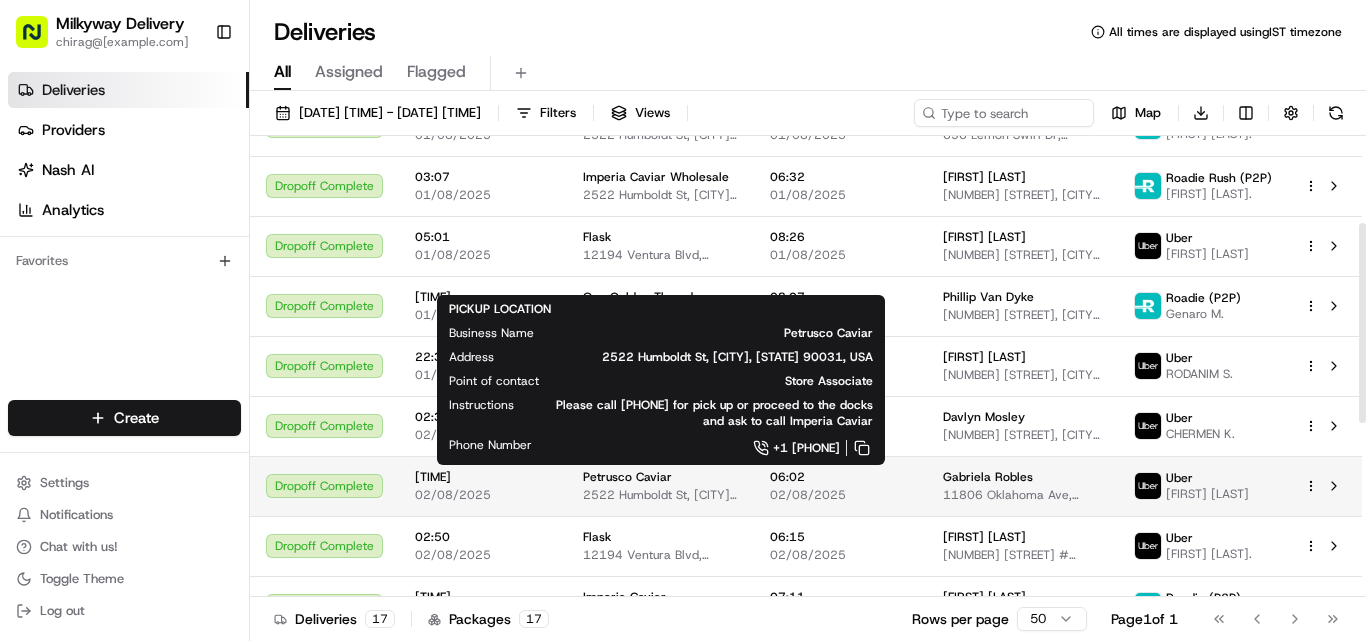 click on "Petrusco Caviar" at bounding box center (627, 477) 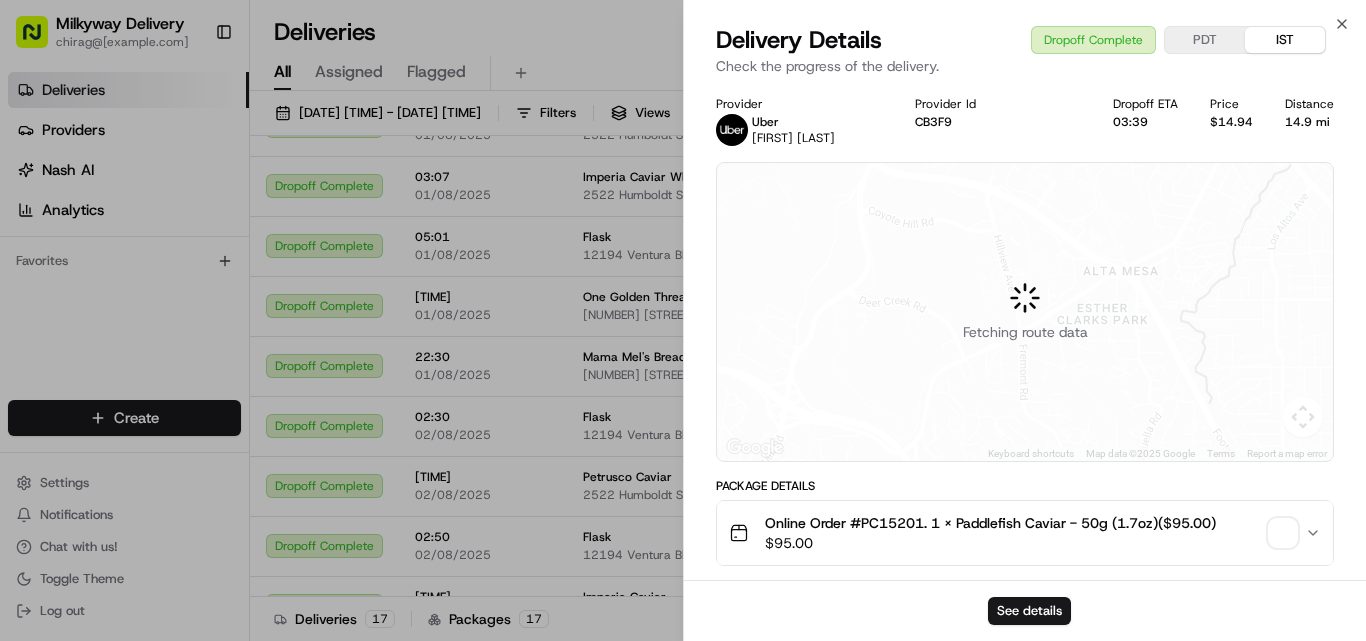 click on "Online Order #PC15201. 1 x Paddlefish Caviar - 50g (1.7oz)($95.00)" at bounding box center (990, 523) 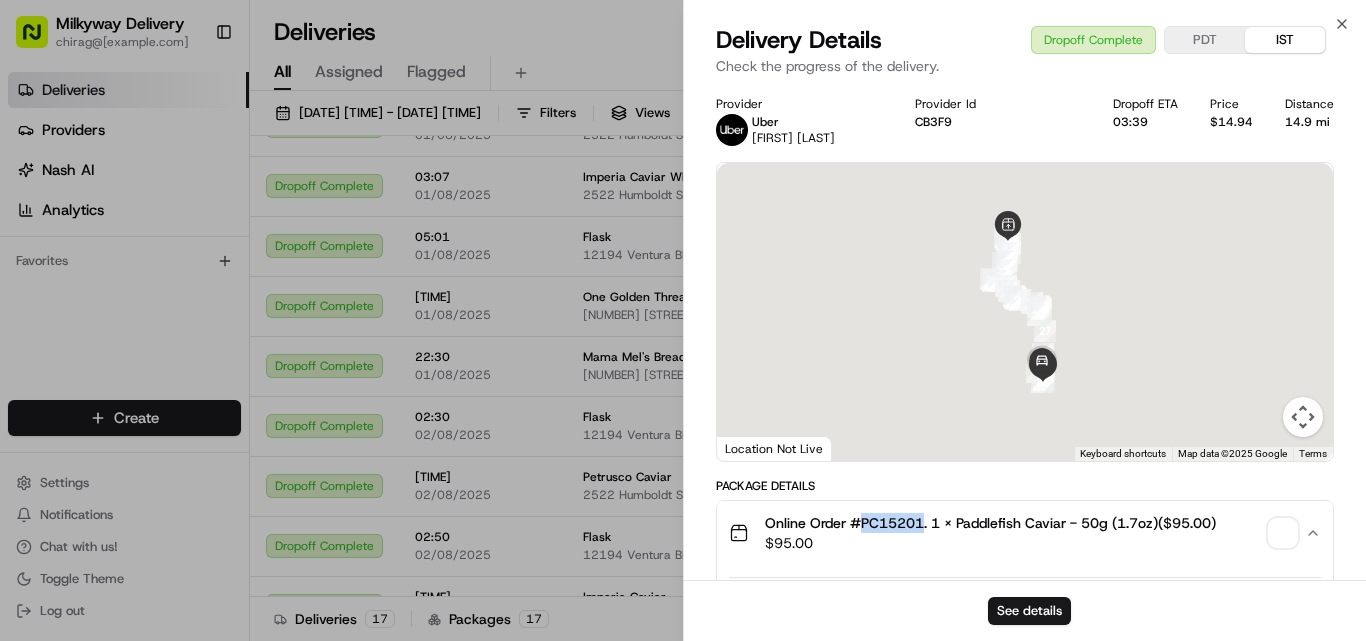 click on "Online Order #PC15201. 1 x Paddlefish Caviar - 50g (1.7oz)($95.00)" at bounding box center [990, 523] 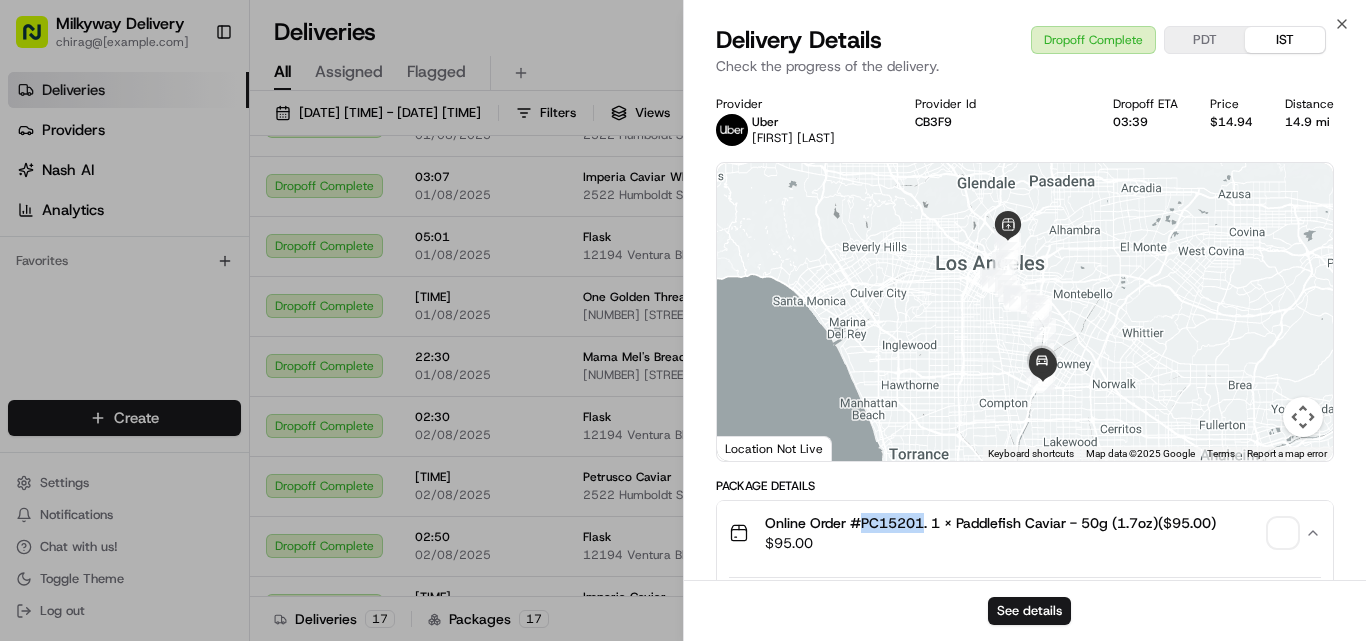 type 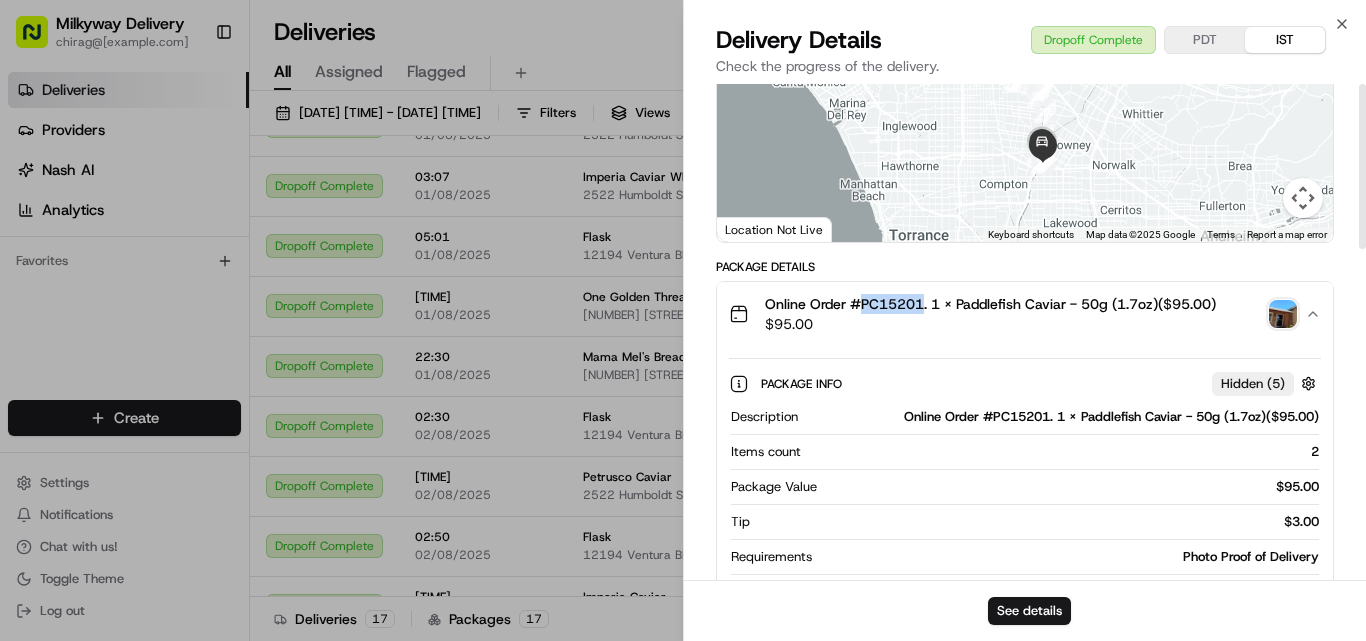 scroll, scrollTop: 0, scrollLeft: 0, axis: both 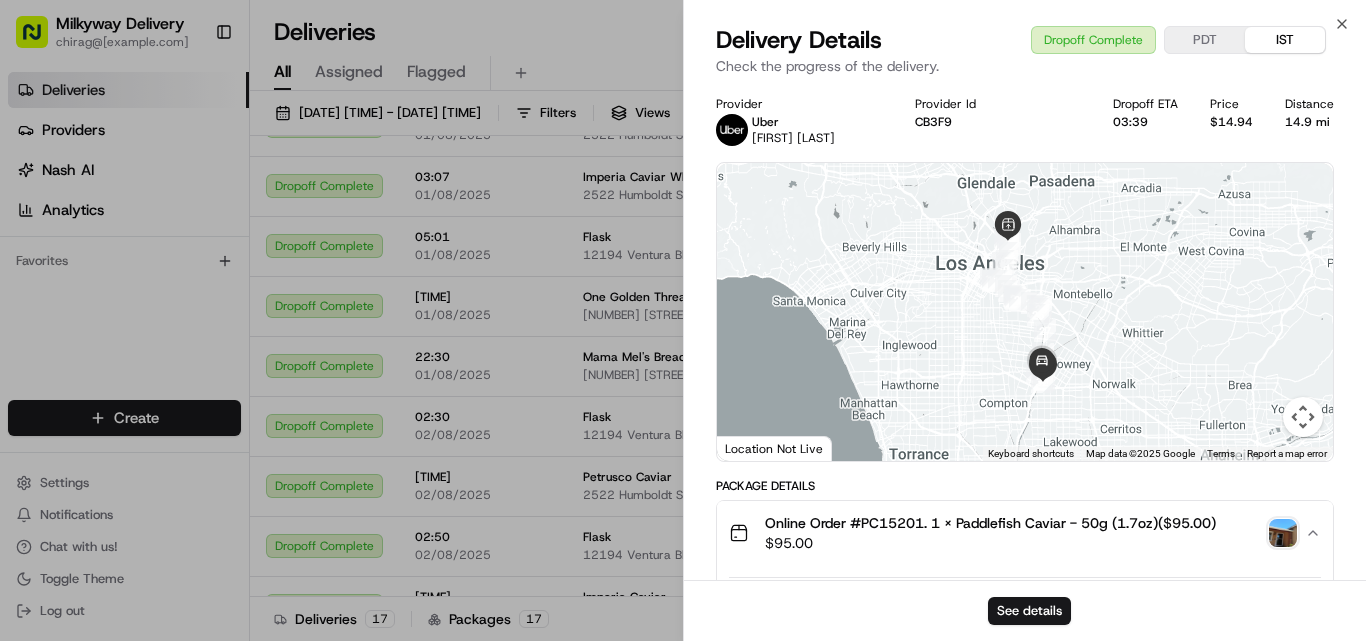 click on "14.9 mi" at bounding box center (1309, 122) 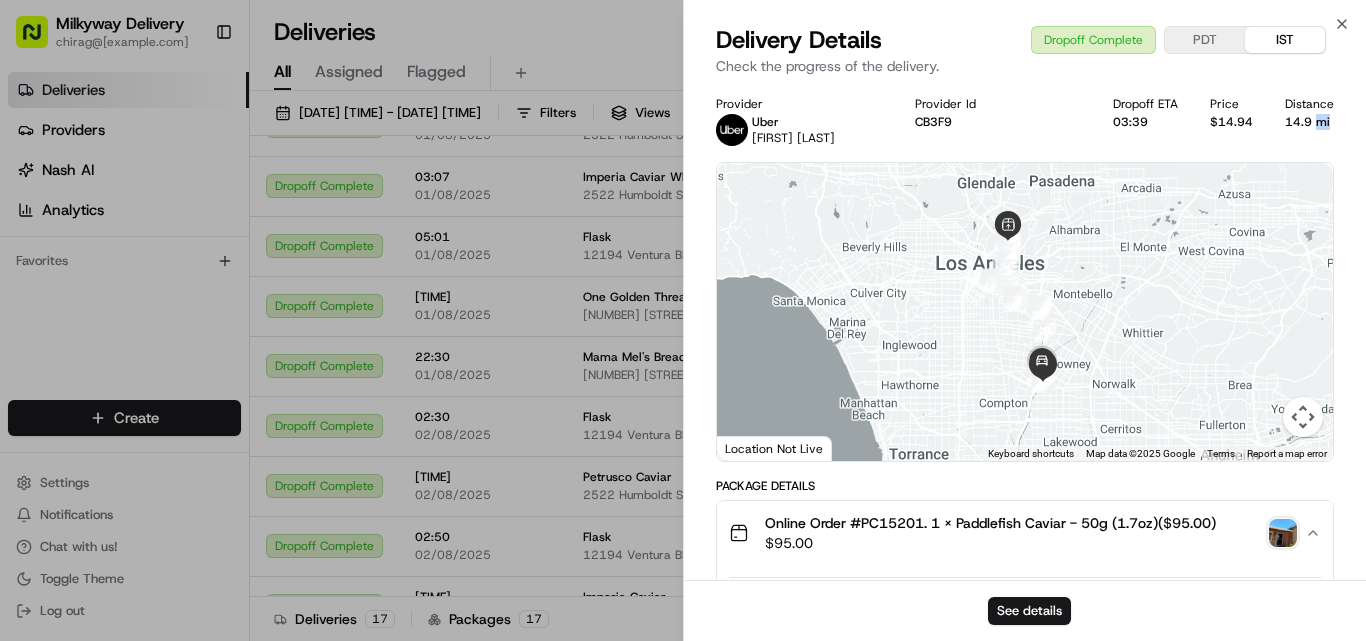 click on "14.9 mi" at bounding box center [1309, 122] 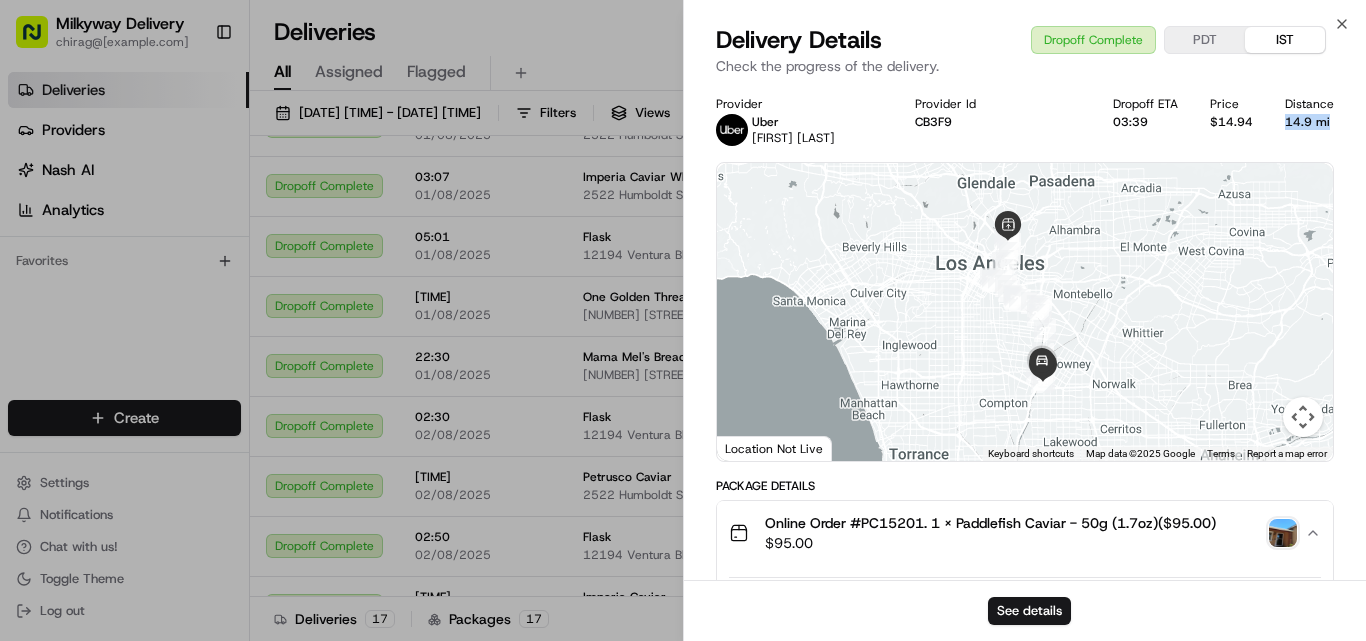 click on "14.9 mi" at bounding box center [1309, 122] 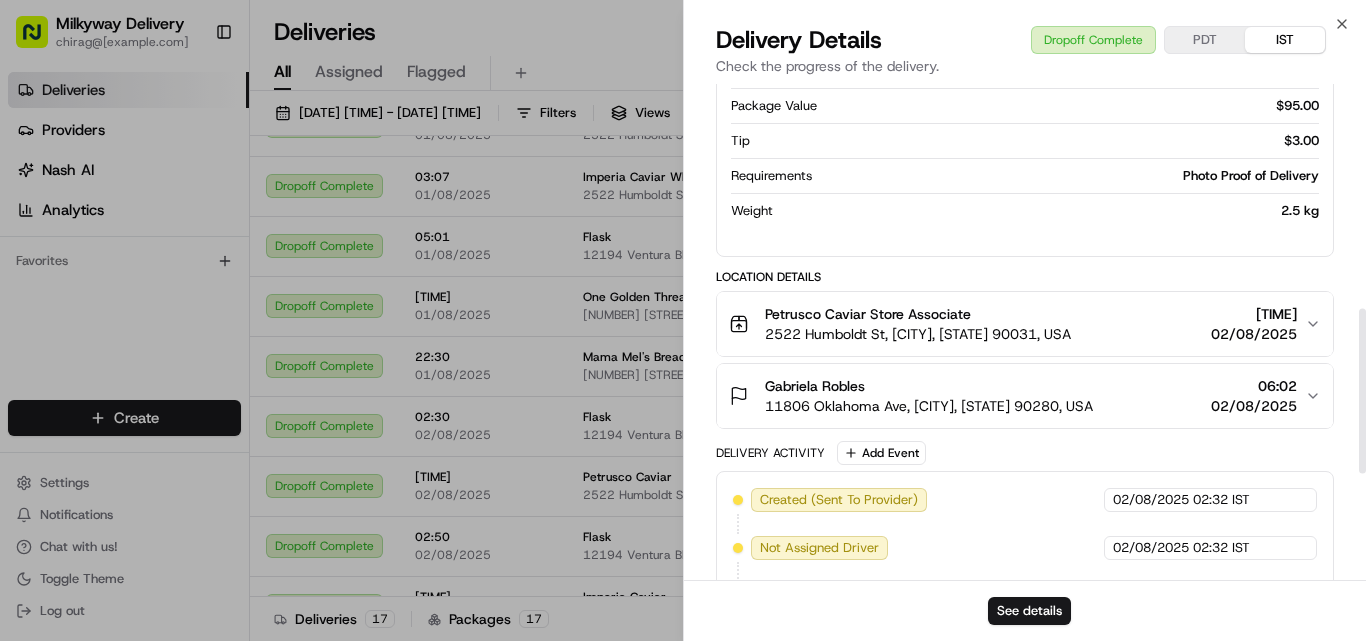 scroll, scrollTop: 700, scrollLeft: 0, axis: vertical 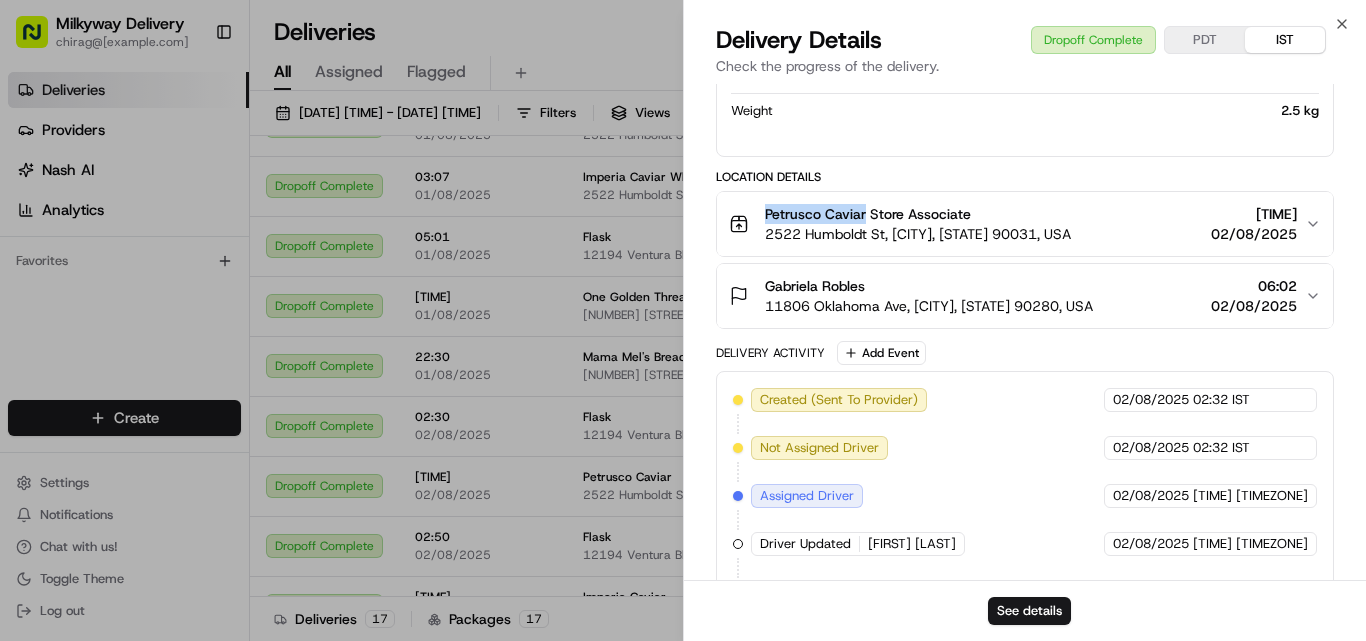 drag, startPoint x: 865, startPoint y: 214, endPoint x: 730, endPoint y: 223, distance: 135.29967 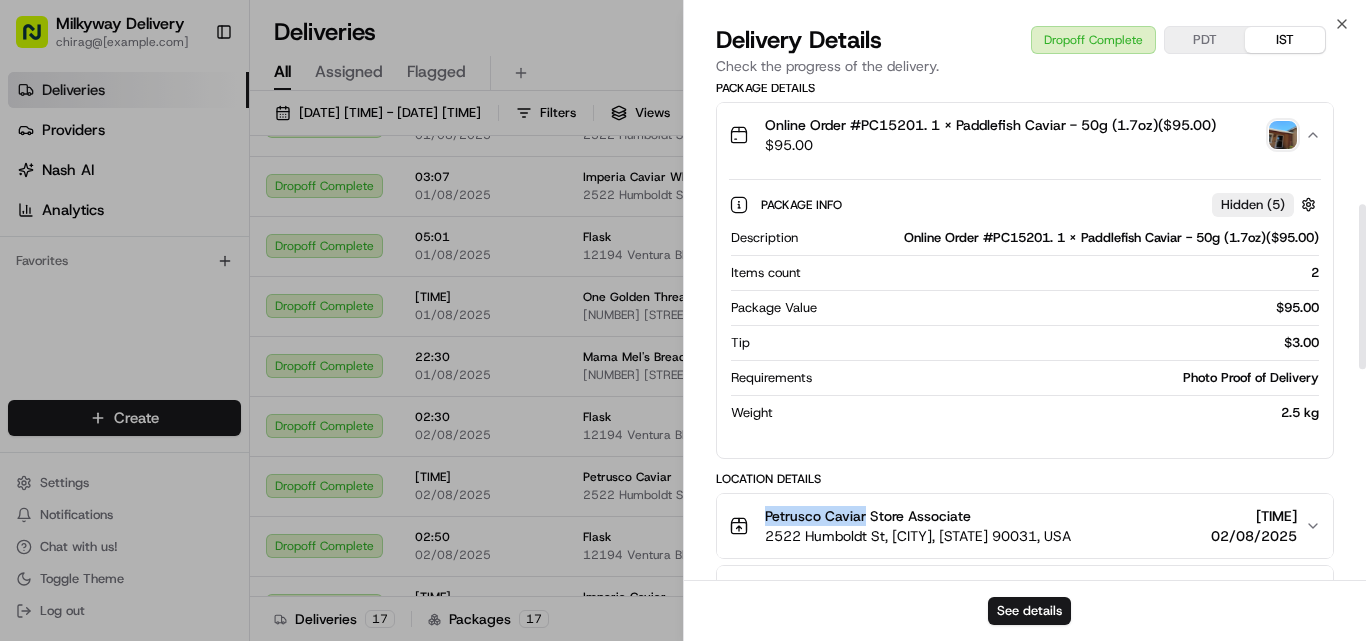 scroll, scrollTop: 400, scrollLeft: 0, axis: vertical 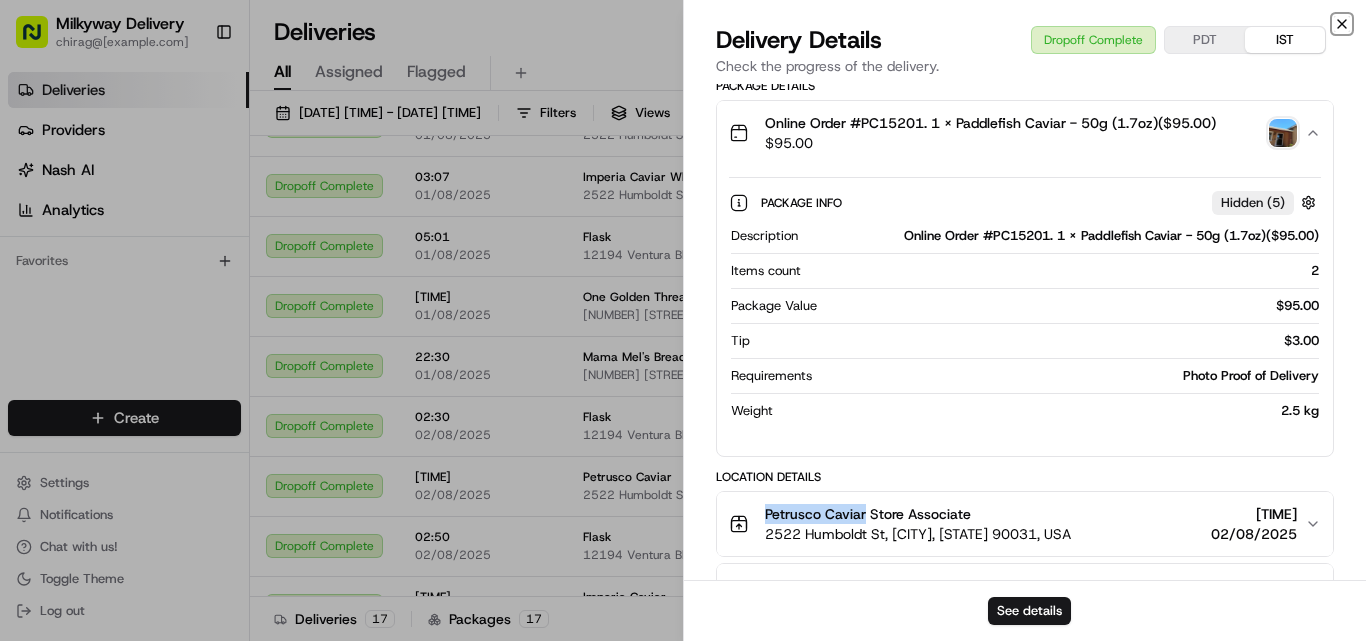 click 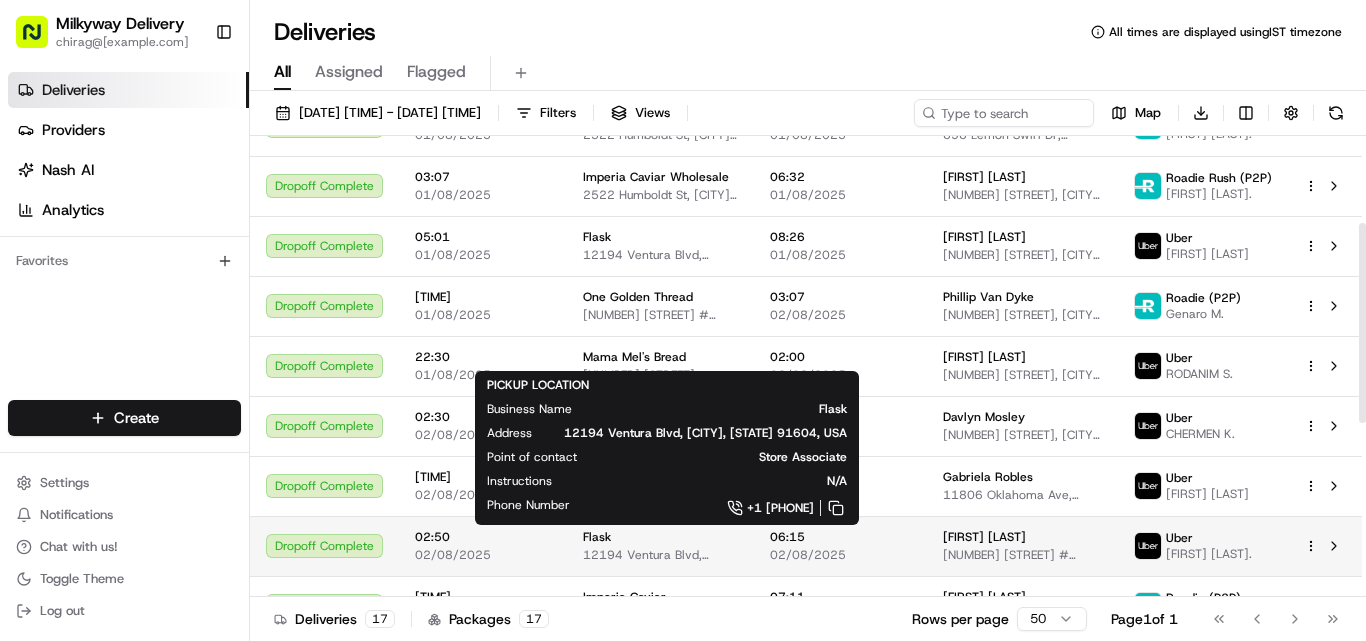 click on "Flask" at bounding box center (597, 537) 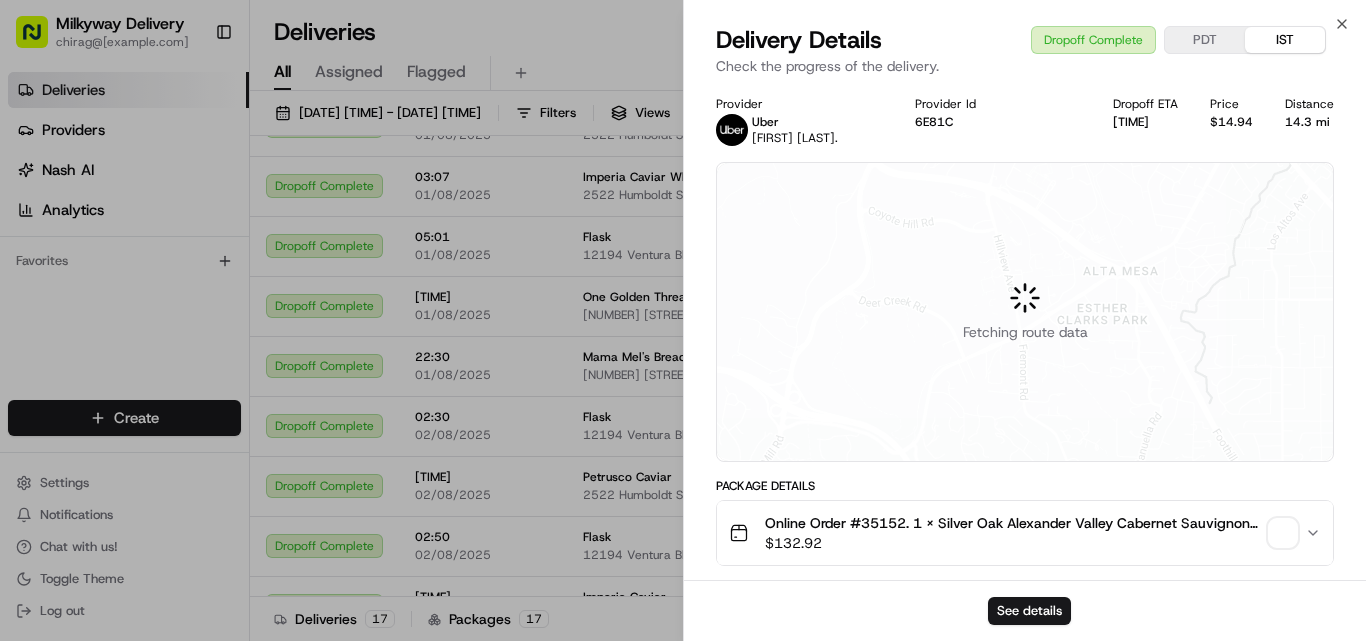 click on "Online Order #35152. 1 x Silver Oak Alexander Valley Cabernet Sauvignon 2002($119.97), 1 x Gift Wrap - Gift Box with Ribbon($9.00), 1 x Order Protection - TIER18($3.95)" at bounding box center (1013, 523) 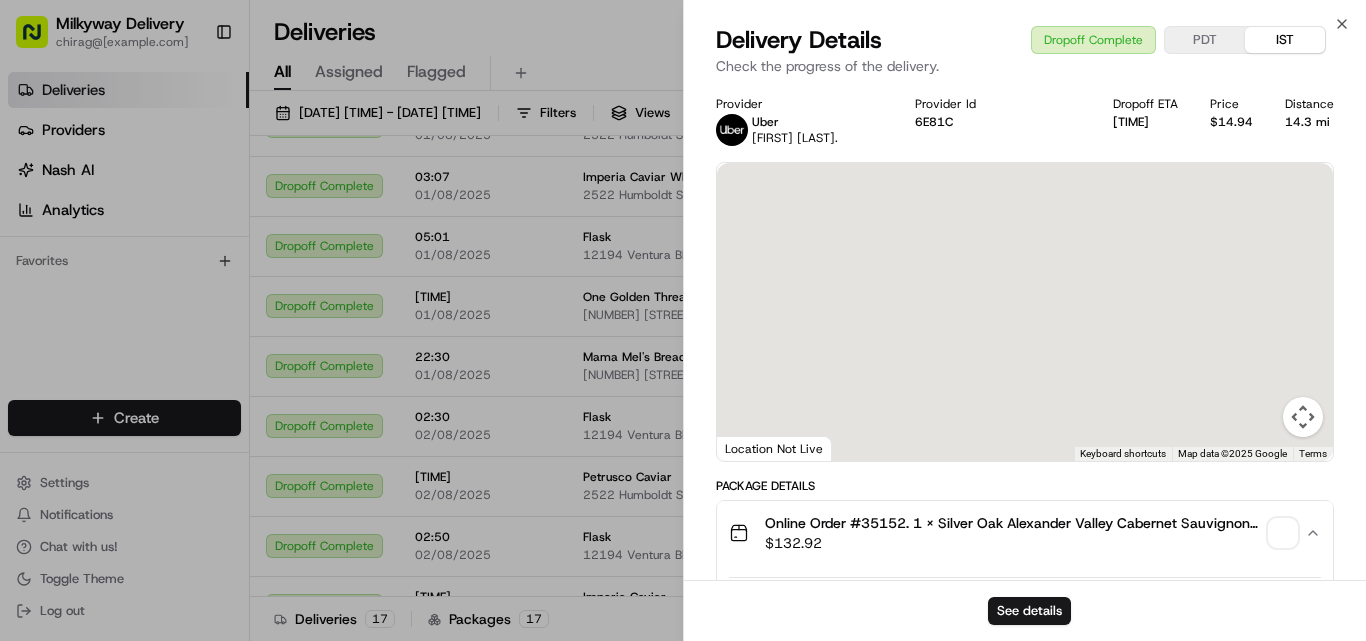 click on "Online Order #35152. 1 x Silver Oak Alexander Valley Cabernet Sauvignon 2002($119.97), 1 x Gift Wrap - Gift Box with Ribbon($9.00), 1 x Order Protection - TIER18($3.95)" at bounding box center (1013, 523) 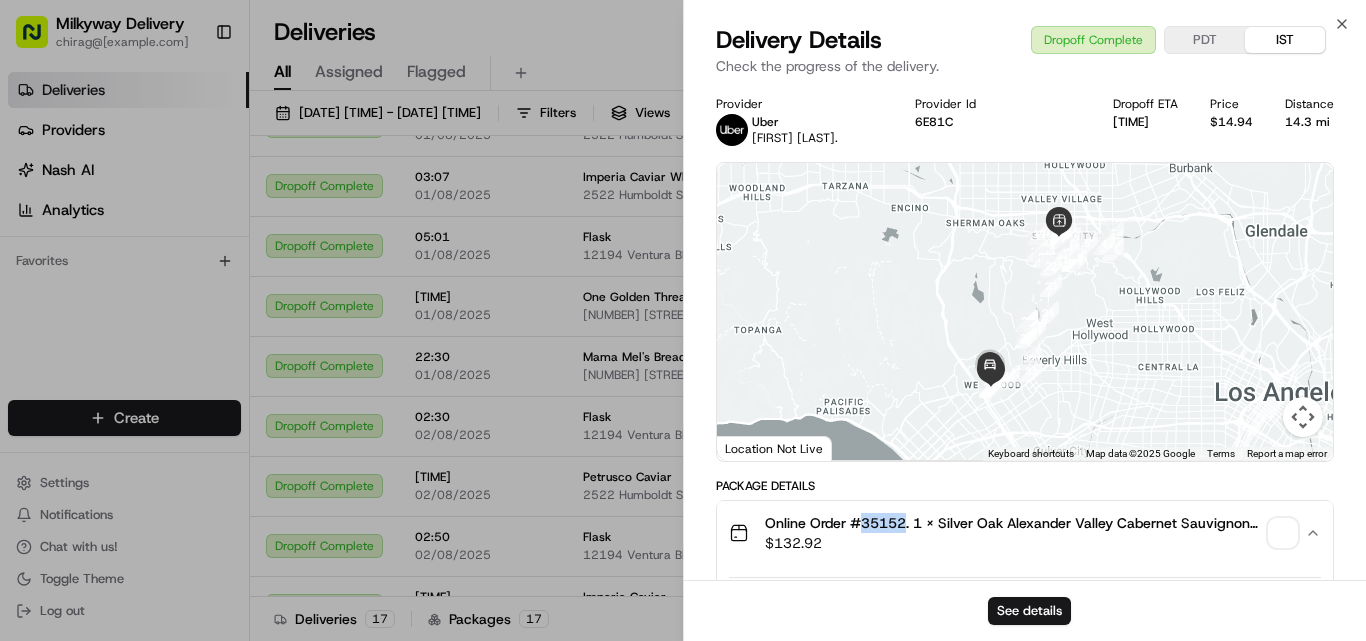 type 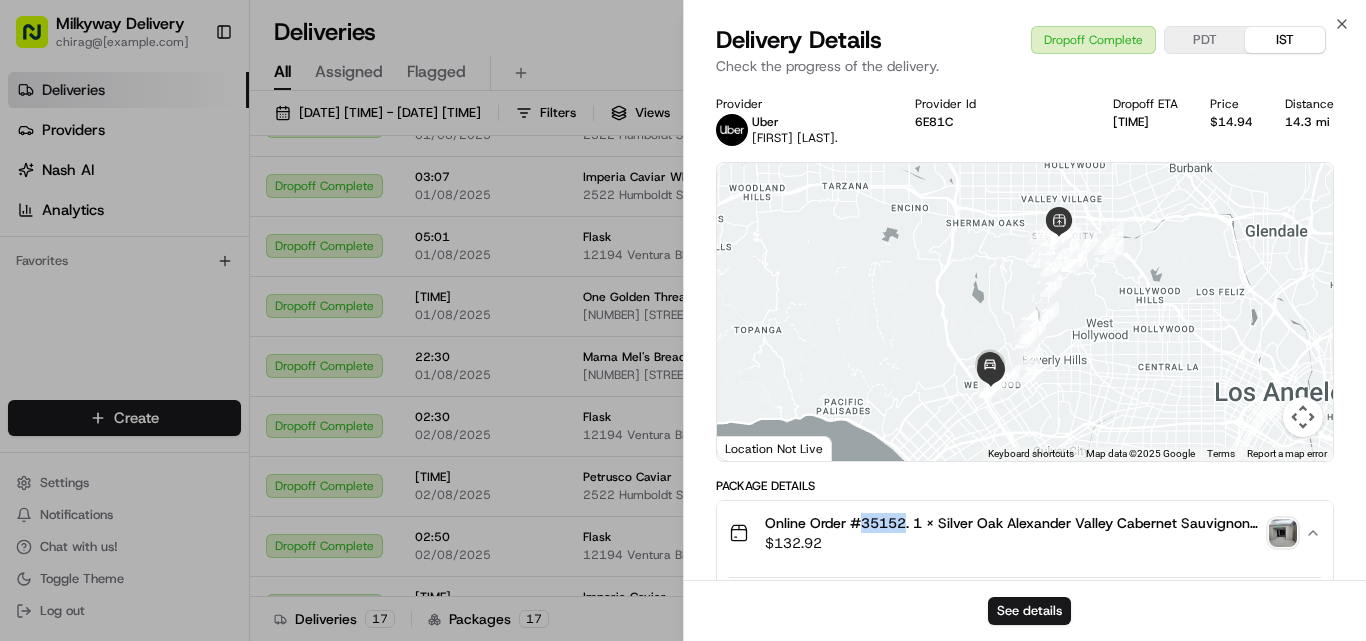 click on "14.3 mi" at bounding box center [1309, 122] 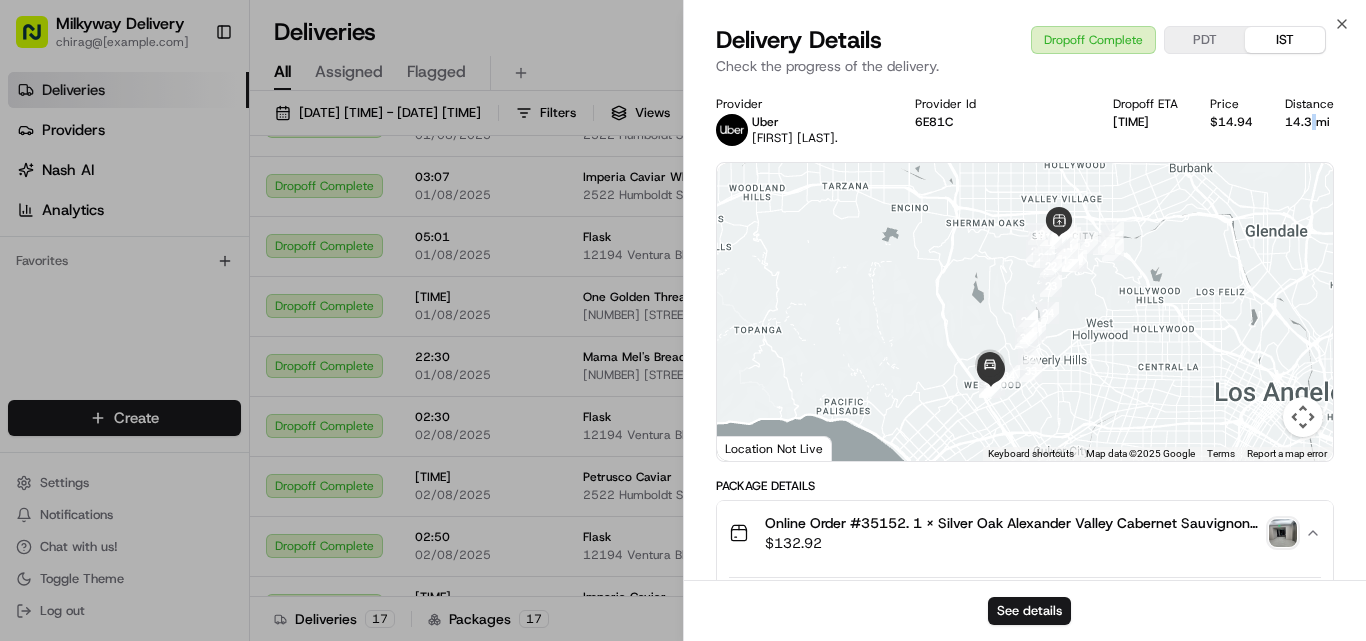 click on "14.3 mi" at bounding box center [1309, 122] 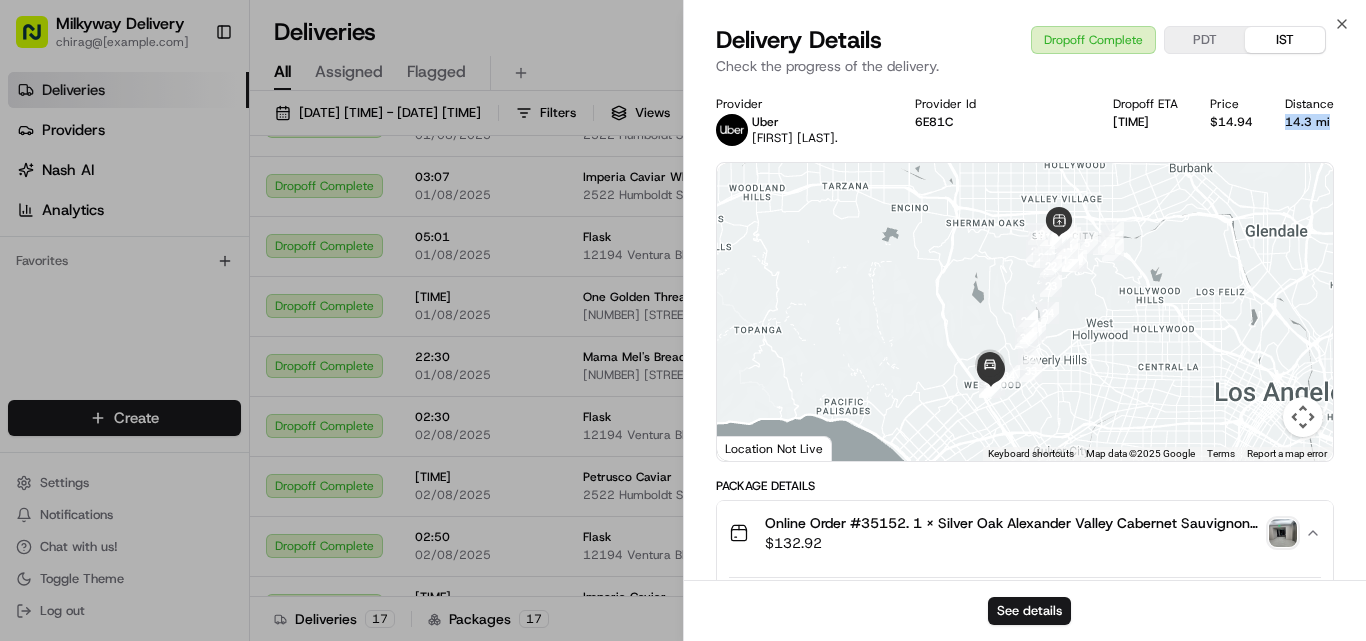 click on "14.3 mi" at bounding box center [1309, 122] 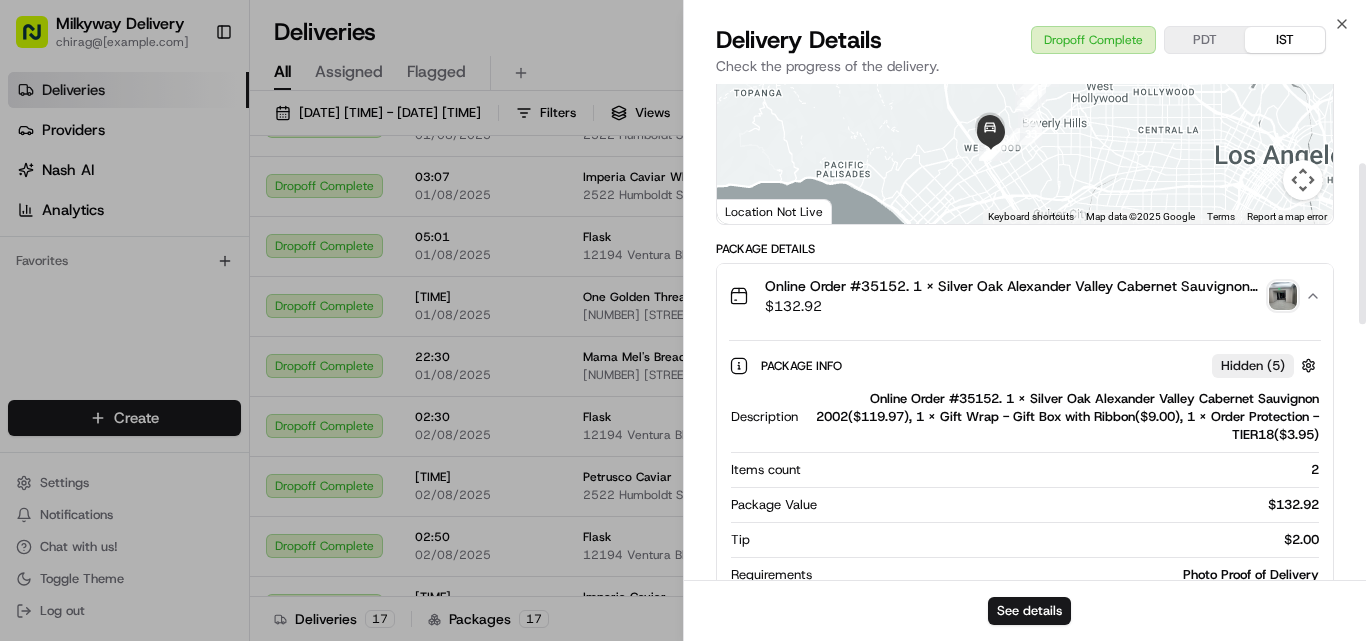 scroll, scrollTop: 229, scrollLeft: 0, axis: vertical 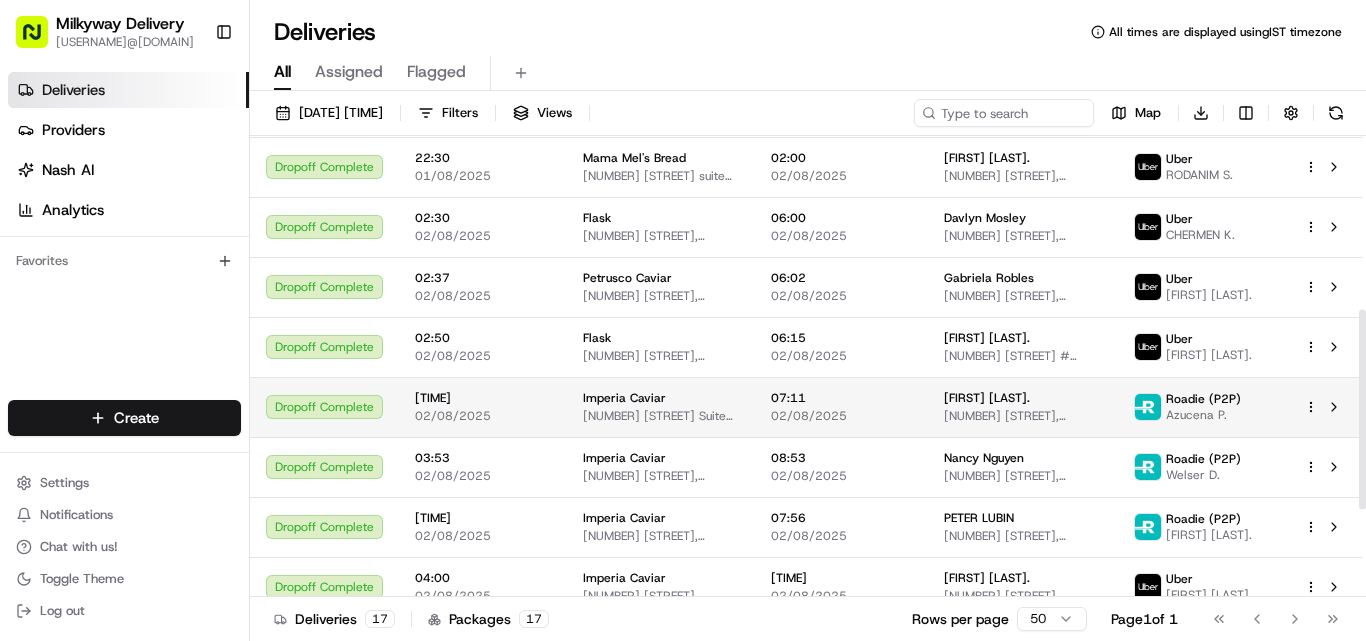 click on "Imperia Caviar" at bounding box center [661, 398] 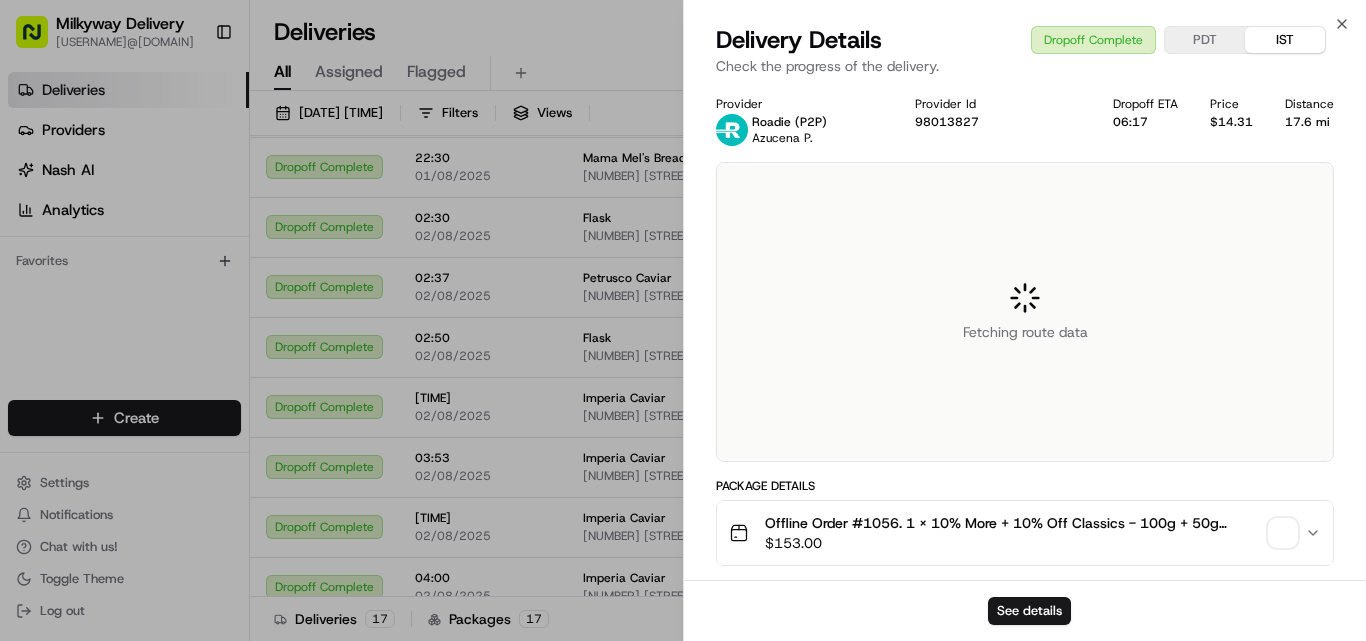 click on "Offline Order #1056. 1 x 10% More + 10% Off Classics - 100g + 50g (3.5oz + 1.7oz) Kaluga Hybrid Reserve($153.00)" at bounding box center [1013, 523] 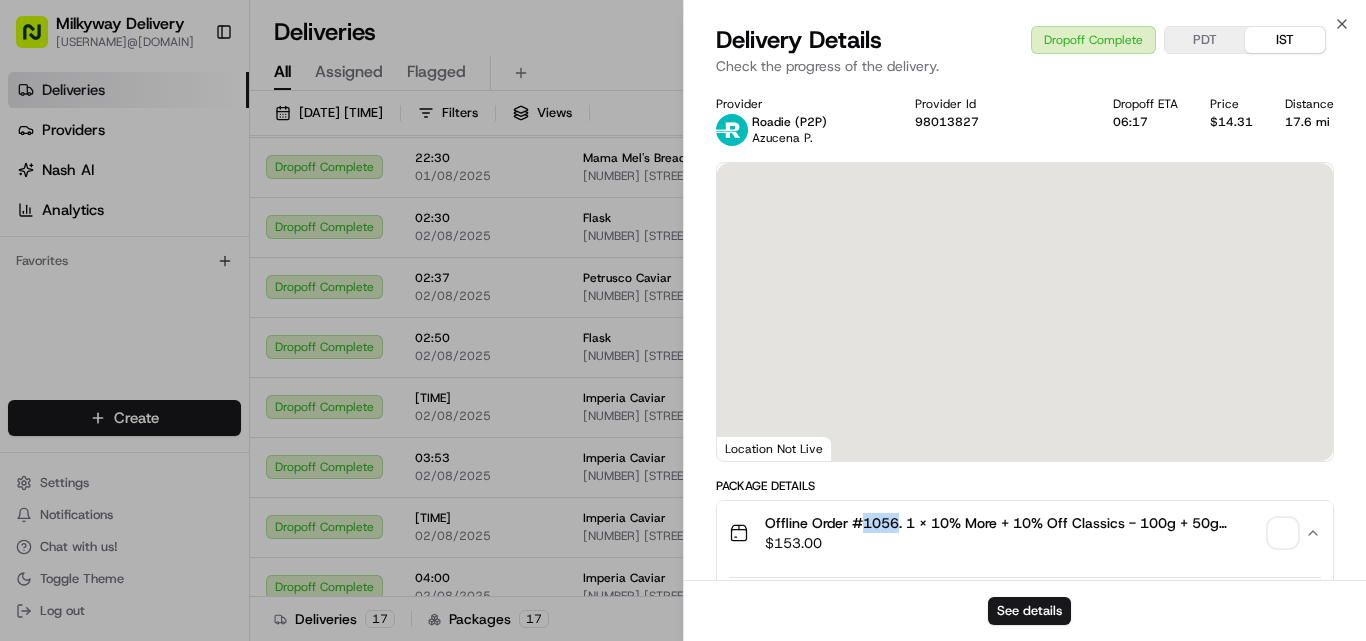 click on "Offline Order #1056. 1 x 10% More + 10% Off Classics - 100g + 50g (3.5oz + 1.7oz) Kaluga Hybrid Reserve($153.00)" at bounding box center [1013, 523] 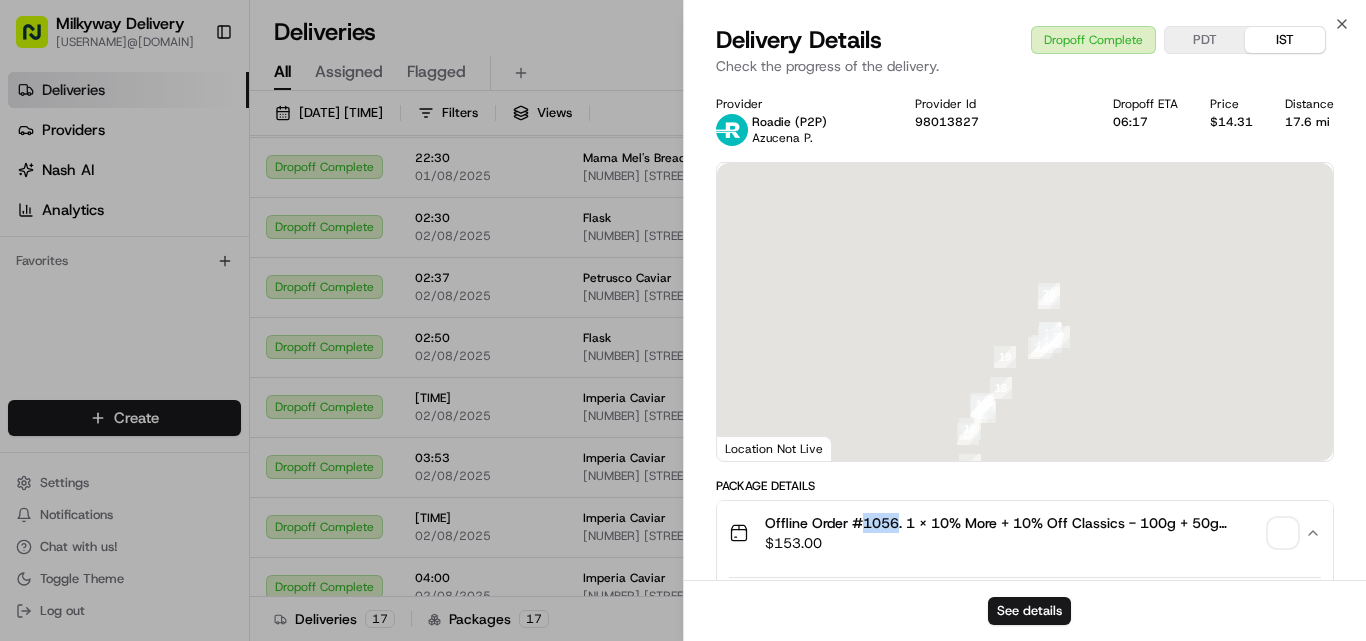 type 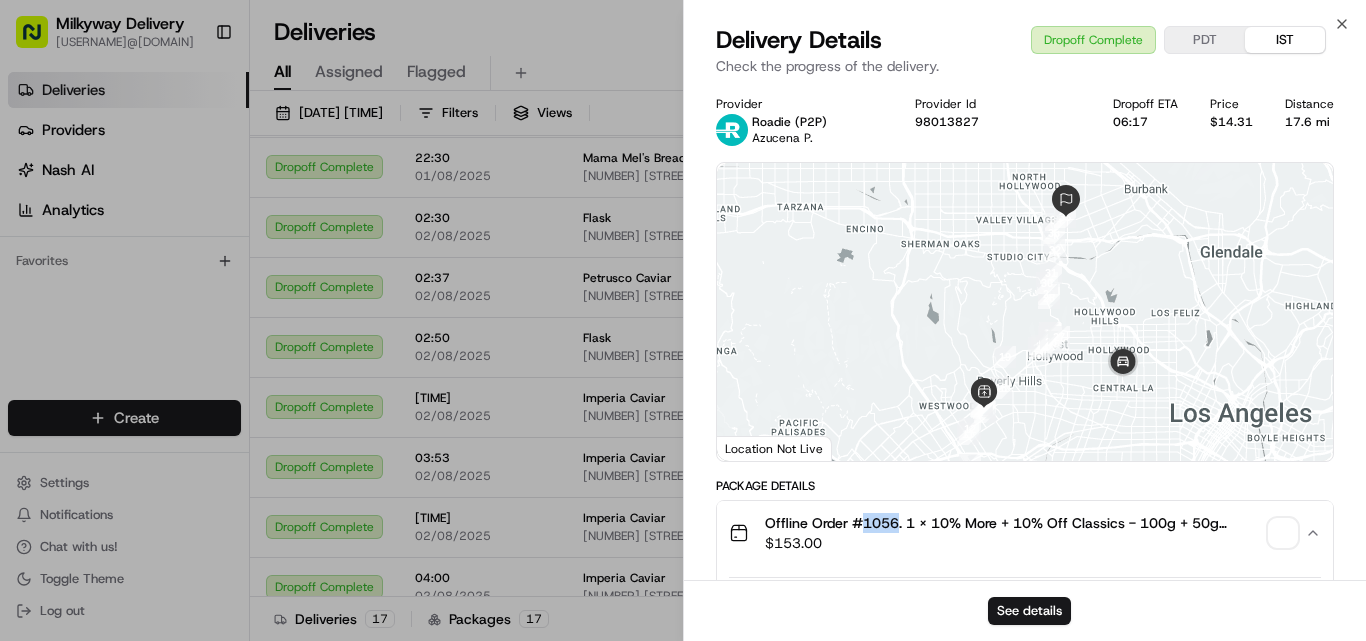 copy on "1056" 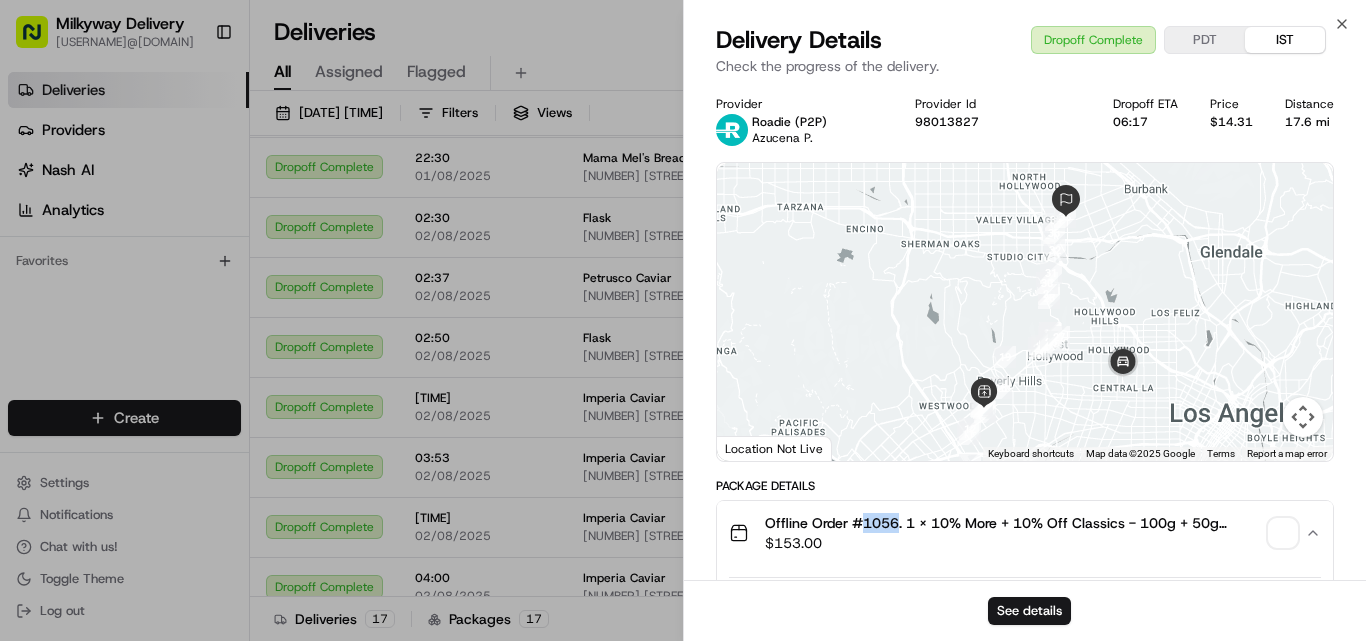 copy on "1056" 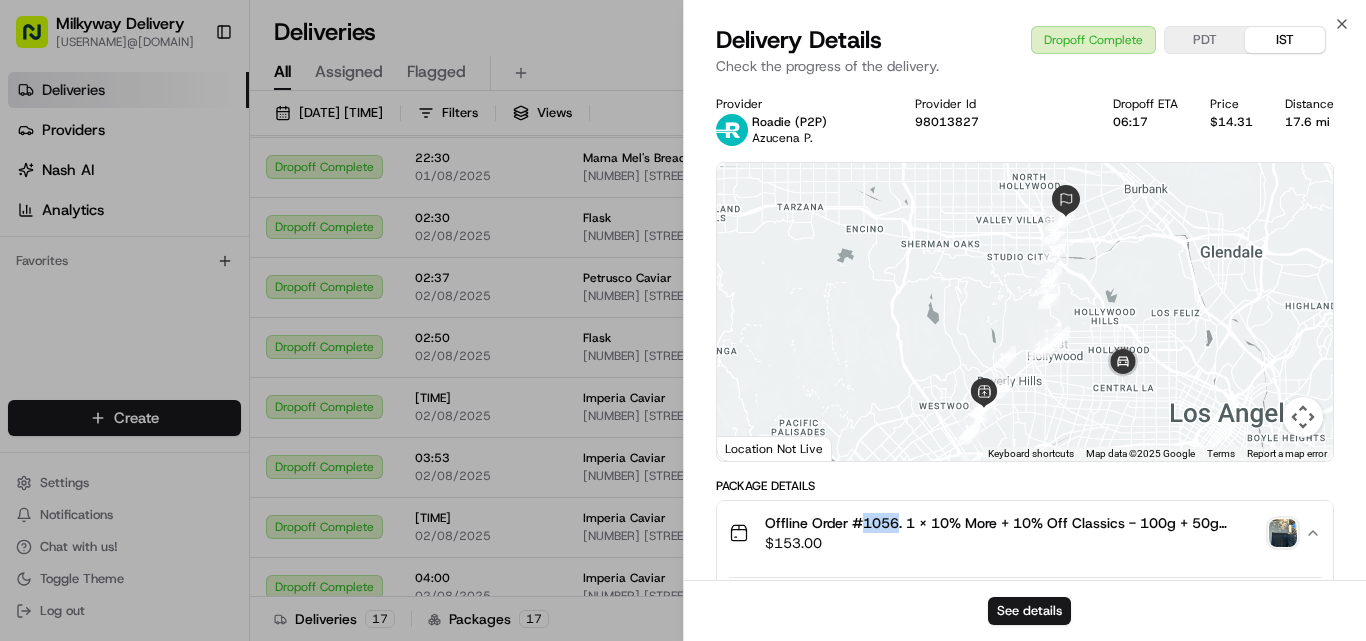 click on "17.6 mi" at bounding box center [1309, 122] 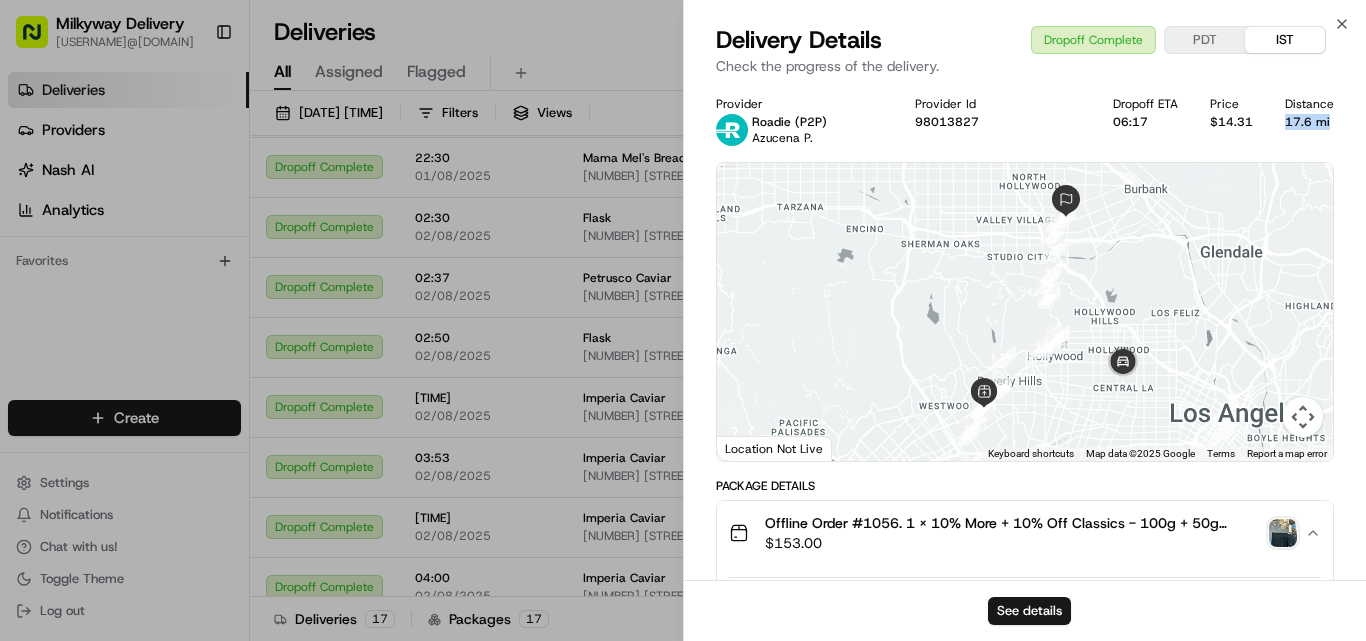 copy on "17.6 mi" 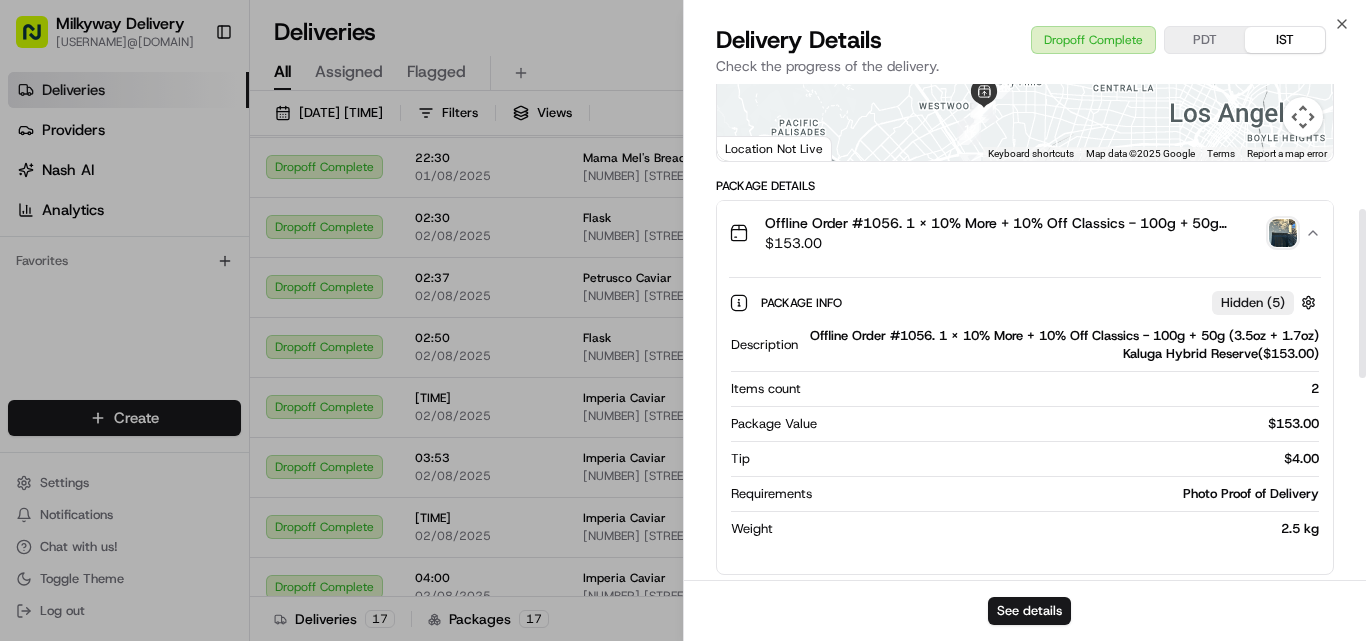 scroll, scrollTop: 600, scrollLeft: 0, axis: vertical 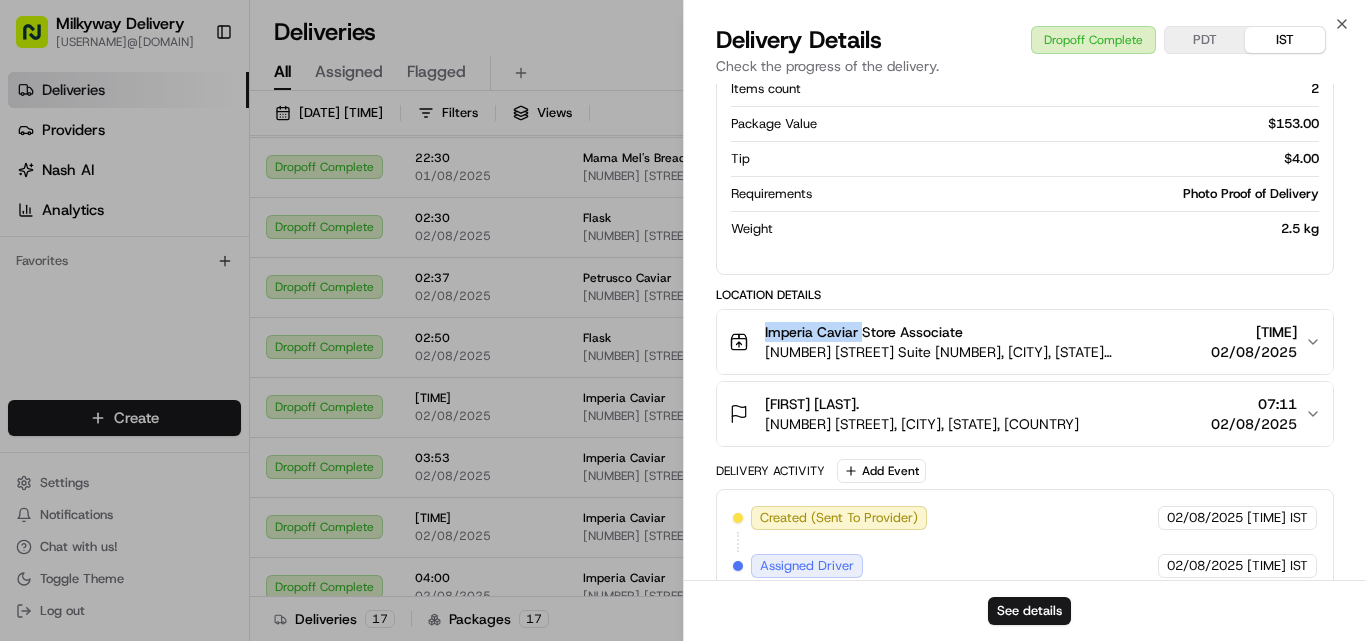 drag, startPoint x: 860, startPoint y: 329, endPoint x: 756, endPoint y: 343, distance: 104.93808 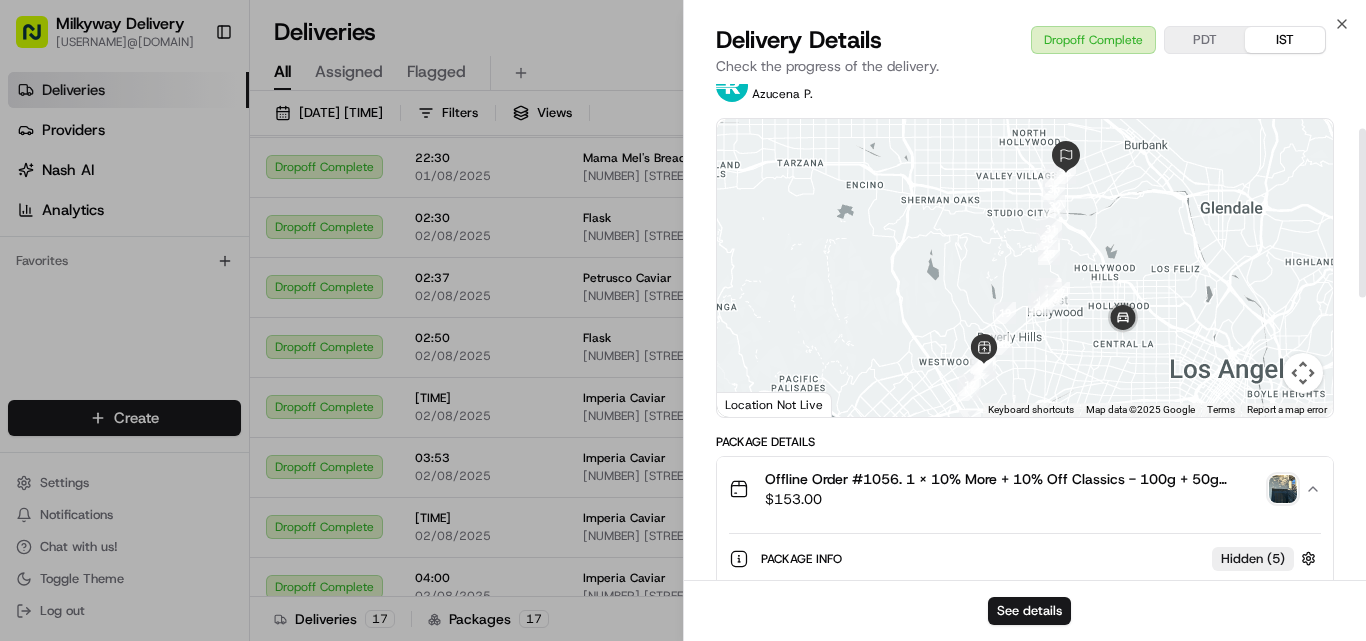 scroll, scrollTop: 0, scrollLeft: 0, axis: both 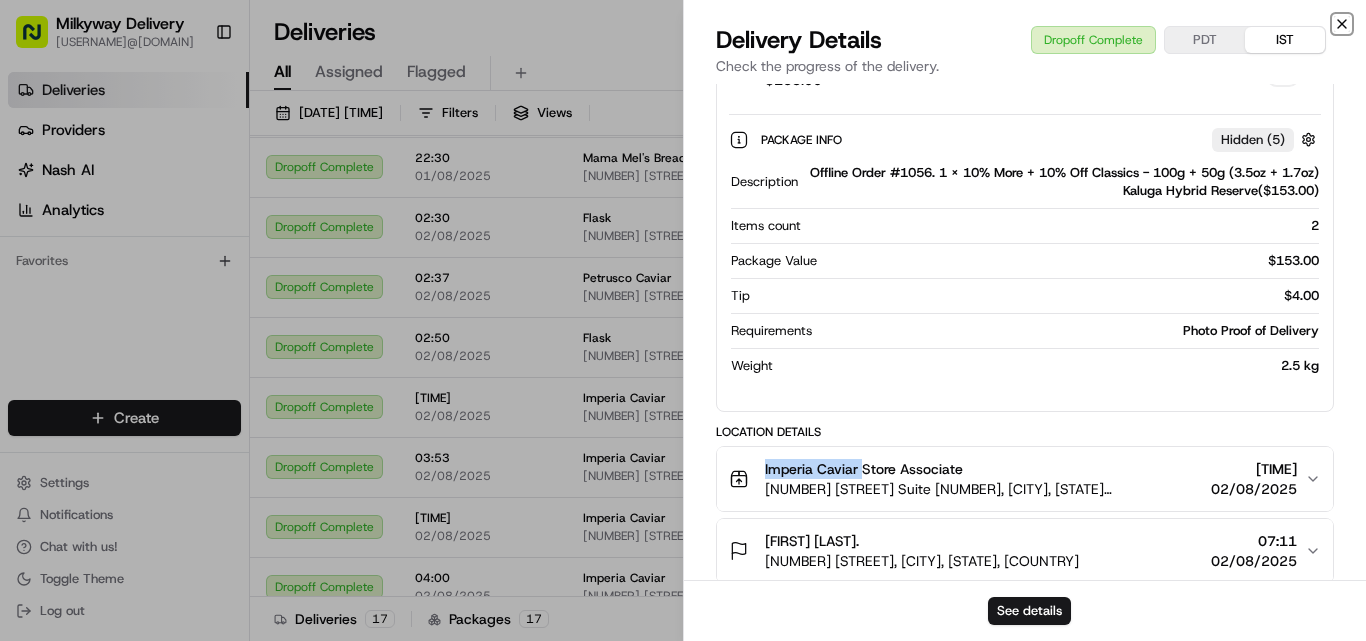 click 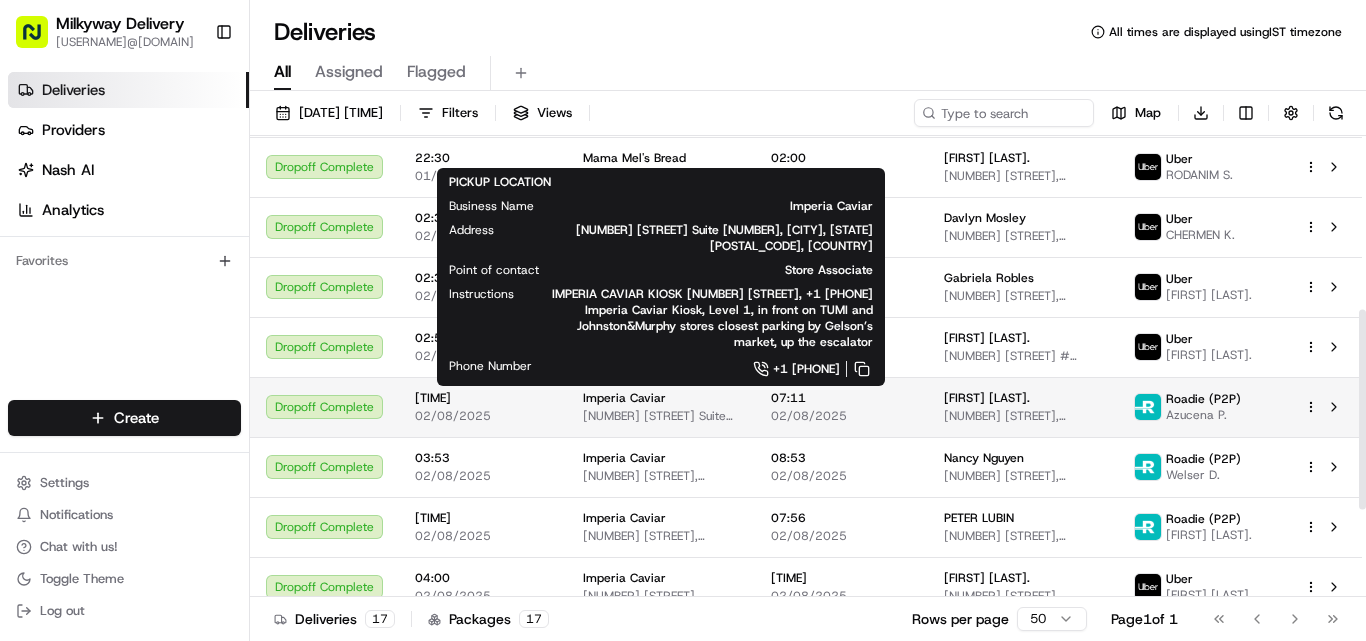 click on "[NUMBER] [STREET] [SUITE], [CITY], [STATE] [POSTAL_CODE], [COUNTRY]" at bounding box center (661, 416) 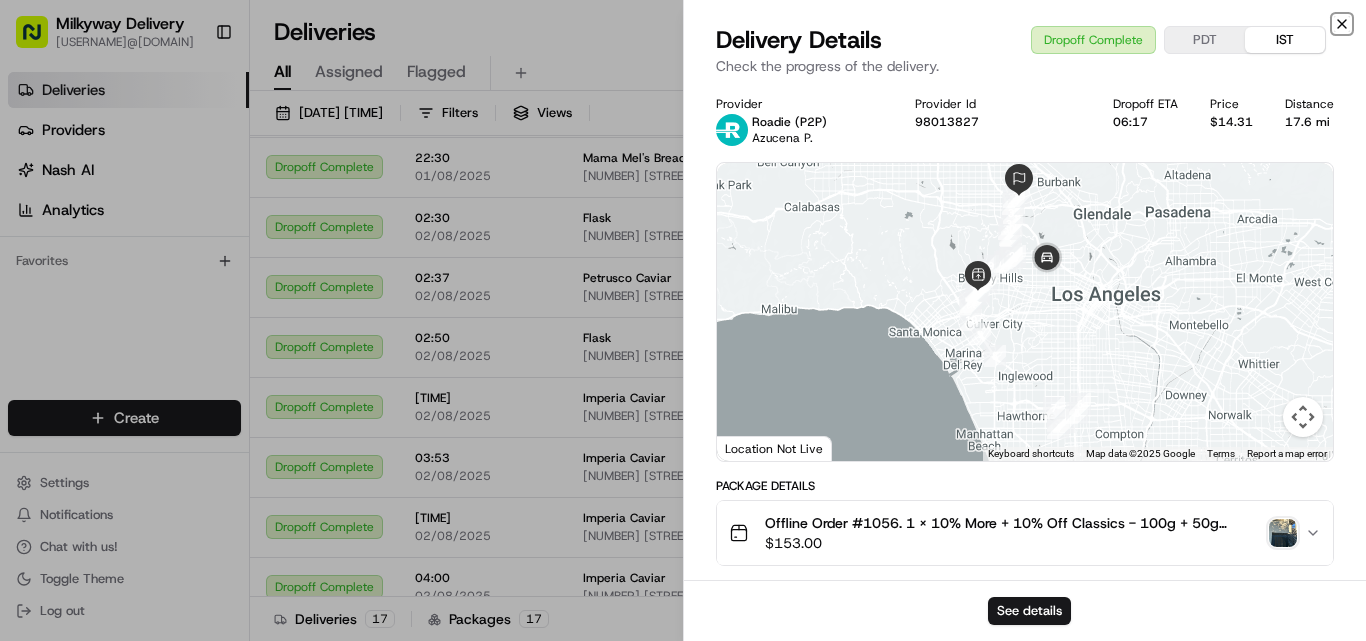 click 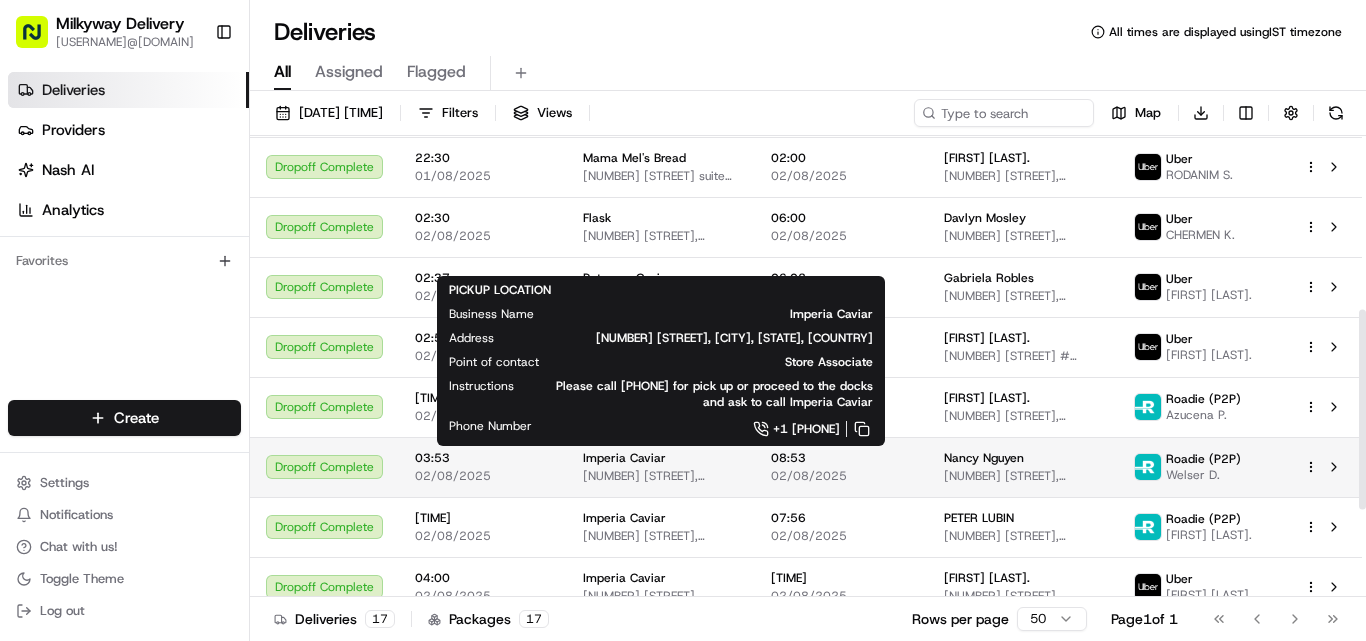 click on "Imperia Caviar" at bounding box center [624, 458] 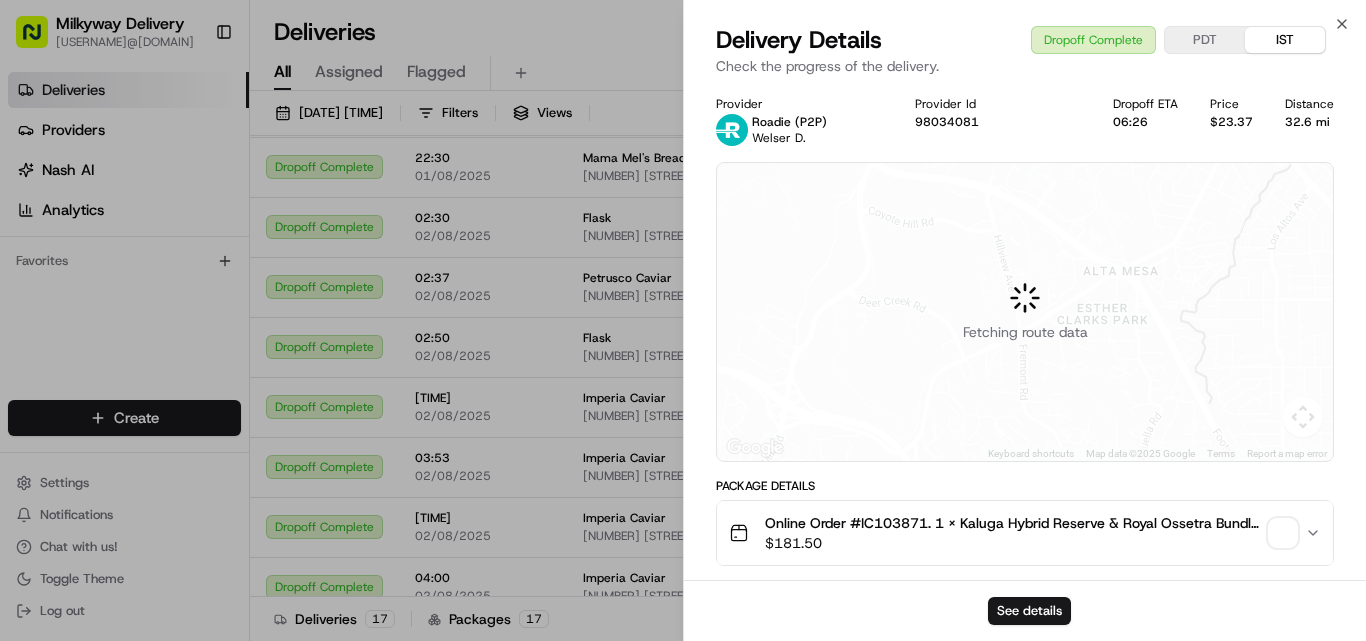click on "Online Order #IC103871. 1 x Kaluga Hybrid Reserve & Royal Ossetra Bundle - 1x50g Kaluga Hybrid Reserve + 1x50g Royal Ossetra($179.00), 1 x Shipping Protection - 2.50($2.50)" at bounding box center (1013, 523) 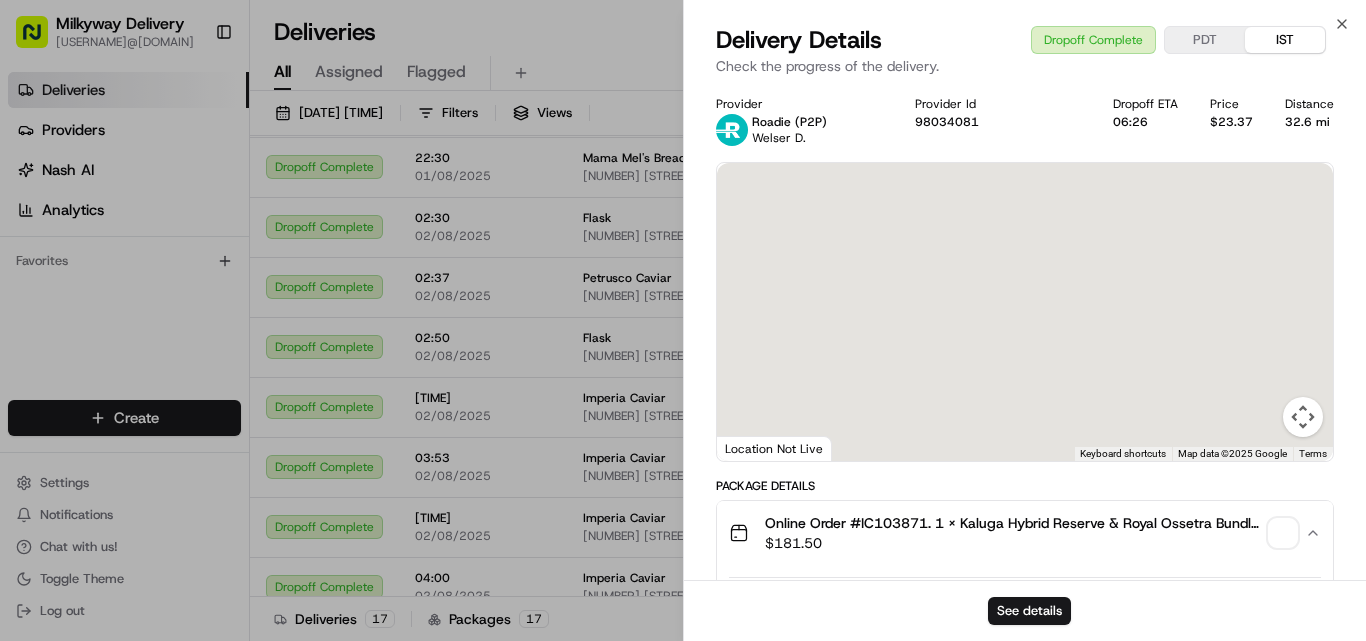 click on "Online Order #IC103871. 1 x Kaluga Hybrid Reserve & Royal Ossetra Bundle - 1x50g Kaluga Hybrid Reserve + 1x50g Royal Ossetra($179.00), 1 x Shipping Protection - 2.50($2.50)" at bounding box center [1013, 523] 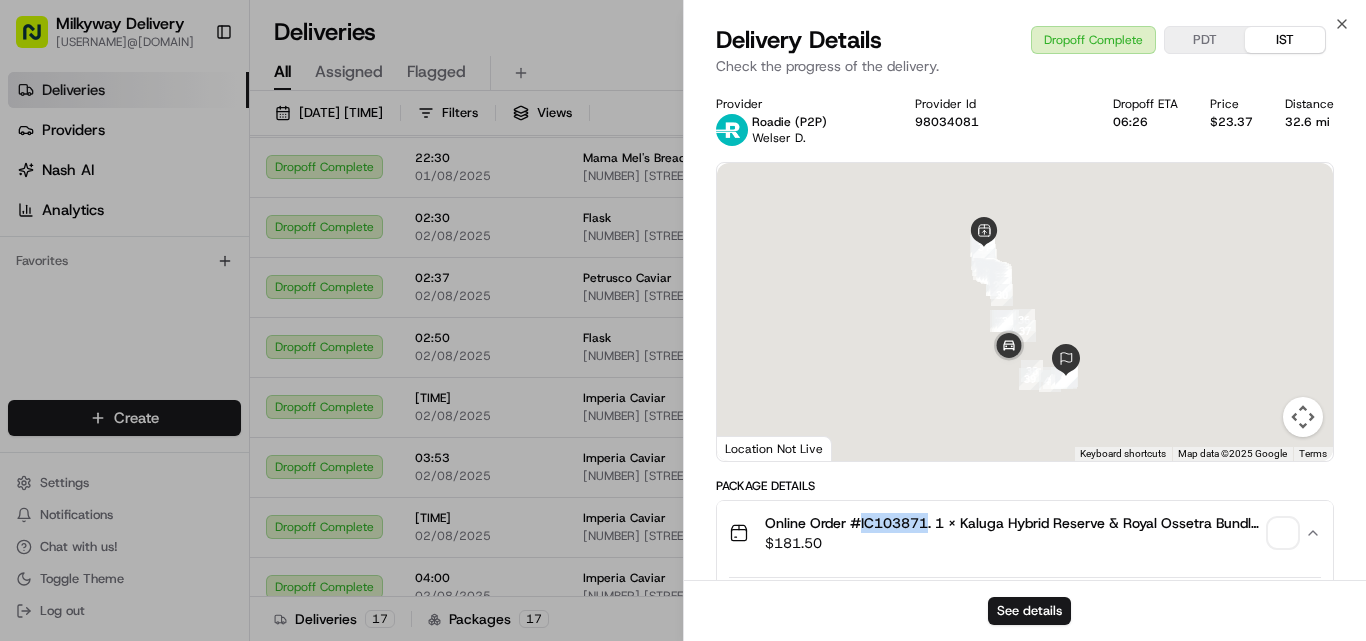 type 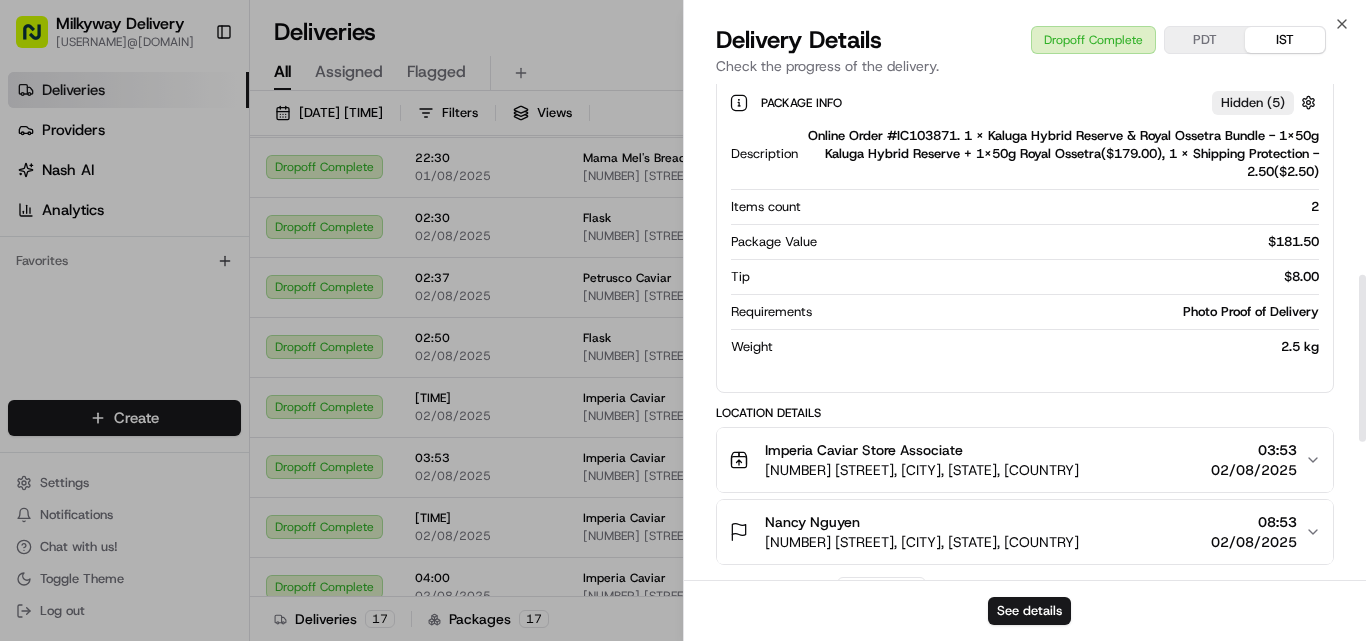 scroll, scrollTop: 600, scrollLeft: 0, axis: vertical 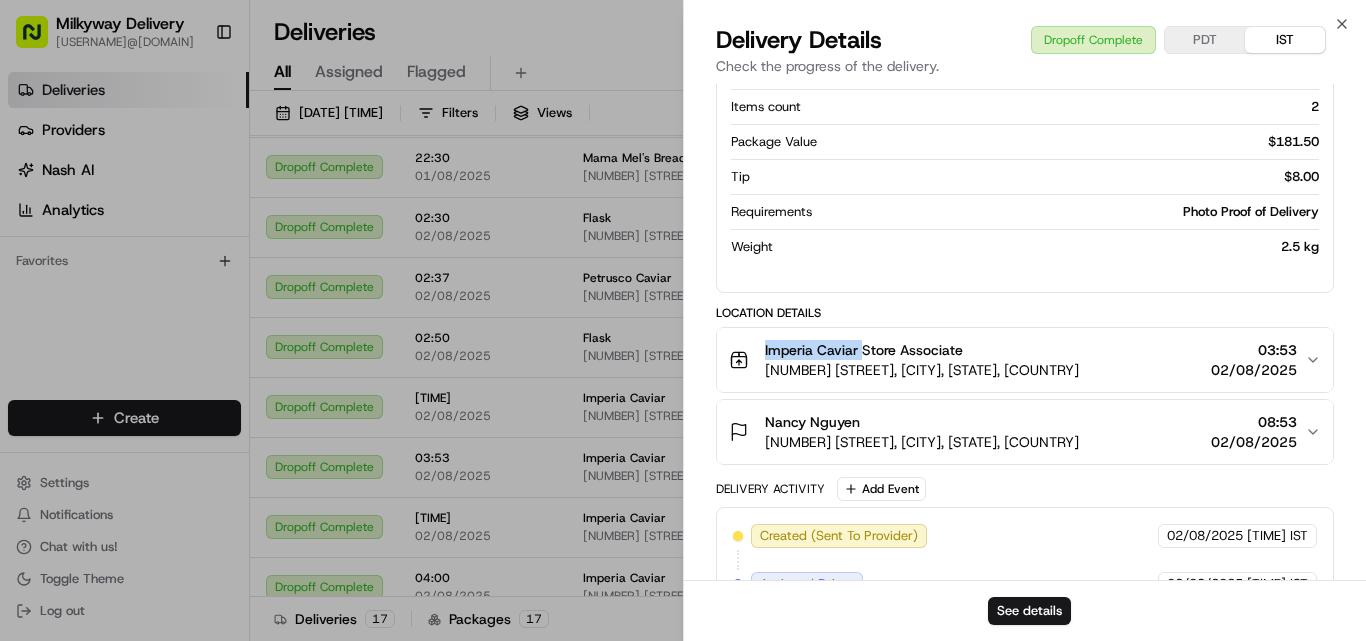 drag, startPoint x: 860, startPoint y: 348, endPoint x: 758, endPoint y: 364, distance: 103.24728 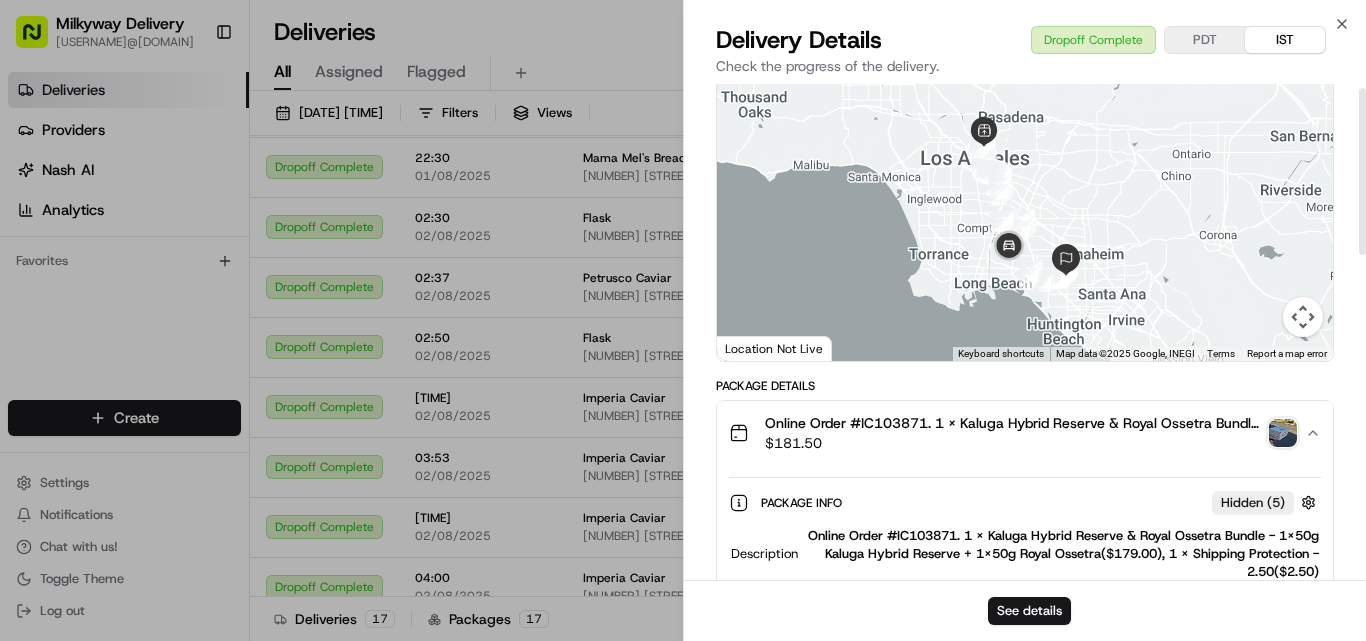 scroll, scrollTop: 0, scrollLeft: 0, axis: both 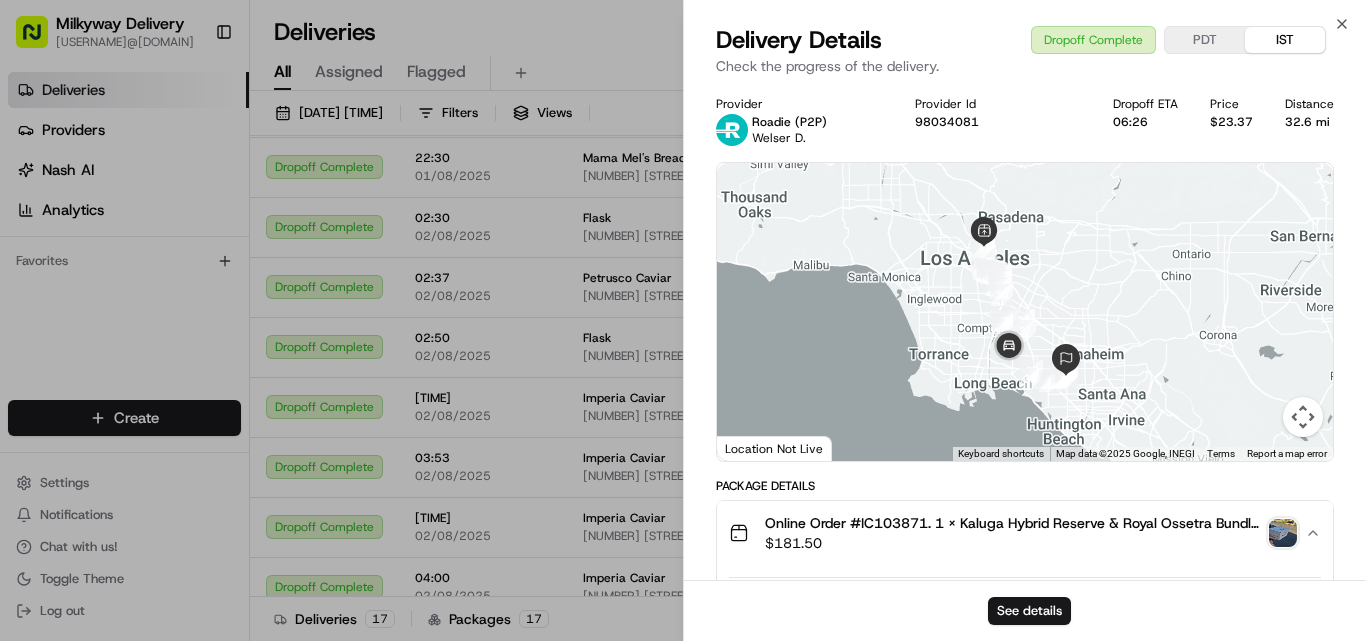click on "32.6 mi" at bounding box center [1309, 122] 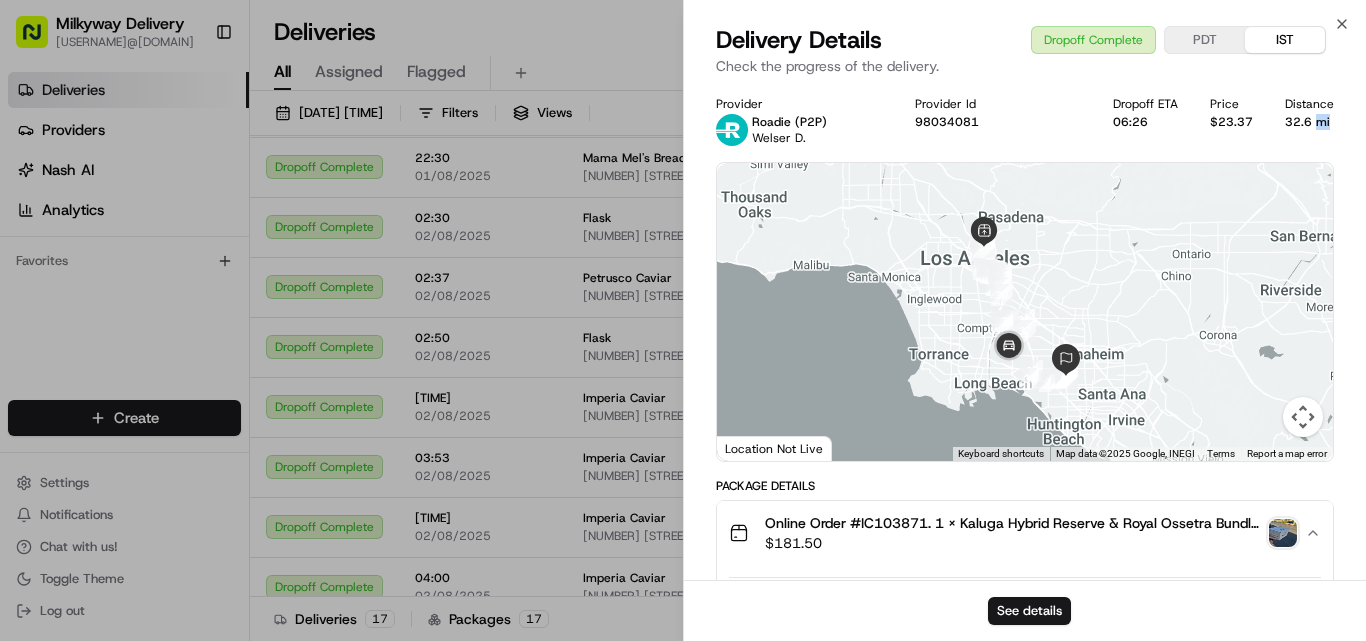 click on "32.6 mi" at bounding box center [1309, 122] 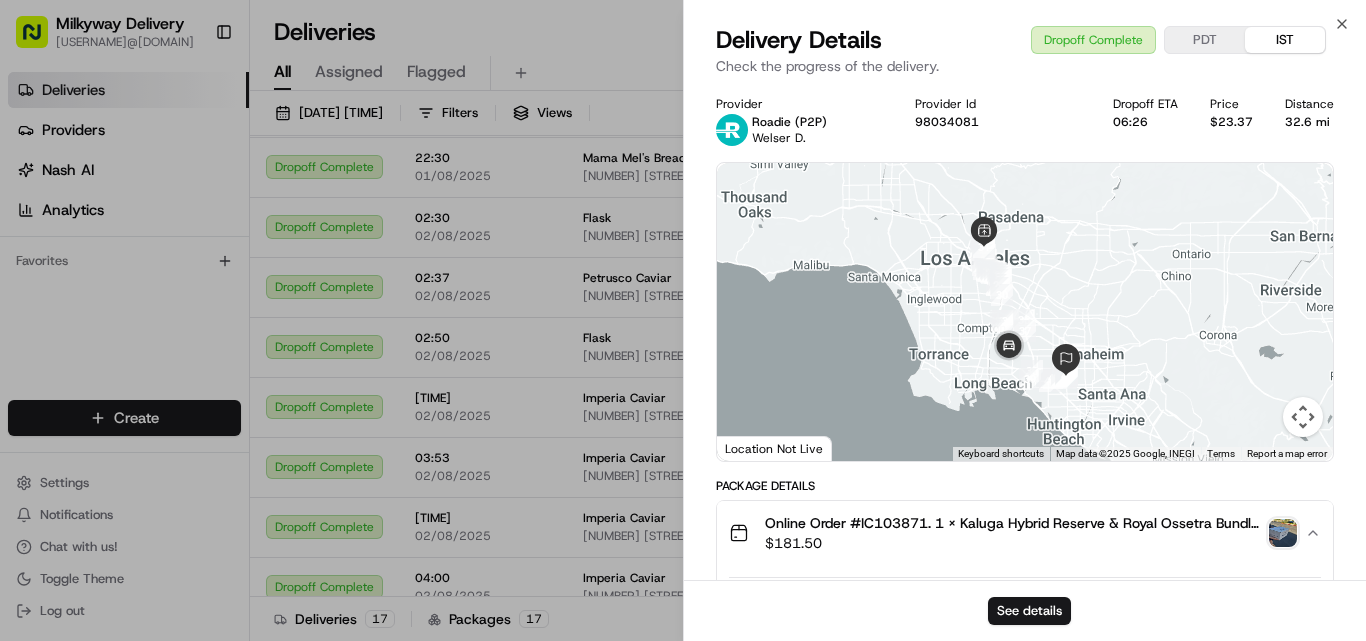 click on "32.6 mi" at bounding box center (1309, 122) 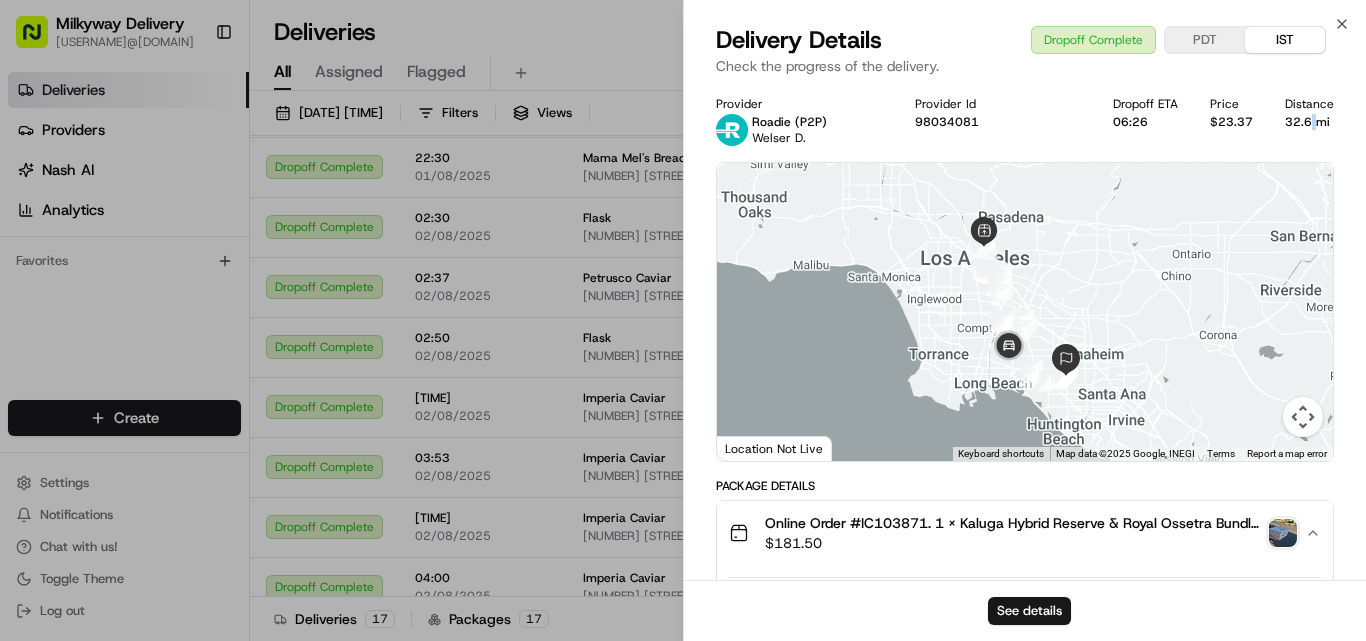 click on "32.6 mi" at bounding box center [1309, 122] 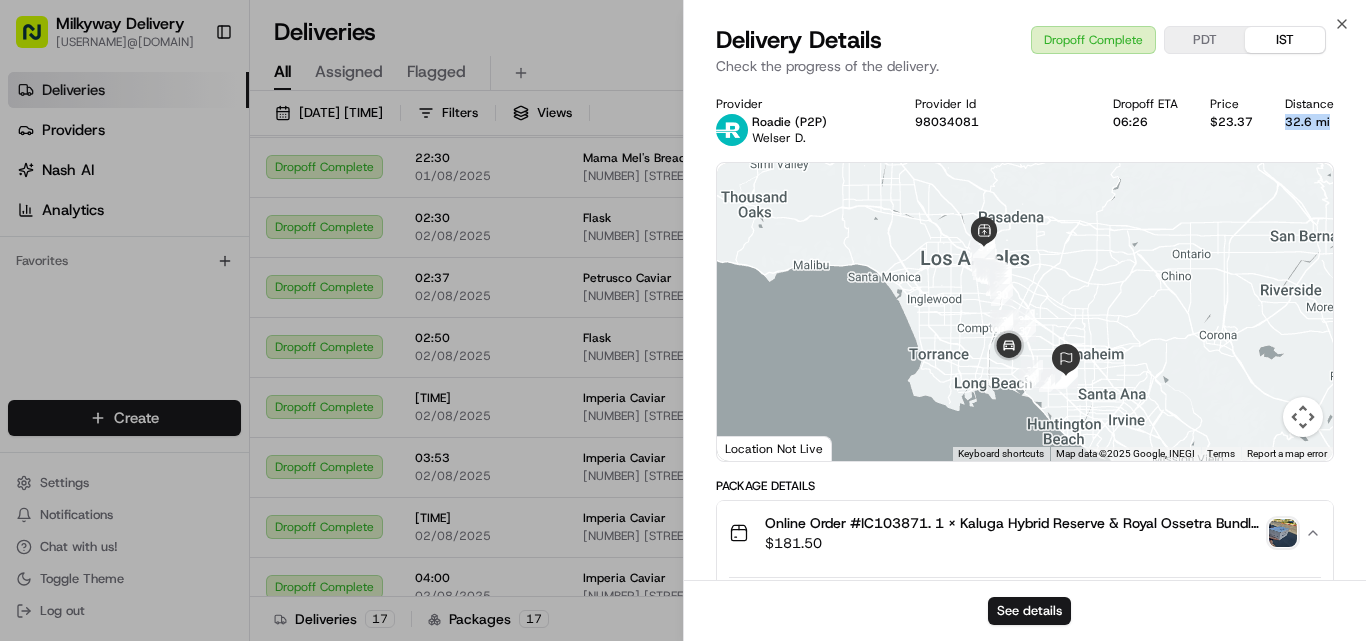 click on "32.6 mi" at bounding box center (1309, 122) 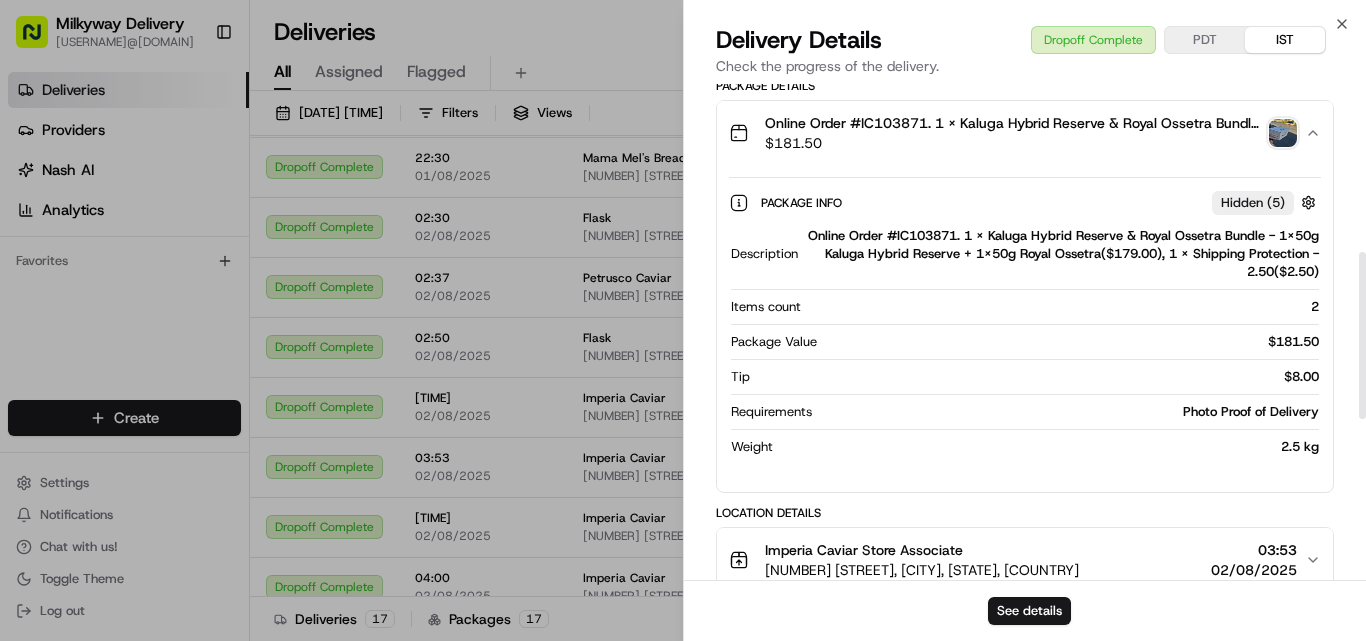 scroll, scrollTop: 500, scrollLeft: 0, axis: vertical 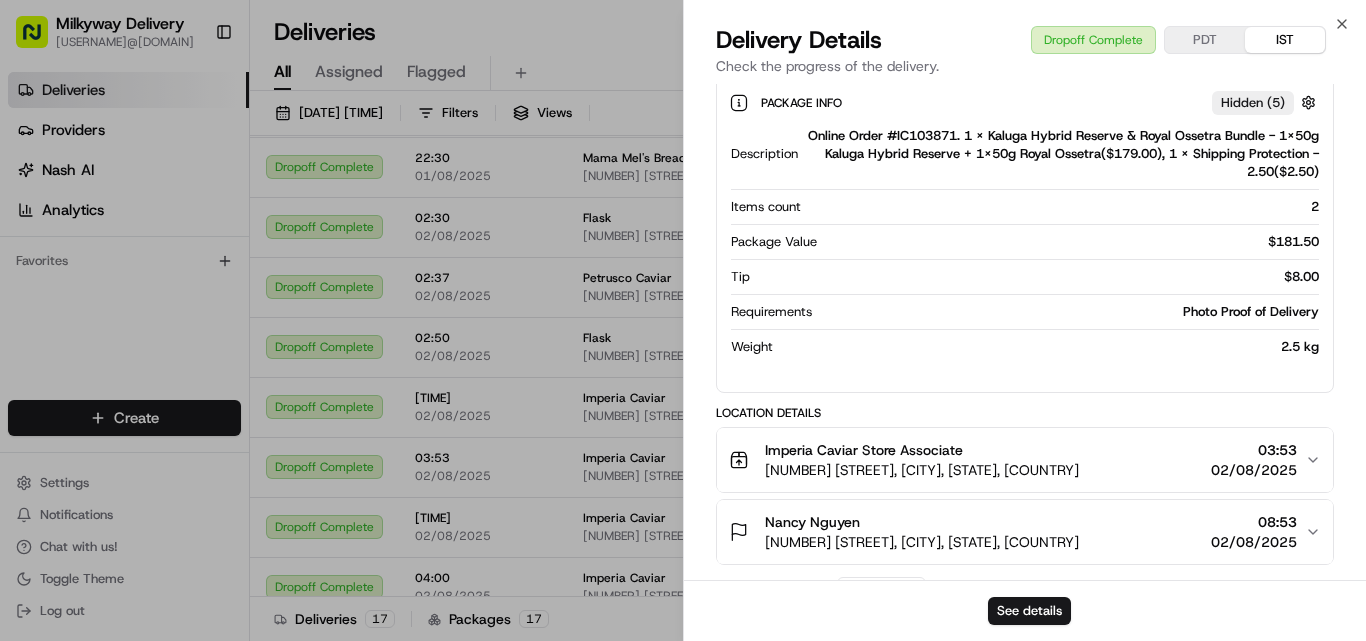click on "Close Delivery Details Dropoff Complete PDT IST Check the progress of the delivery. Provider Roadie (P2P) Welser D. Provider Id 98034081 Dropoff ETA 06:26 Price $23.37 Distance 32.6 mi ← Move left → Move right ↑ Move up ↓ Move down + Zoom in - Zoom out Home Jump left by 75% End Jump right by 75% Page Up Jump up by 75% Page Down Jump down by 75% 1 2 3 4 5 6 7 8 9 10 11 12 13 14 15 16 17 18 19 20 21 22 23 24 25 26 27 28 29 30 31 32 33 34 35 36 37 38 39 40 41 42 43 44 45 46 Keyboard shortcuts Map Data Map data ©2025 Google, INEGI Map data ©2025 Google, INEGI 20 km  Click to toggle between metric and imperial units Terms Report a map error Location Not Live Package Details Online Order #IC103871. 1 x Kaluga Hybrid Reserve & Royal Ossetra Bundle - 1x50g Kaluga Hybrid Reserve + 1x50g Royal Ossetra($179.00), 1 x Shipping Protection - 2.50($2.50) $ 181.50 Package Info Hidden ( 5 ) Description Items count 2 Package Value $ 181.50 Tip $ 8.00 Requirements Photo Proof of Delivery Weight 2.5 kg Location Details" at bounding box center (1024, 320) 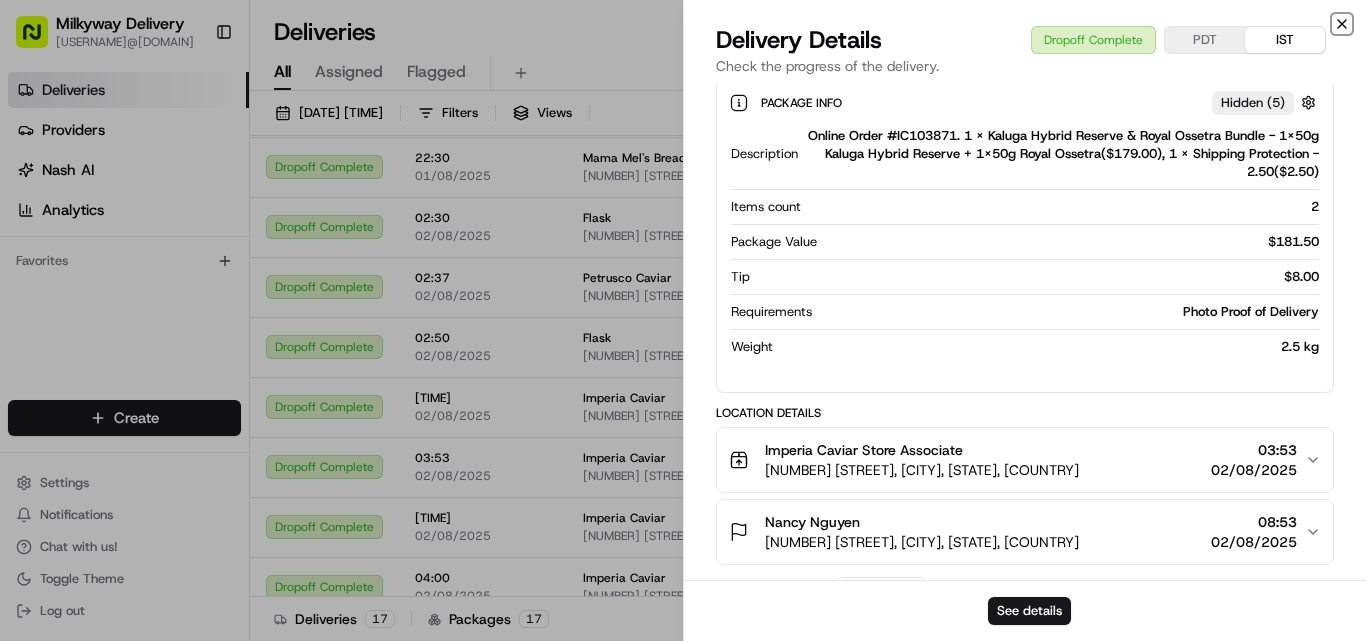 click 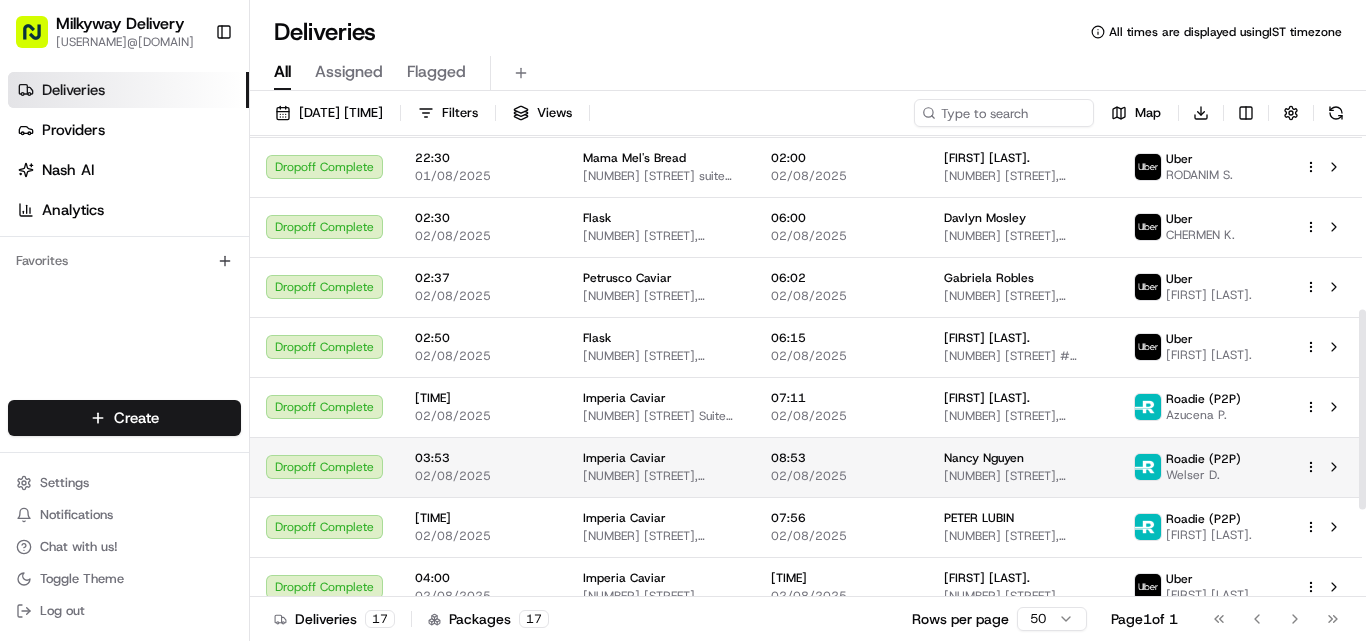 click on "2522 Humboldt St, [CITY], [STATE] 90031, USA" at bounding box center [661, 476] 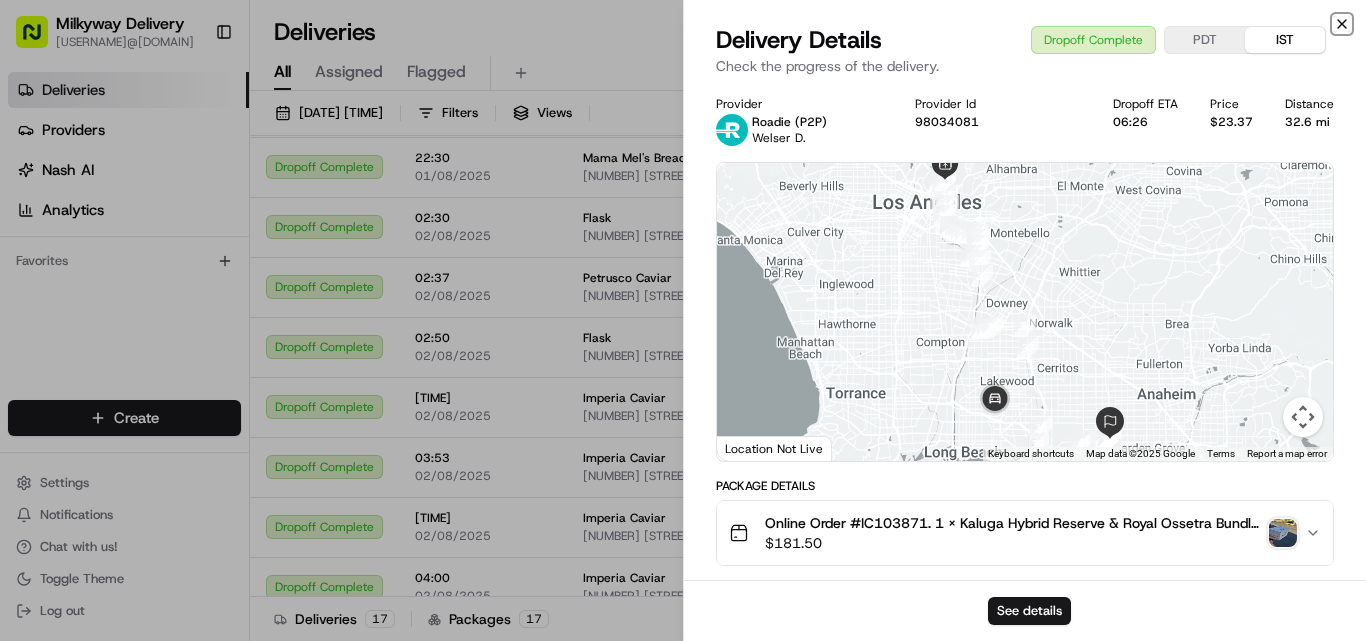 click 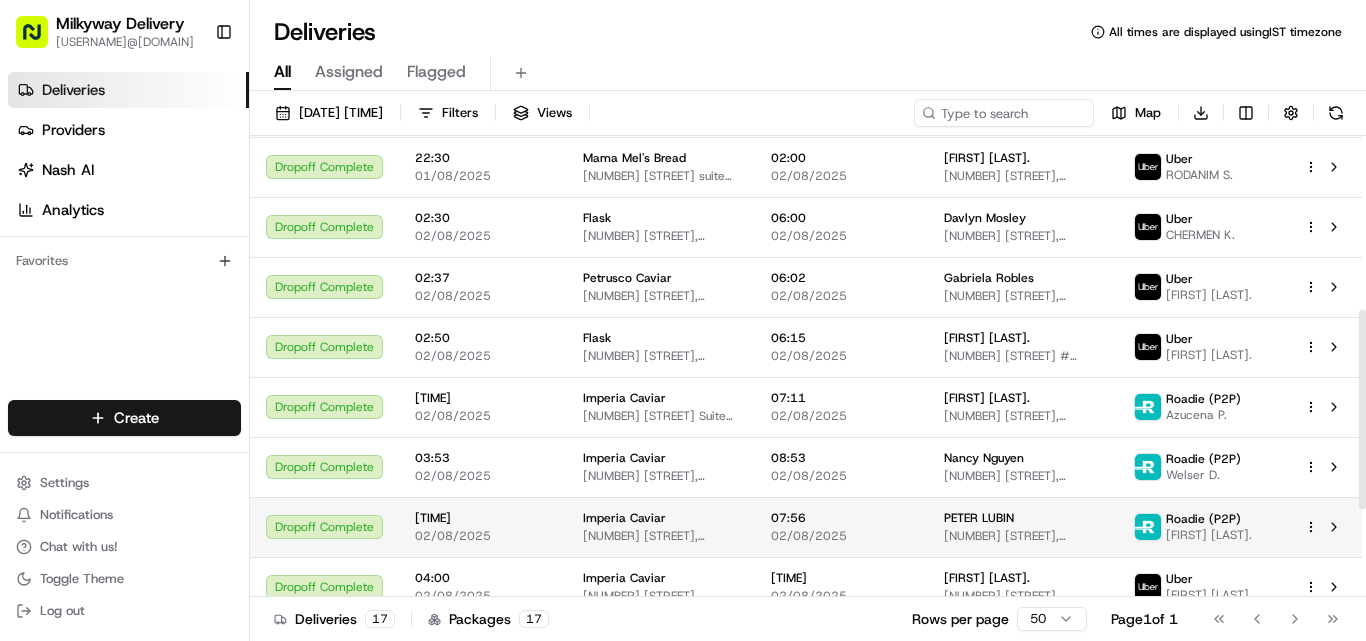 click on "Imperia Caviar" at bounding box center [624, 518] 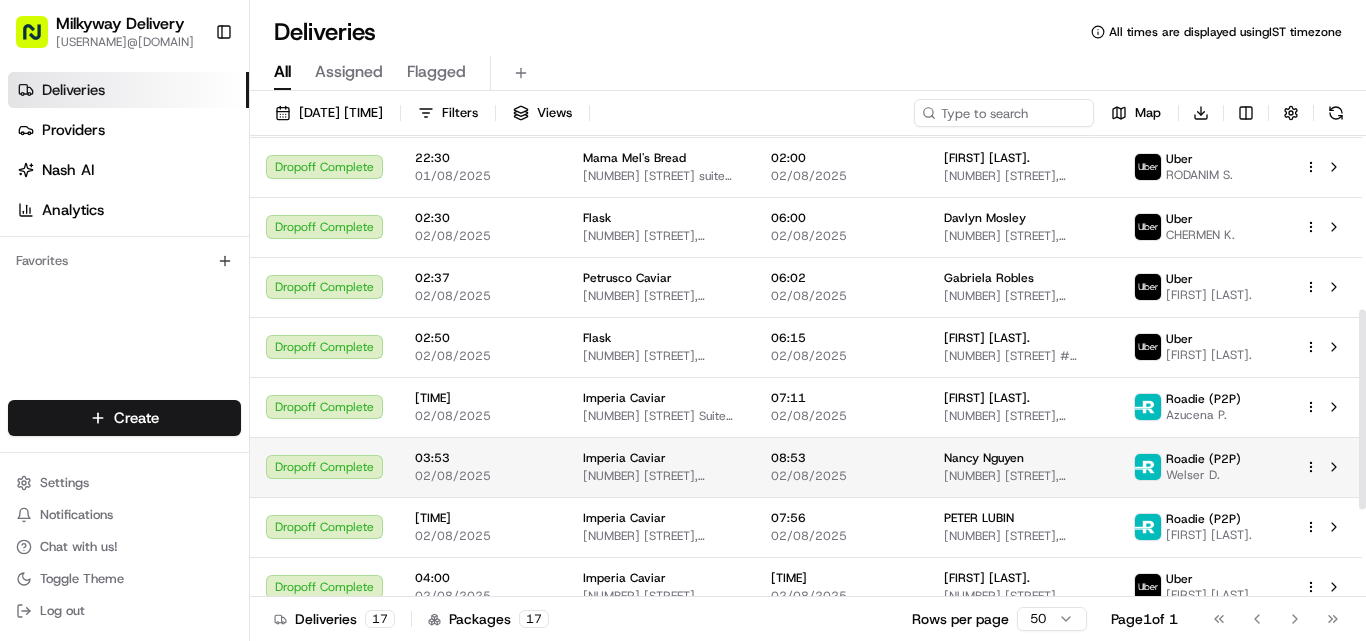 click on "Imperia Caviar 2522 Humboldt St, [CITY], [STATE] 90031, USA" at bounding box center (661, 467) 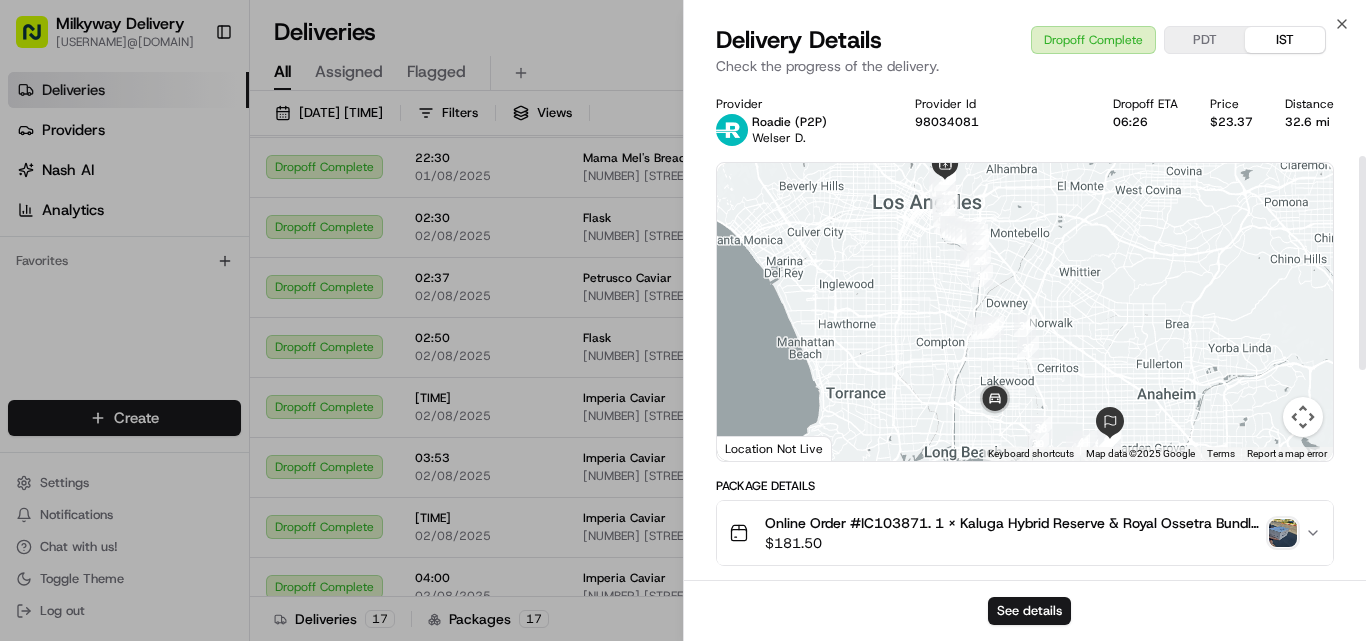scroll, scrollTop: 300, scrollLeft: 0, axis: vertical 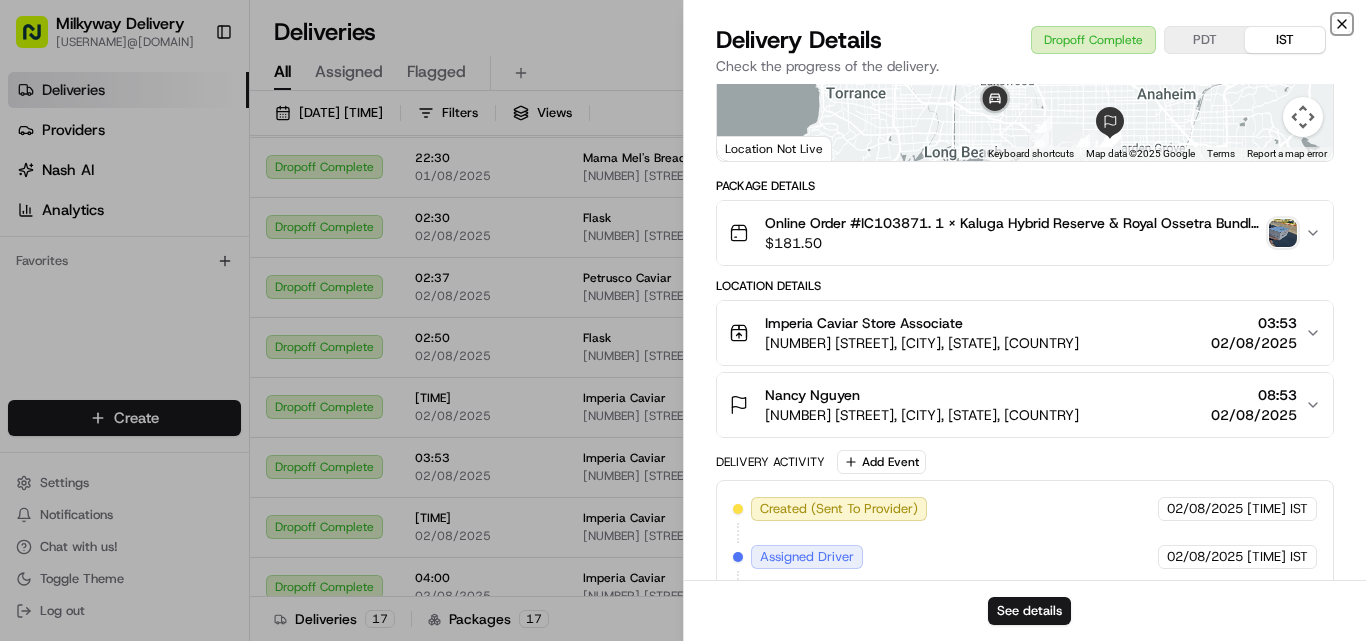 click 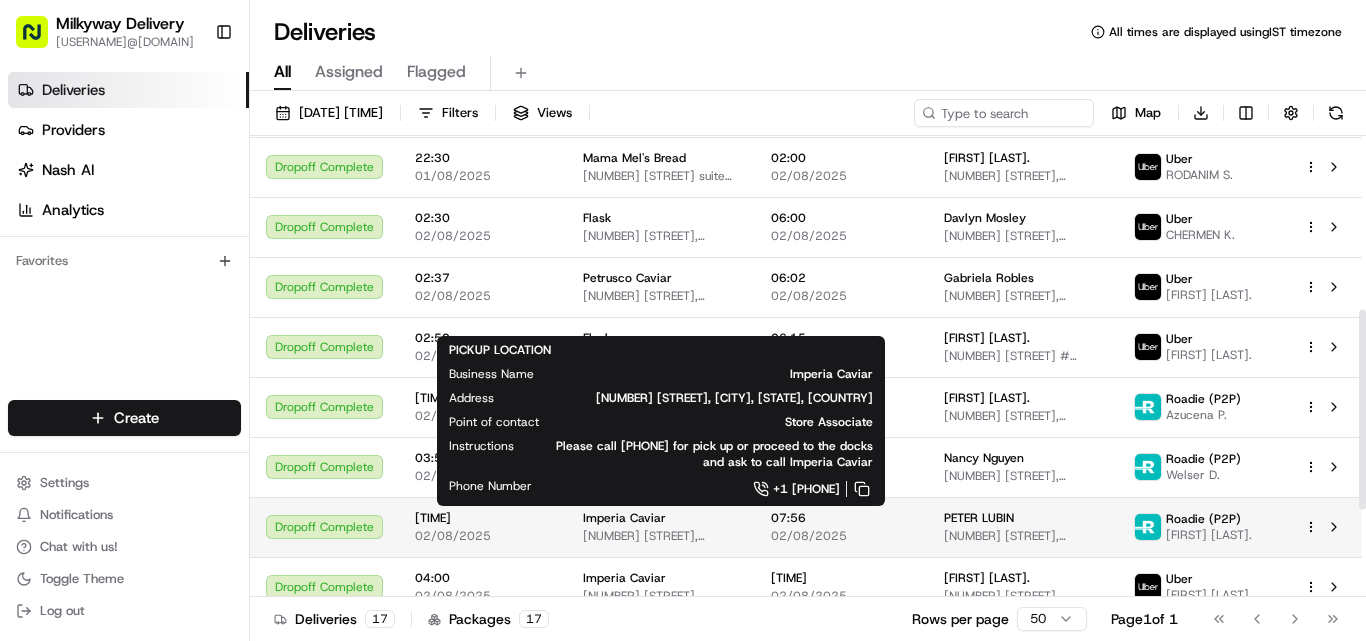 click on "Imperia Caviar" at bounding box center (624, 518) 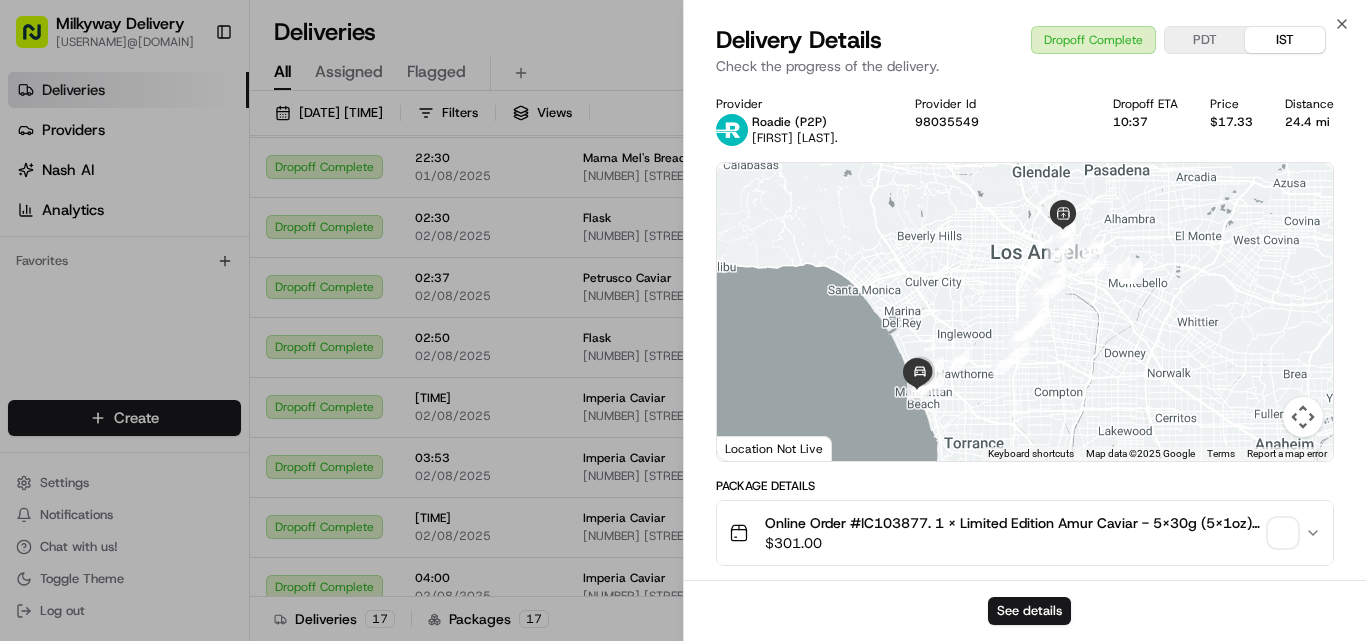 click on "Online Order #IC103877. 1 x Limited Edition Amur Caviar - 5x30g (5x1oz)($265.00), 3 x French Mini Blinis, 16pc($36.00)" at bounding box center [1013, 523] 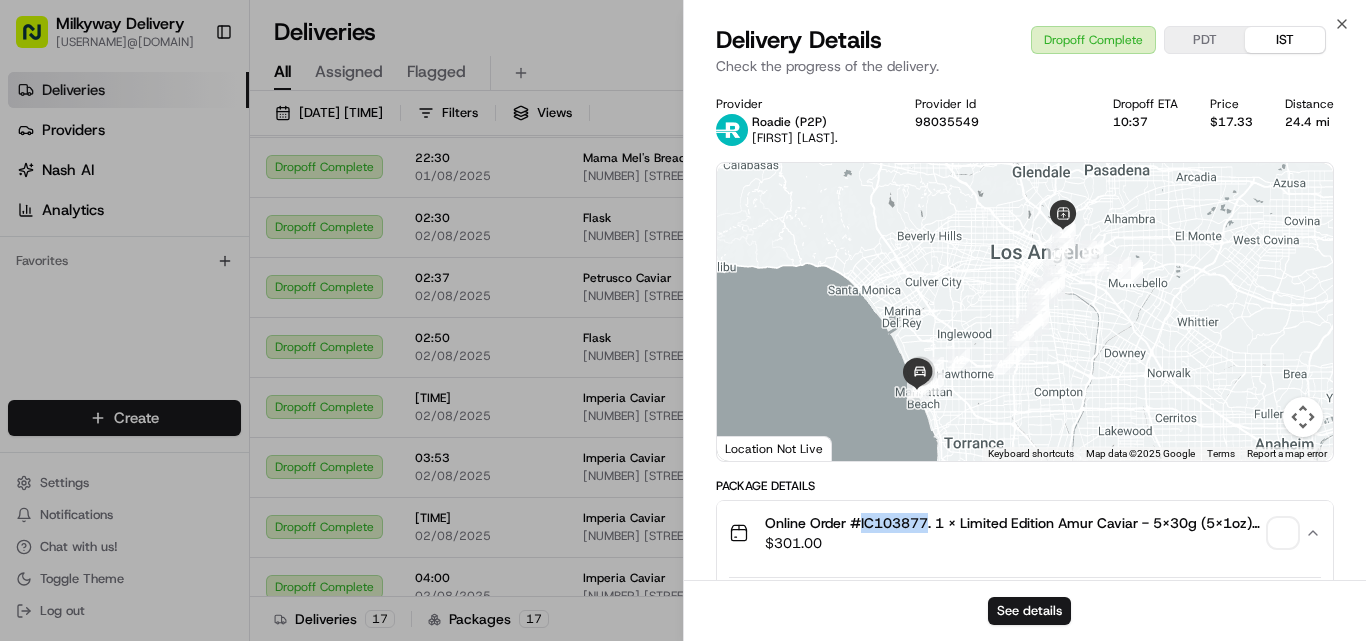 click on "Online Order #IC103877. 1 x Limited Edition Amur Caviar - 5x30g (5x1oz)($265.00), 3 x French Mini Blinis, 16pc($36.00)" at bounding box center (1013, 523) 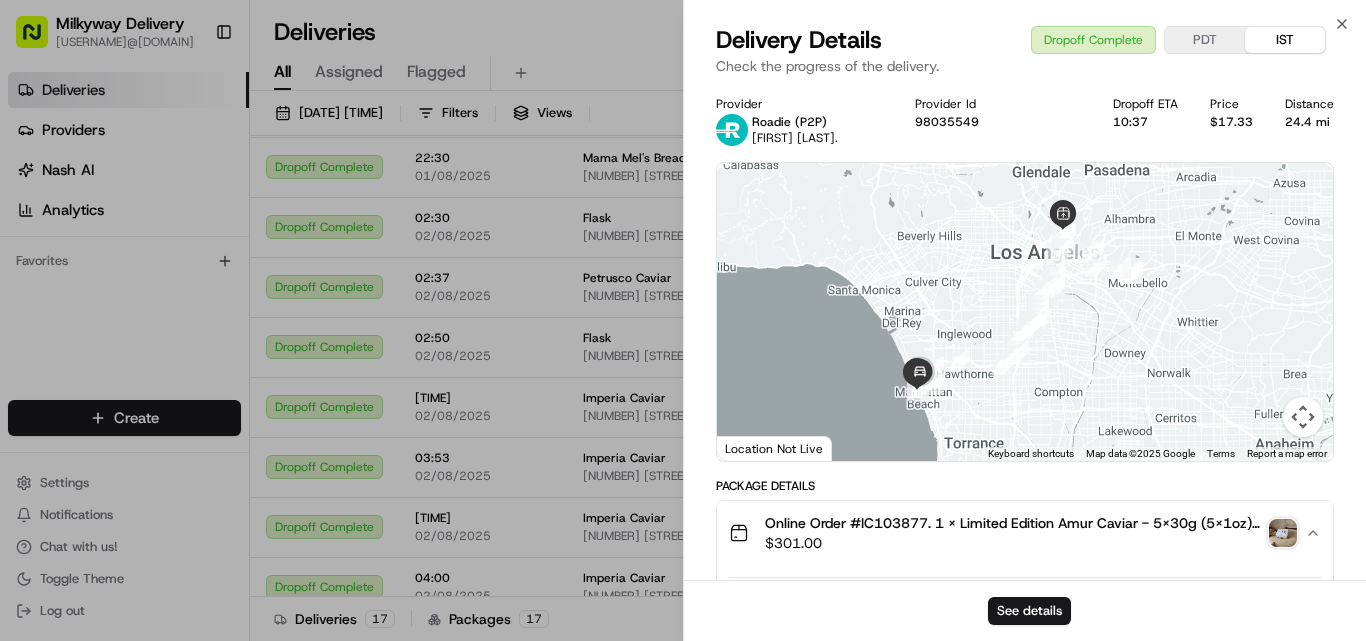 click on "24.4 mi" at bounding box center [1309, 122] 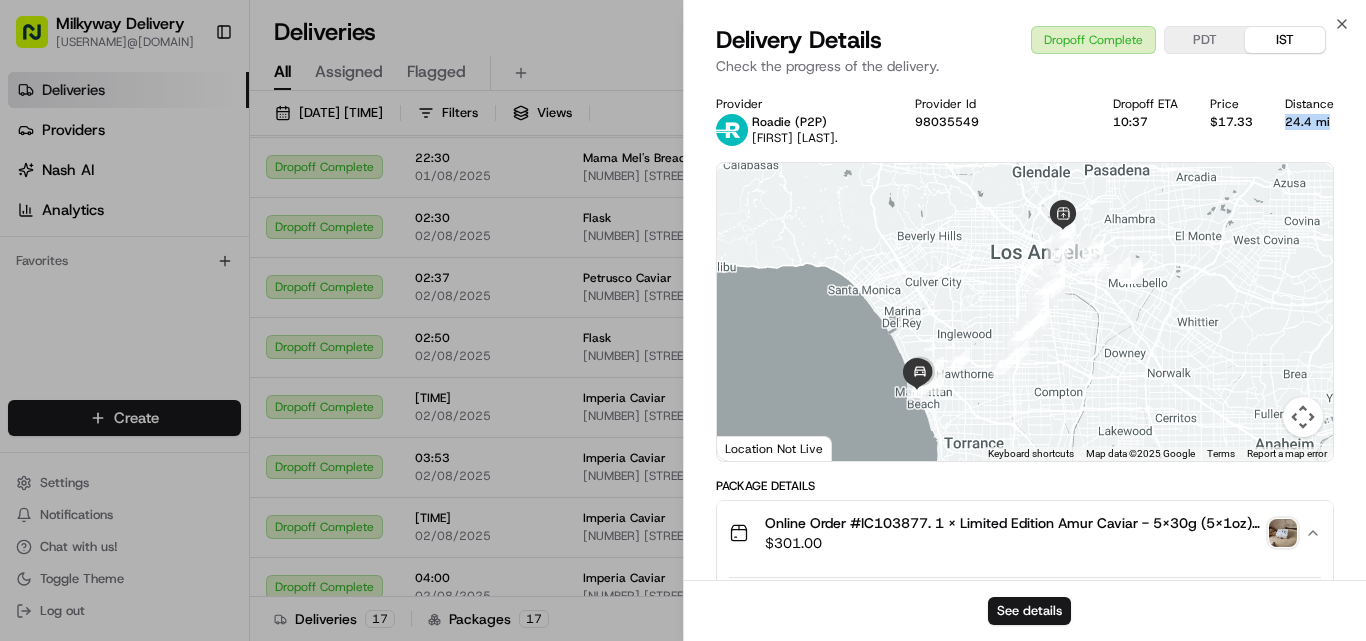click on "24.4 mi" at bounding box center (1309, 122) 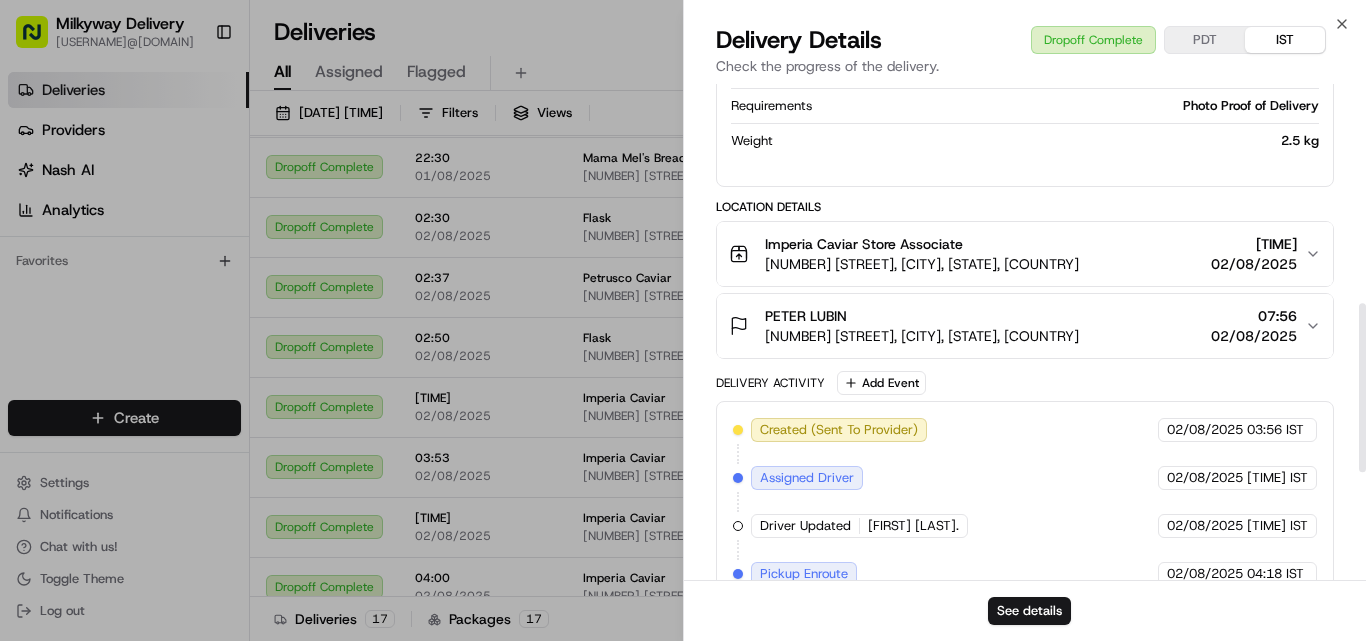 scroll, scrollTop: 700, scrollLeft: 0, axis: vertical 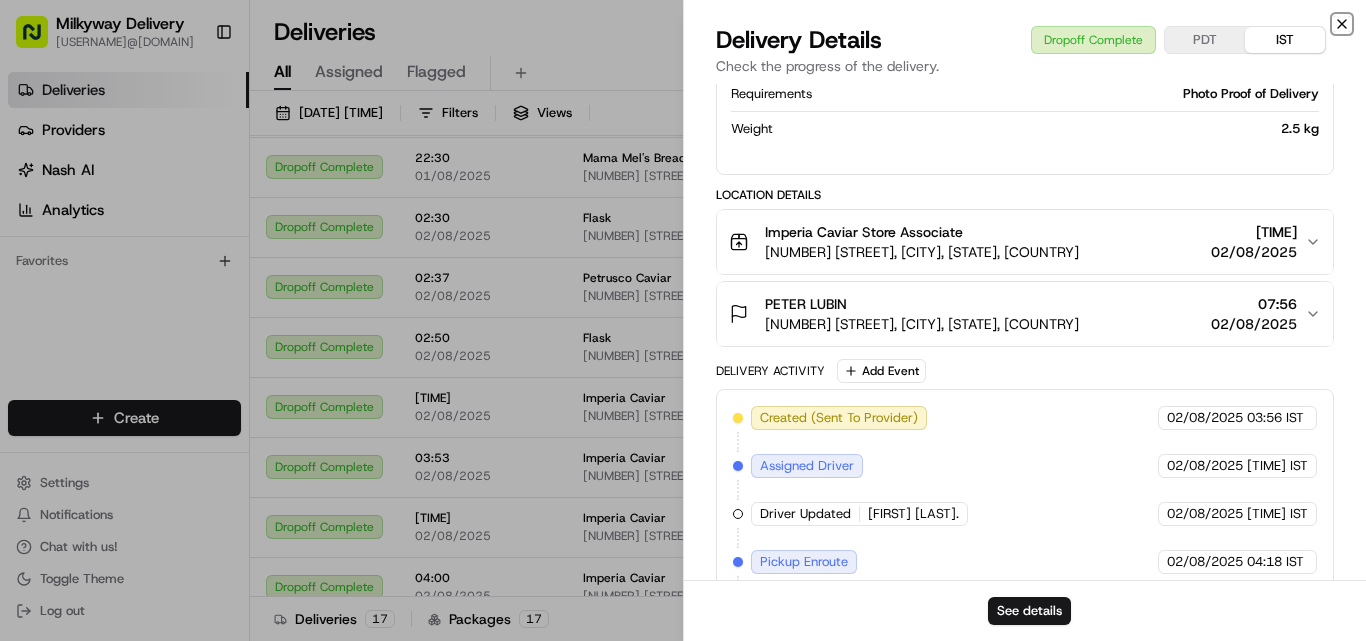 click 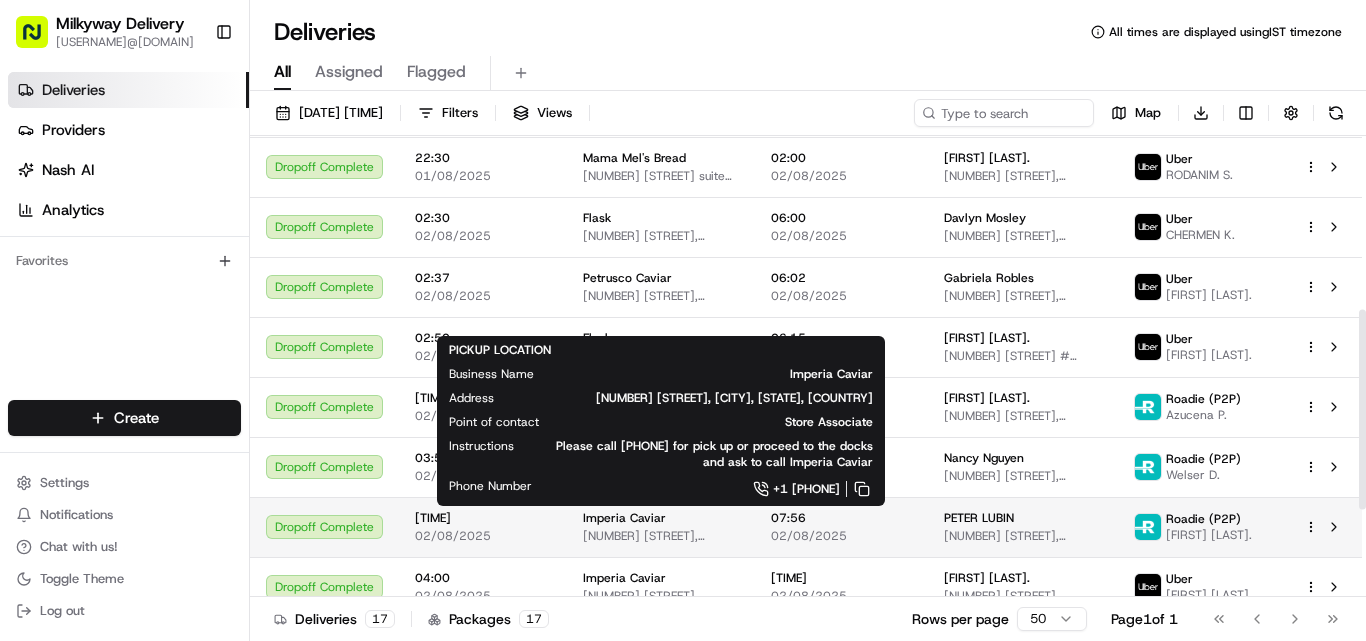 click on "2522 Humboldt St, [CITY], [STATE] 90031, USA" at bounding box center [661, 536] 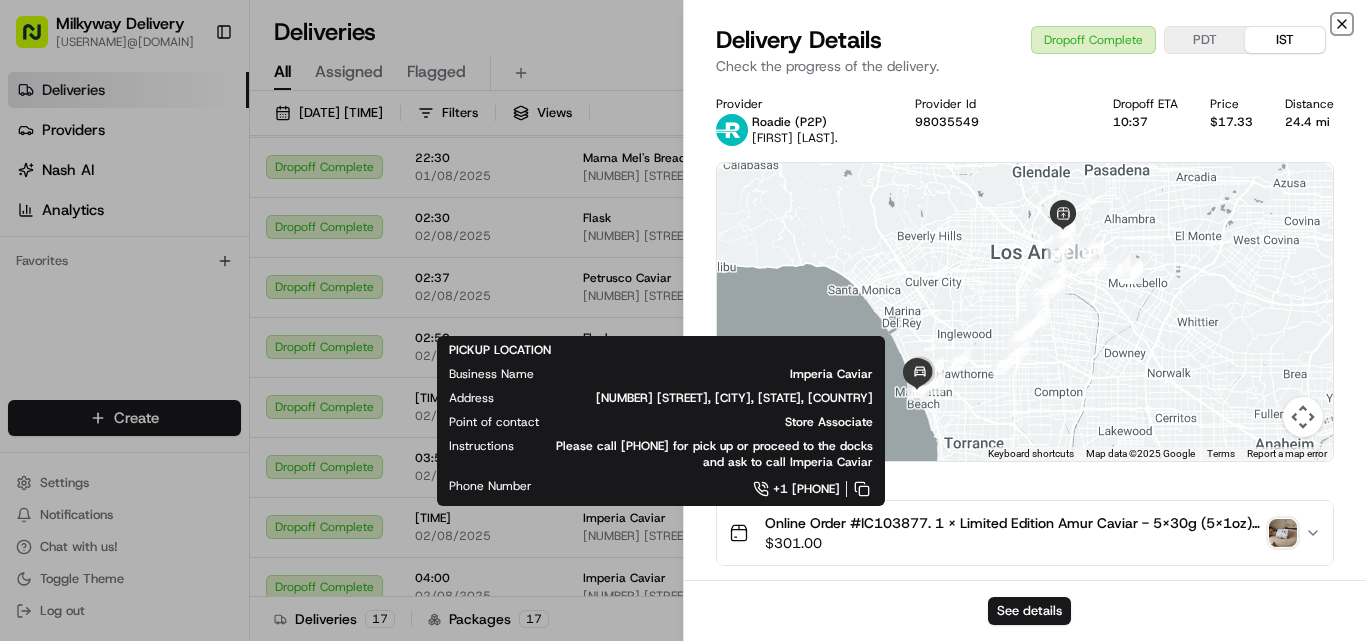 click 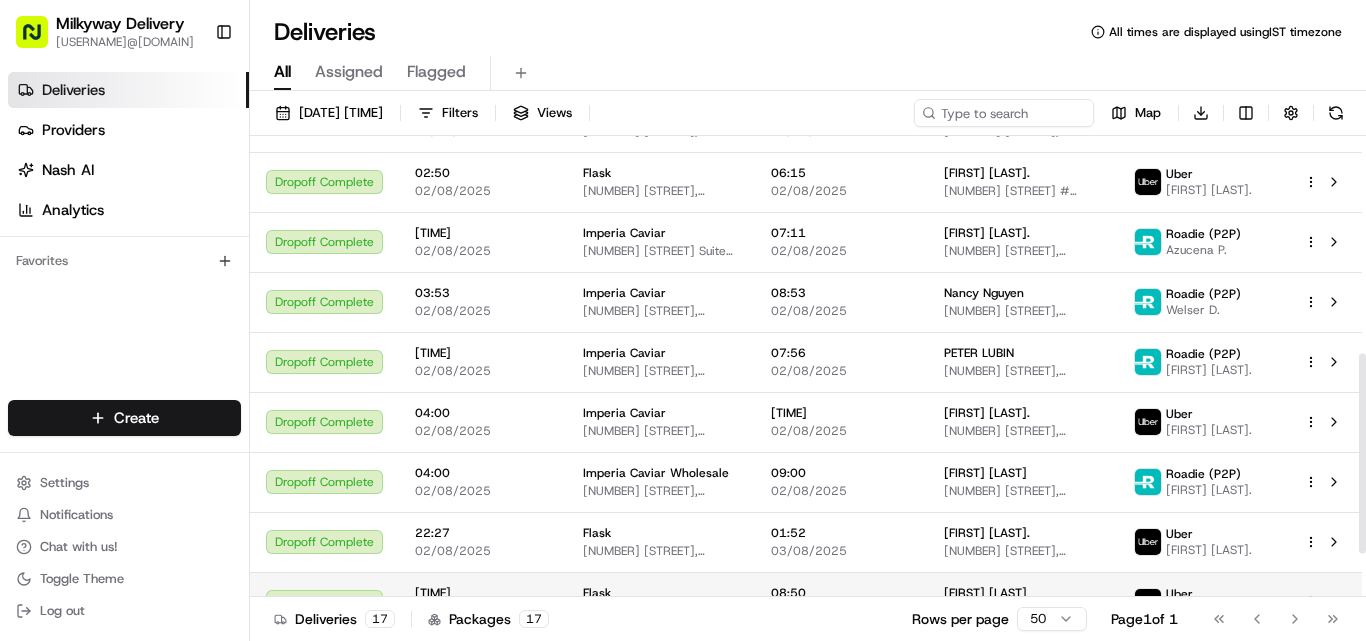 scroll, scrollTop: 599, scrollLeft: 0, axis: vertical 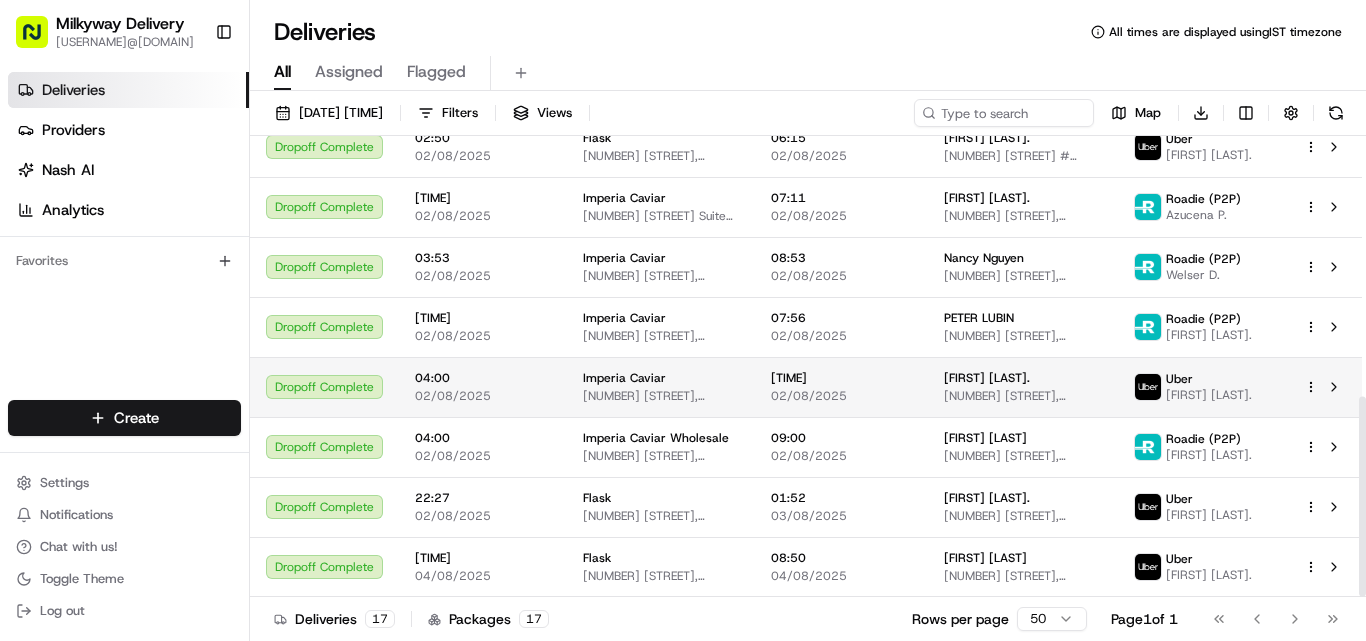 click on "Imperia Caviar" at bounding box center [624, 378] 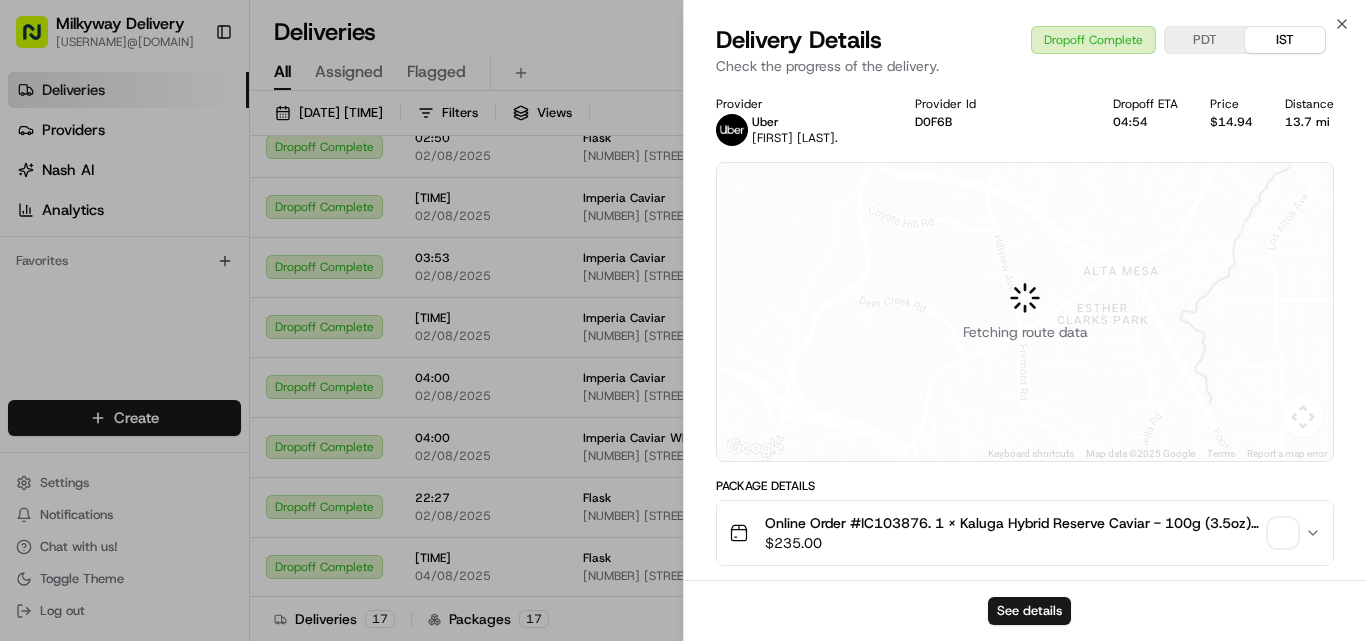 click on "Online Order #IC103876. 1 x Kaluga Hybrid Reserve Caviar - 100g (3.5oz) <br>+ 30g (1oz) Free($235.00)" at bounding box center [1013, 523] 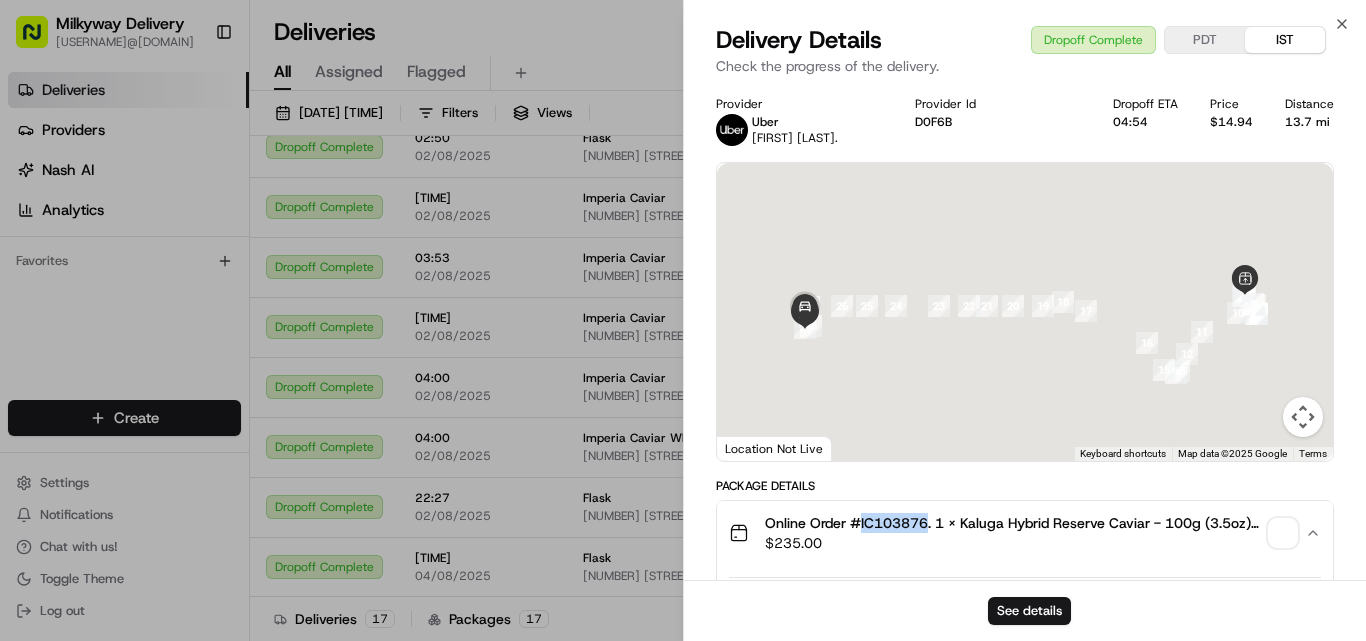 type 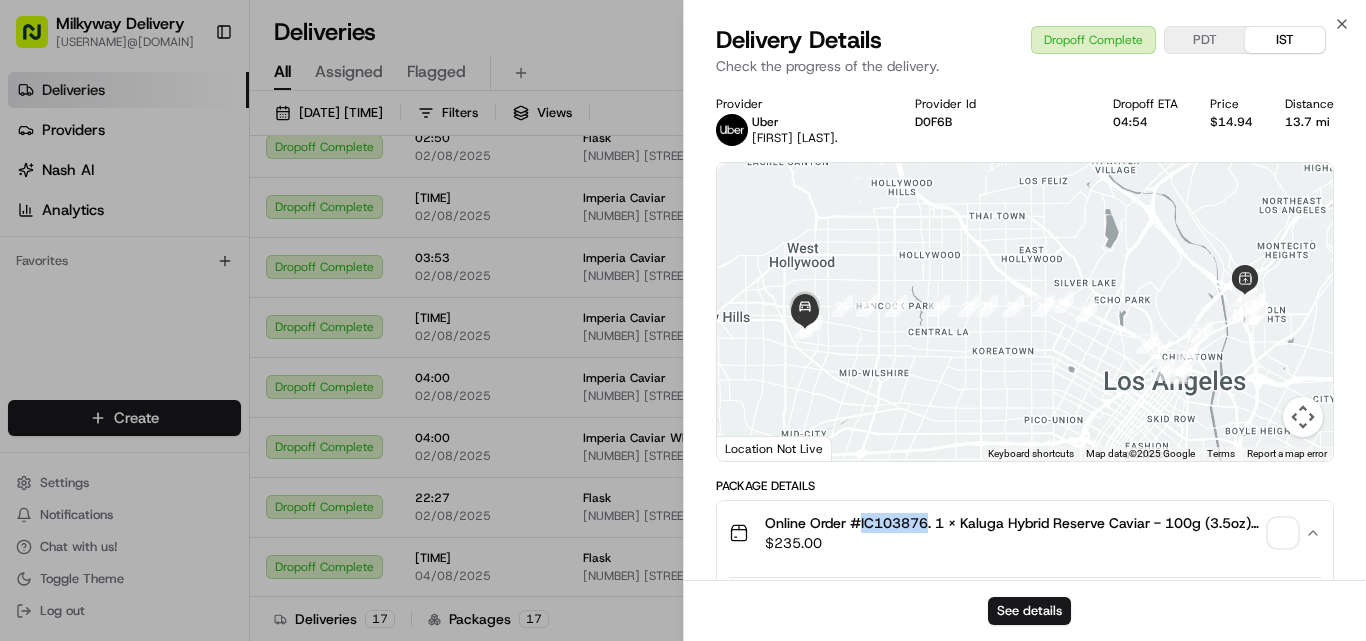 copy on "IC103876" 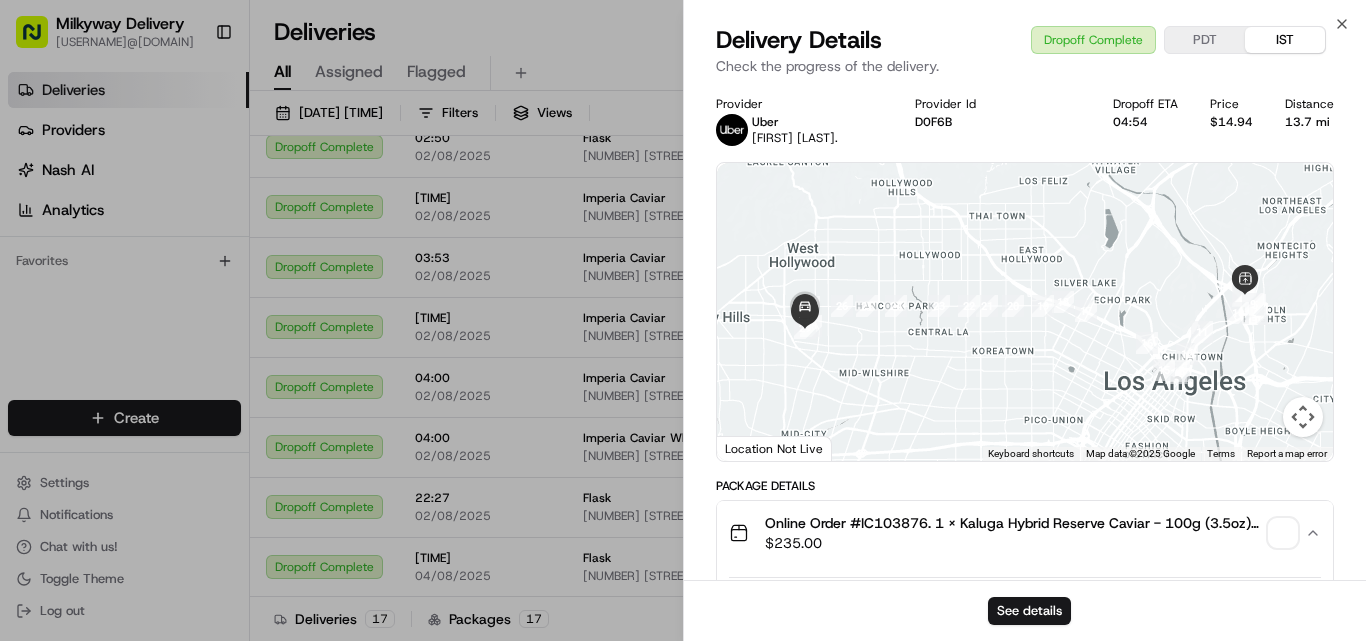 click on "13.7 mi" at bounding box center (1309, 122) 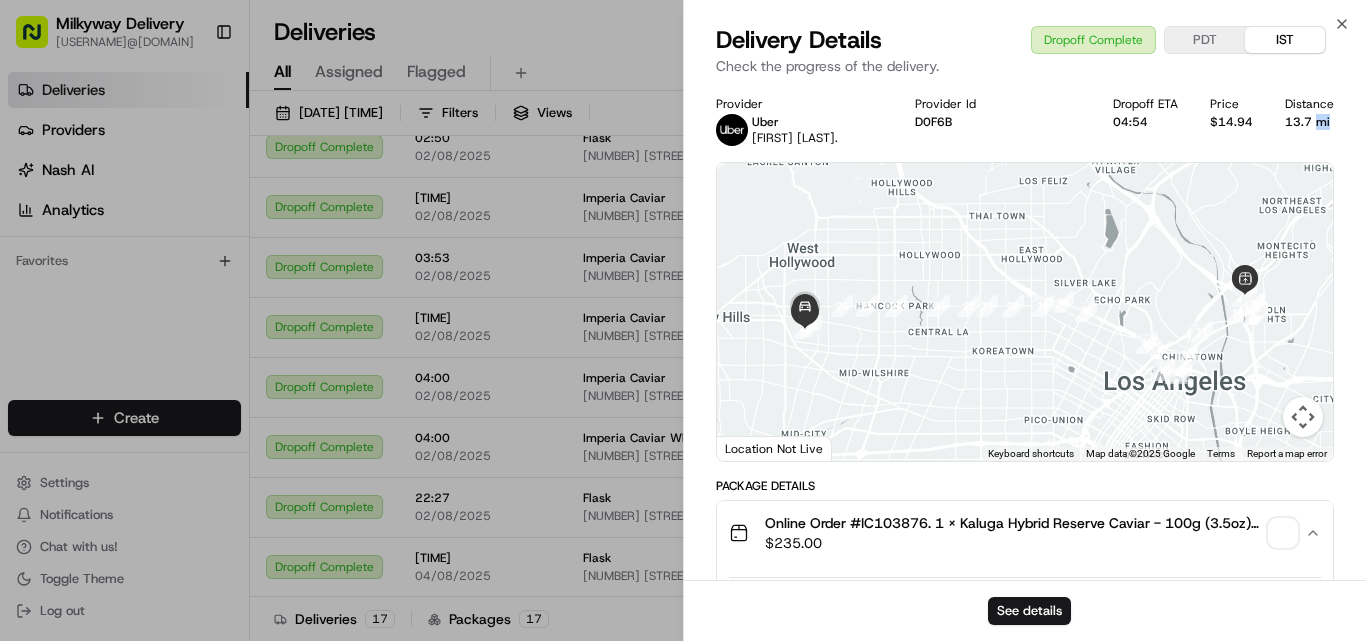 click on "13.7 mi" at bounding box center (1309, 122) 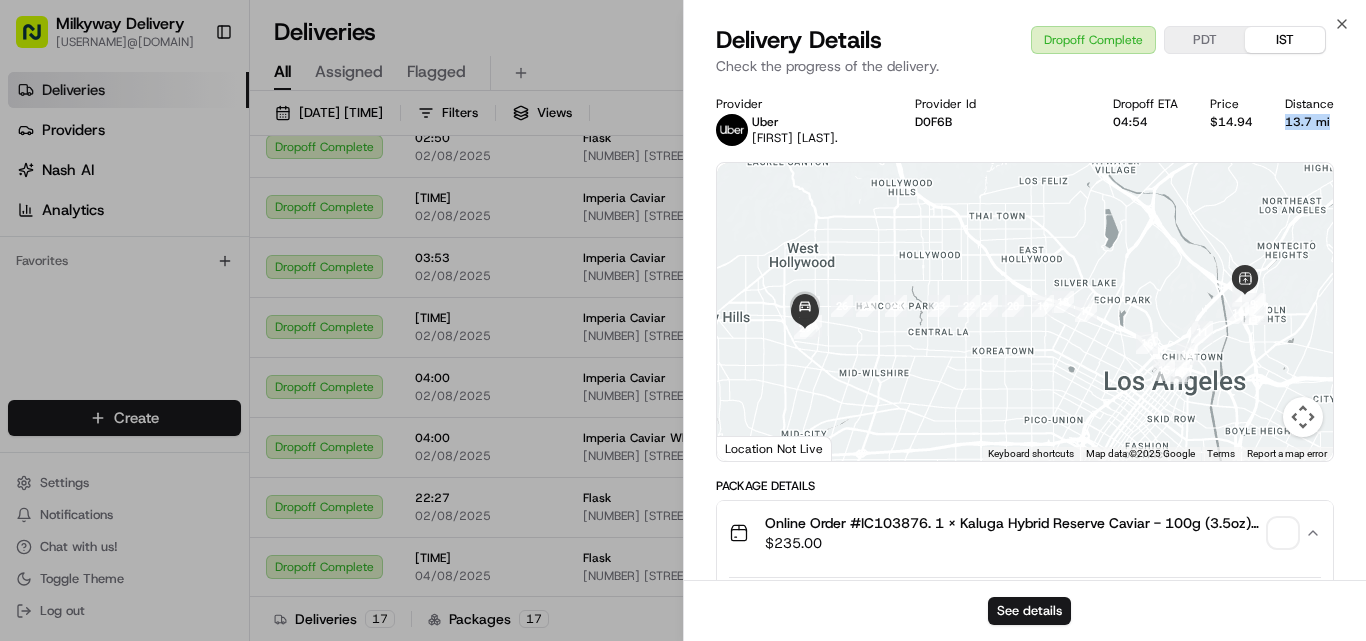 click on "13.7 mi" at bounding box center (1309, 122) 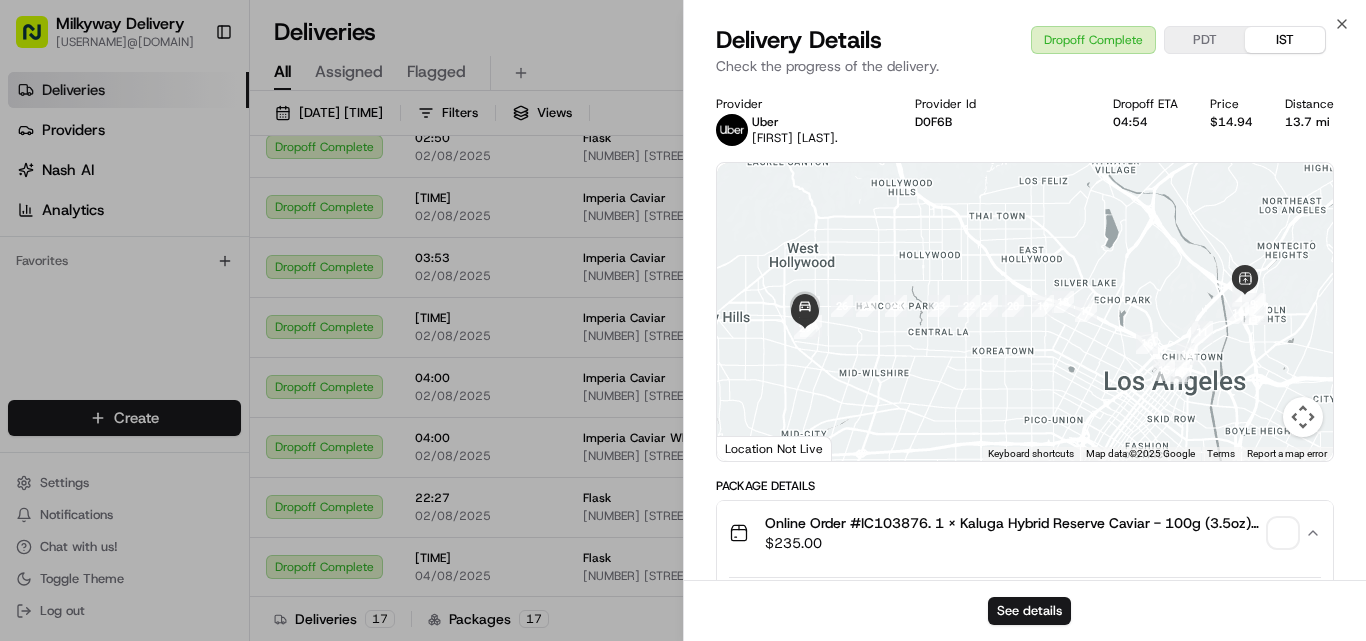 click on "Online Order #IC103876. 1 x Kaluga Hybrid Reserve Caviar - 100g (3.5oz) <br>+ 30g (1oz) Free($235.00)" at bounding box center (1013, 523) 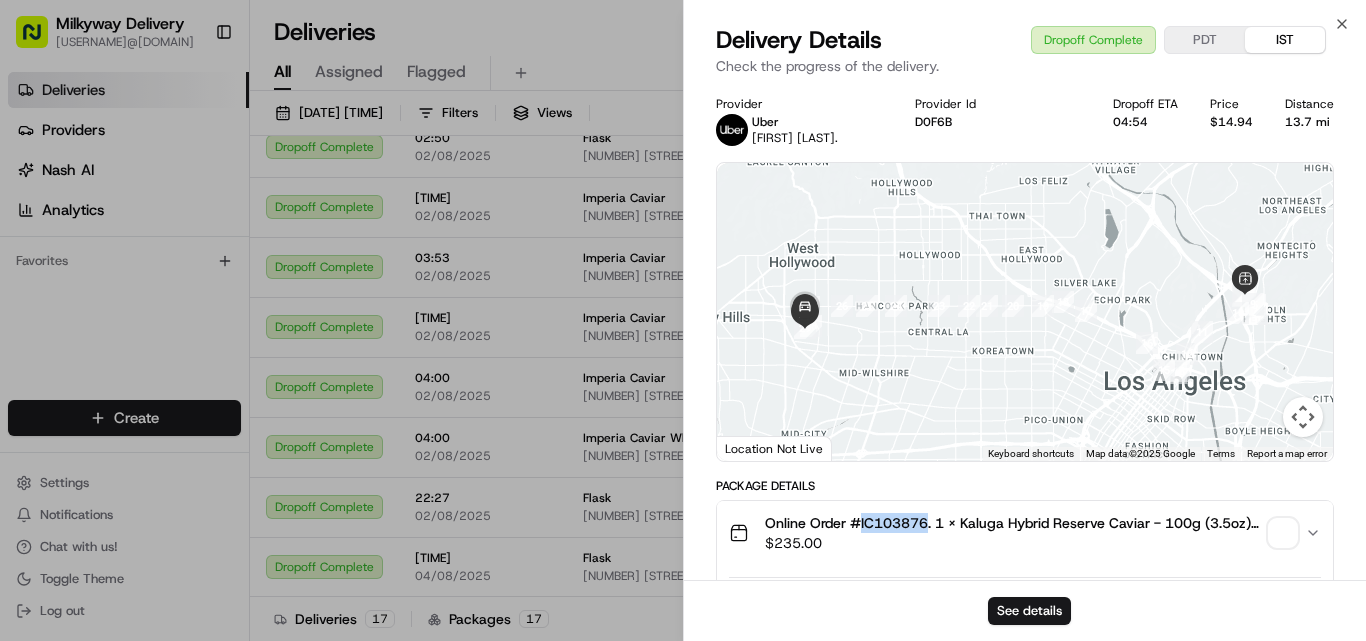 click on "Online Order #IC103876. 1 x Kaluga Hybrid Reserve Caviar - 100g (3.5oz) <br>+ 30g (1oz) Free($235.00)" at bounding box center (1013, 523) 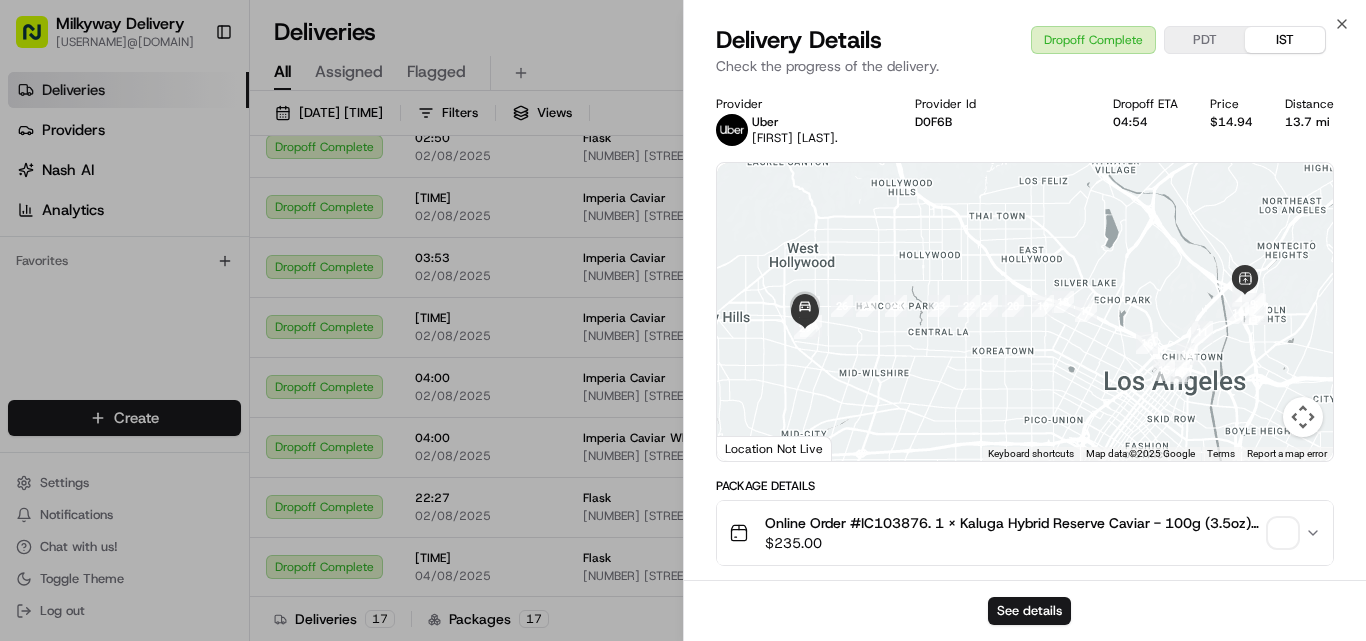 click on "13.7 mi" at bounding box center (1309, 122) 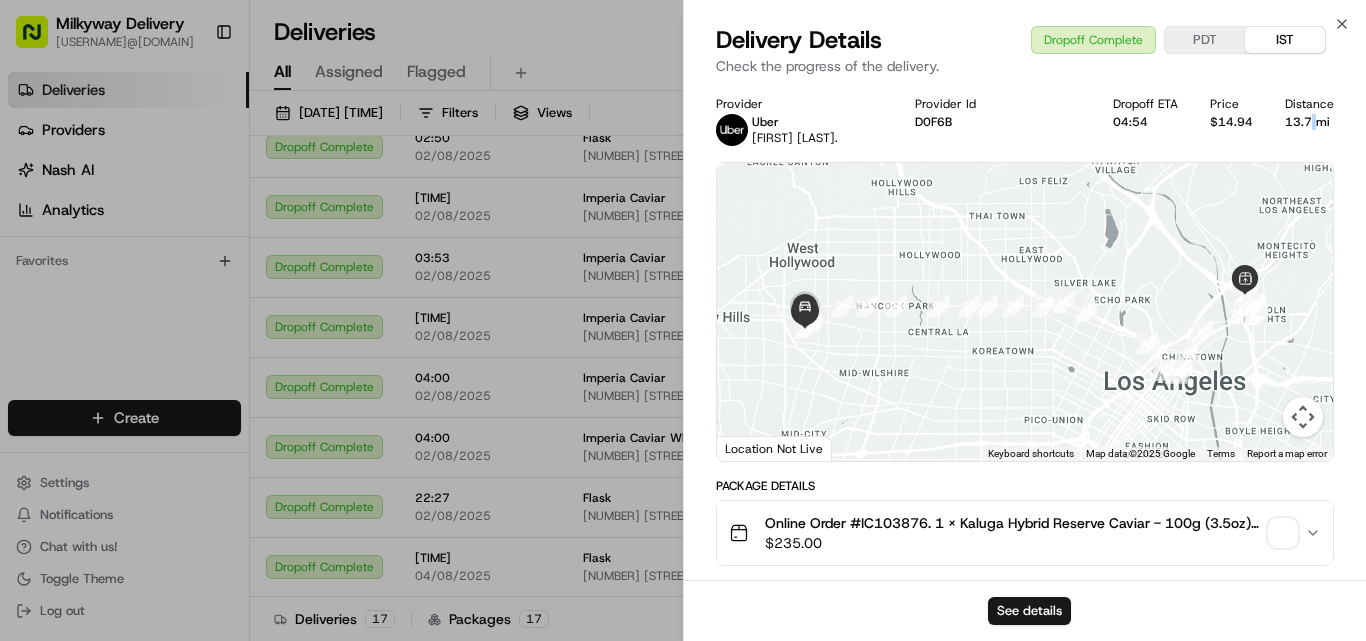 click on "13.7 mi" at bounding box center [1309, 122] 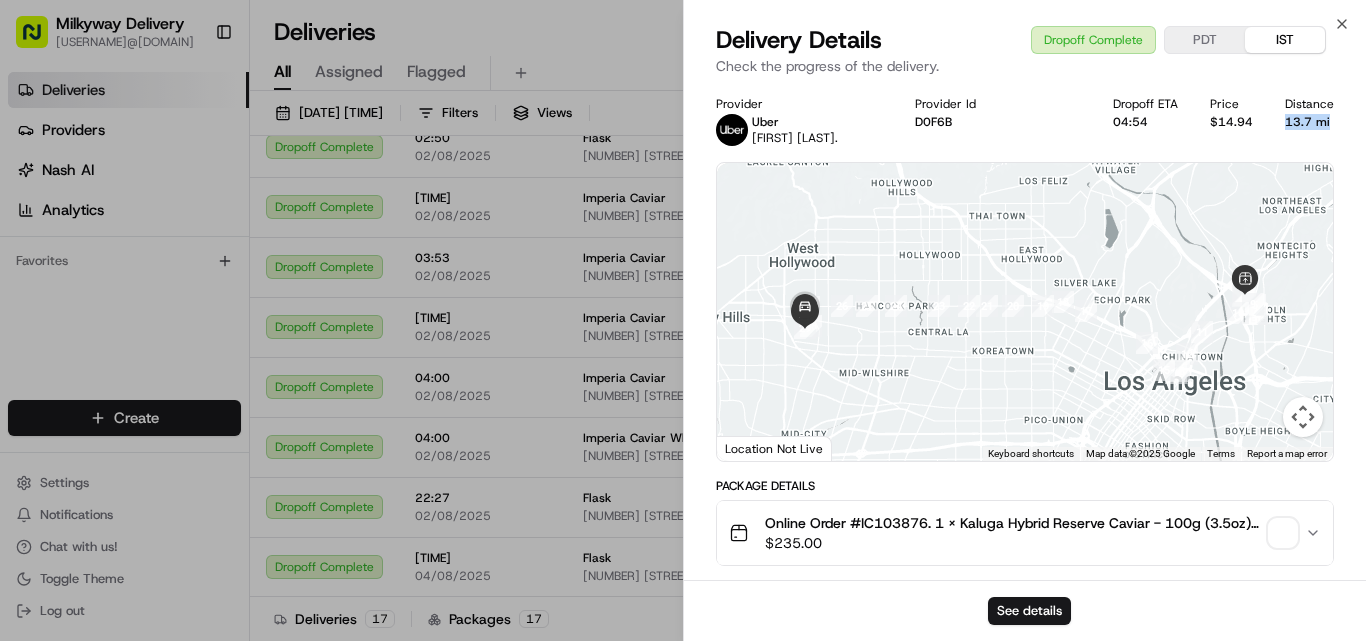 click on "13.7 mi" at bounding box center [1309, 122] 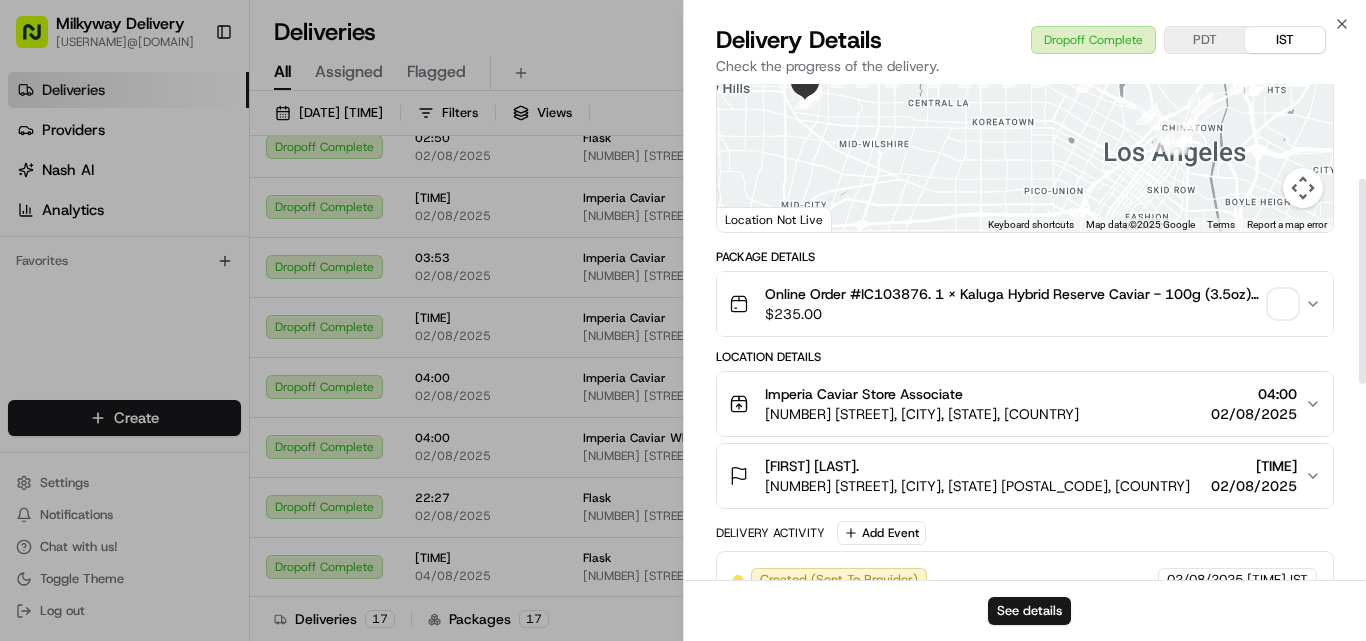 scroll, scrollTop: 200, scrollLeft: 0, axis: vertical 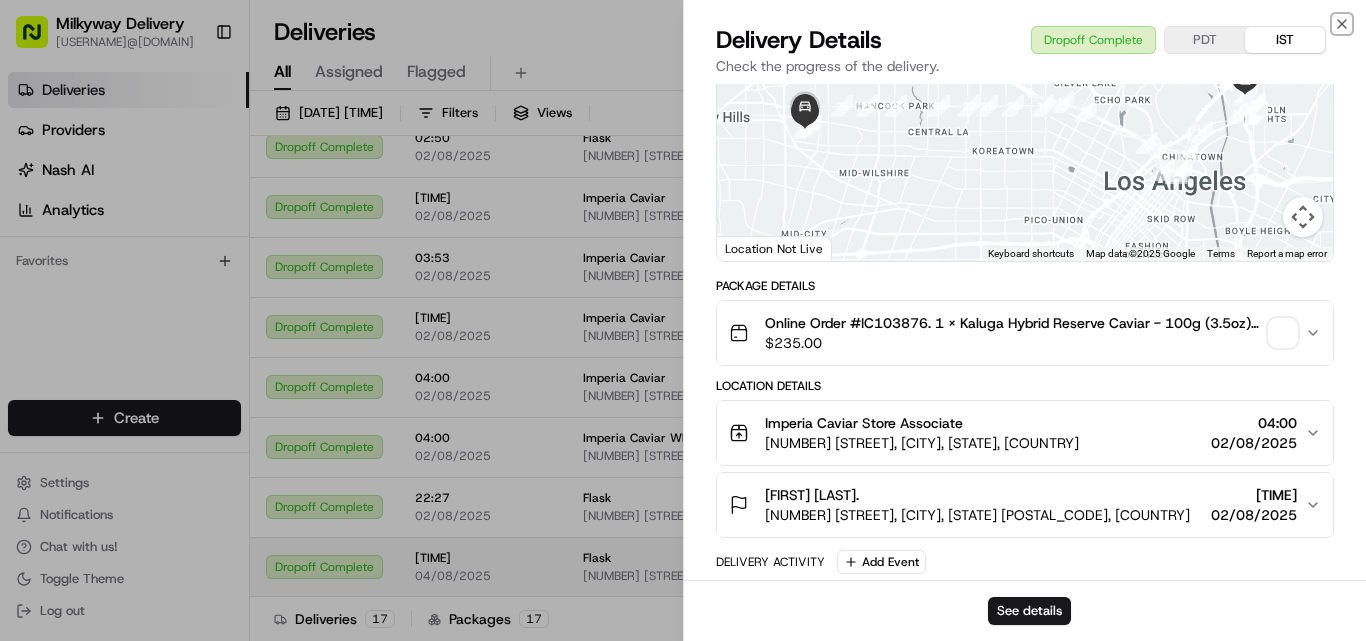 drag, startPoint x: 1345, startPoint y: 22, endPoint x: 562, endPoint y: 566, distance: 953.42804 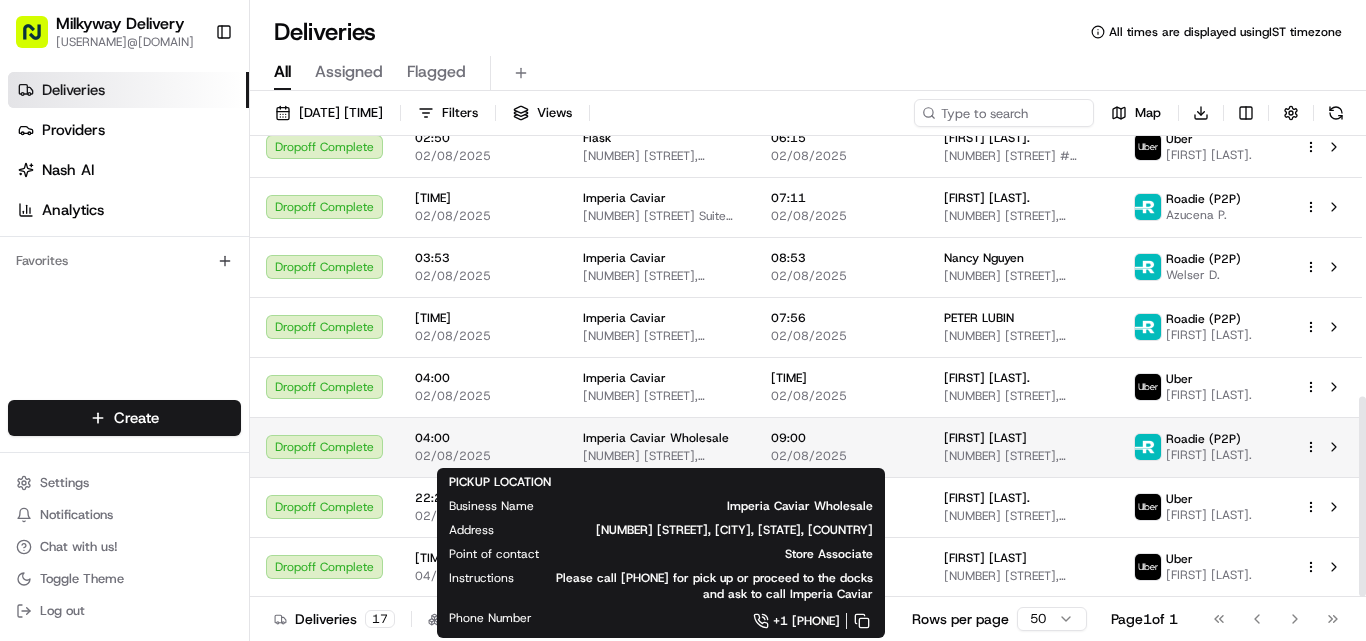 click on "Imperia Caviar Wholesale" at bounding box center [656, 438] 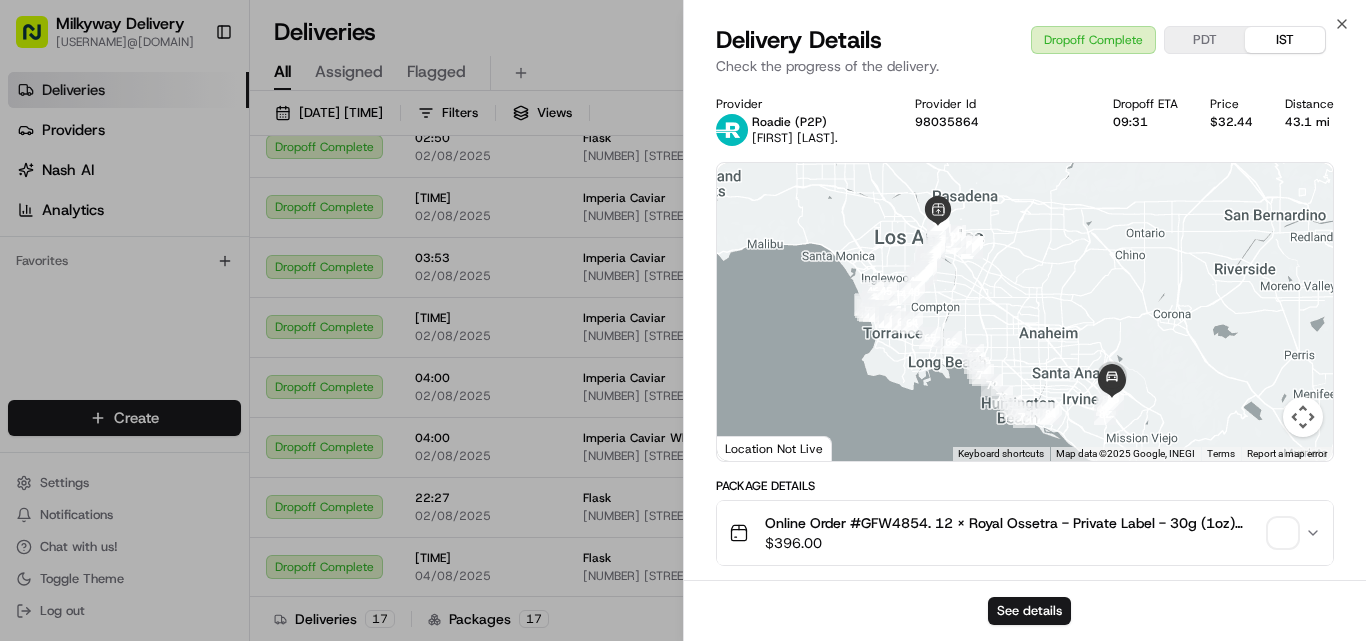 click on "Online Order #GFW4854. 12 x Royal Ossetra - Private Label - 30g (1oz)($396.00)" at bounding box center [1013, 523] 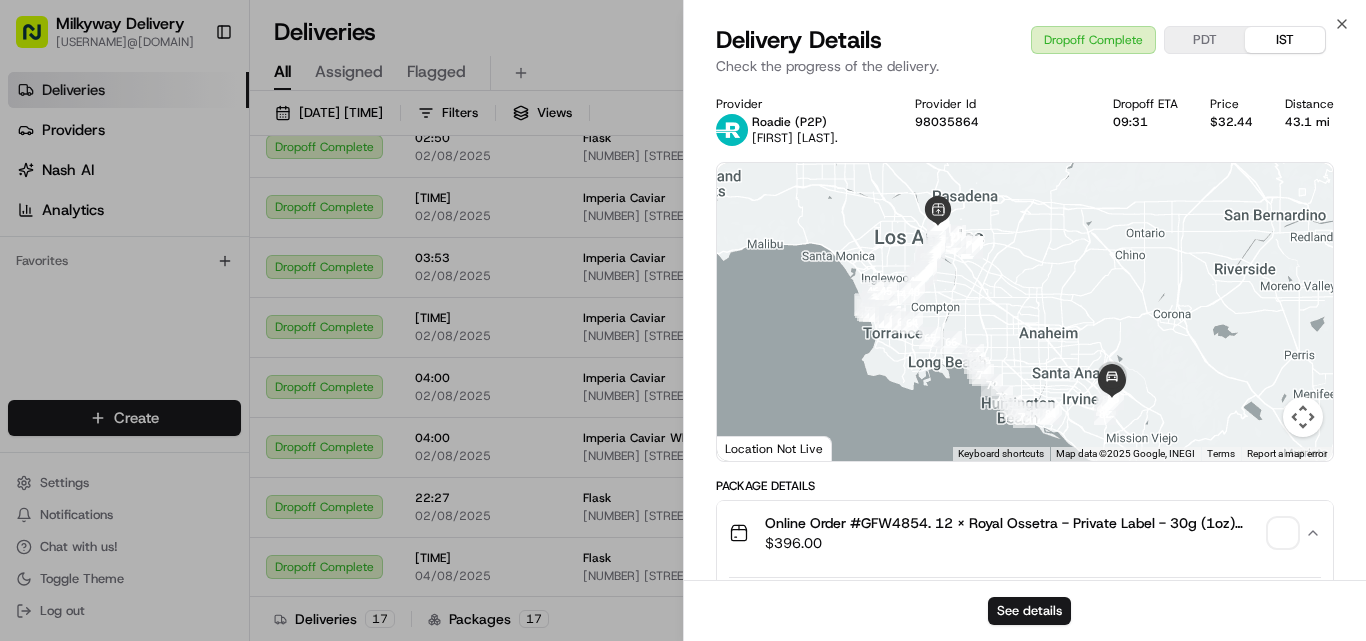 click on "Online Order #GFW4854. 12 x Royal Ossetra - Private Label - 30g (1oz)($396.00)" at bounding box center [1013, 523] 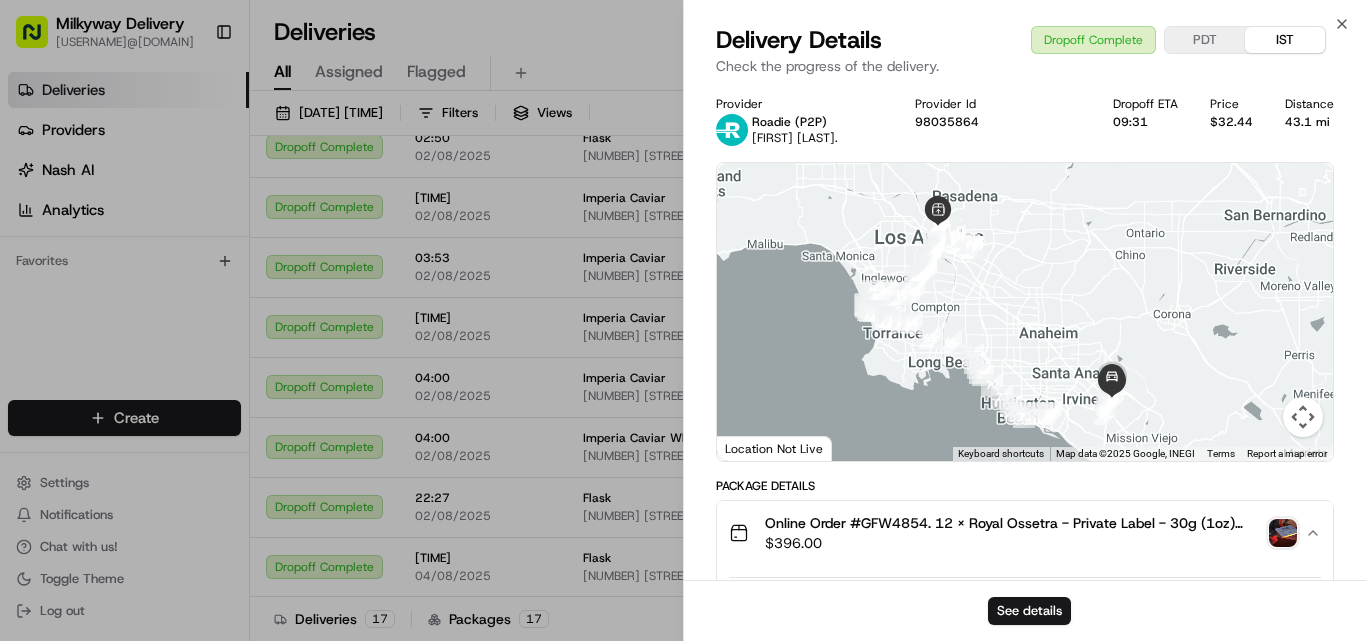 click on "43.1 mi" at bounding box center (1309, 122) 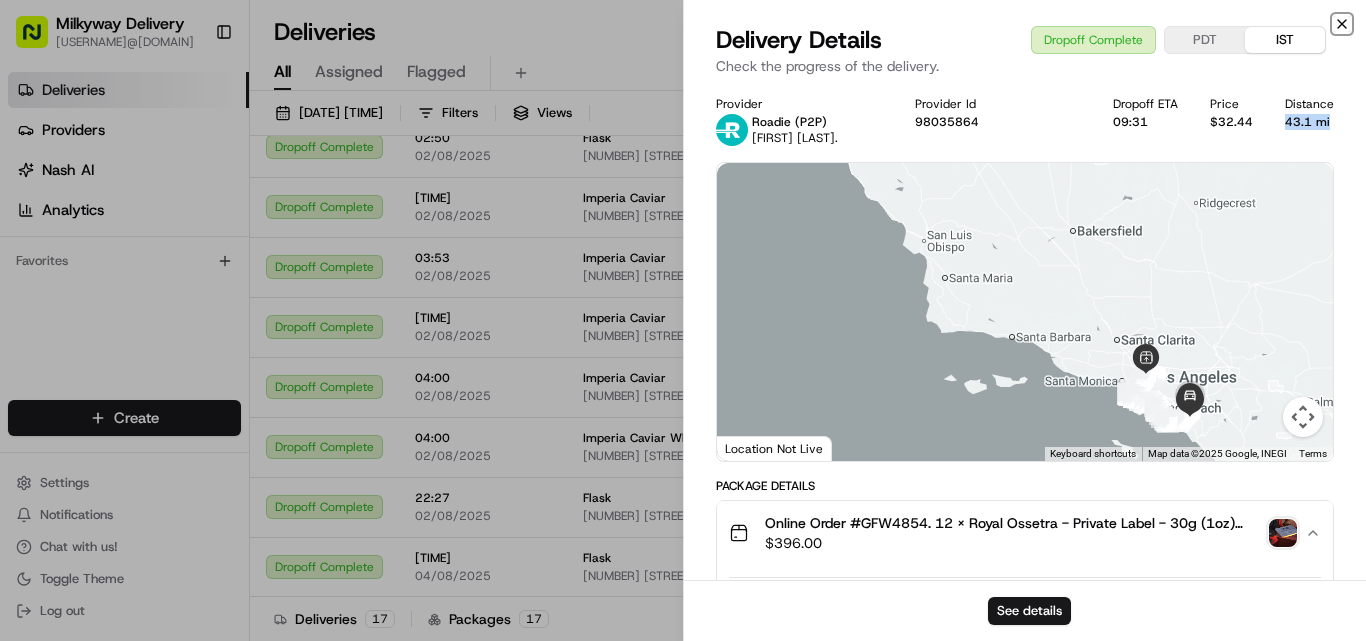 click 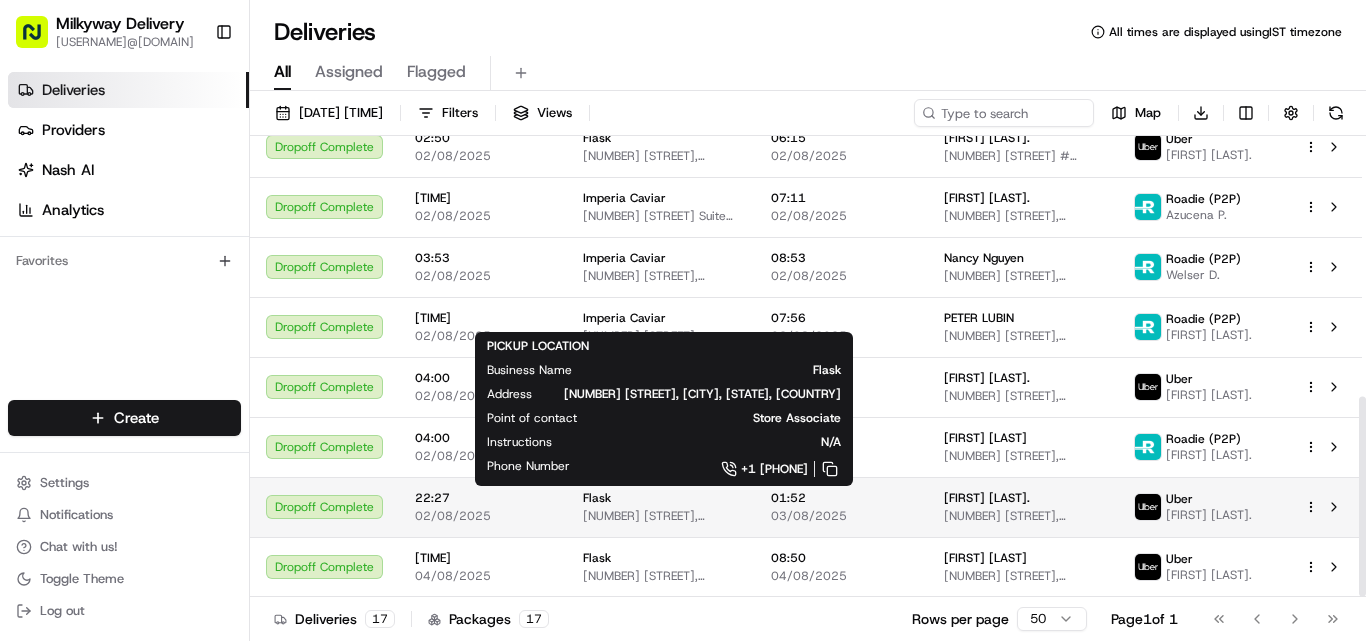click on "Flask" at bounding box center [661, 498] 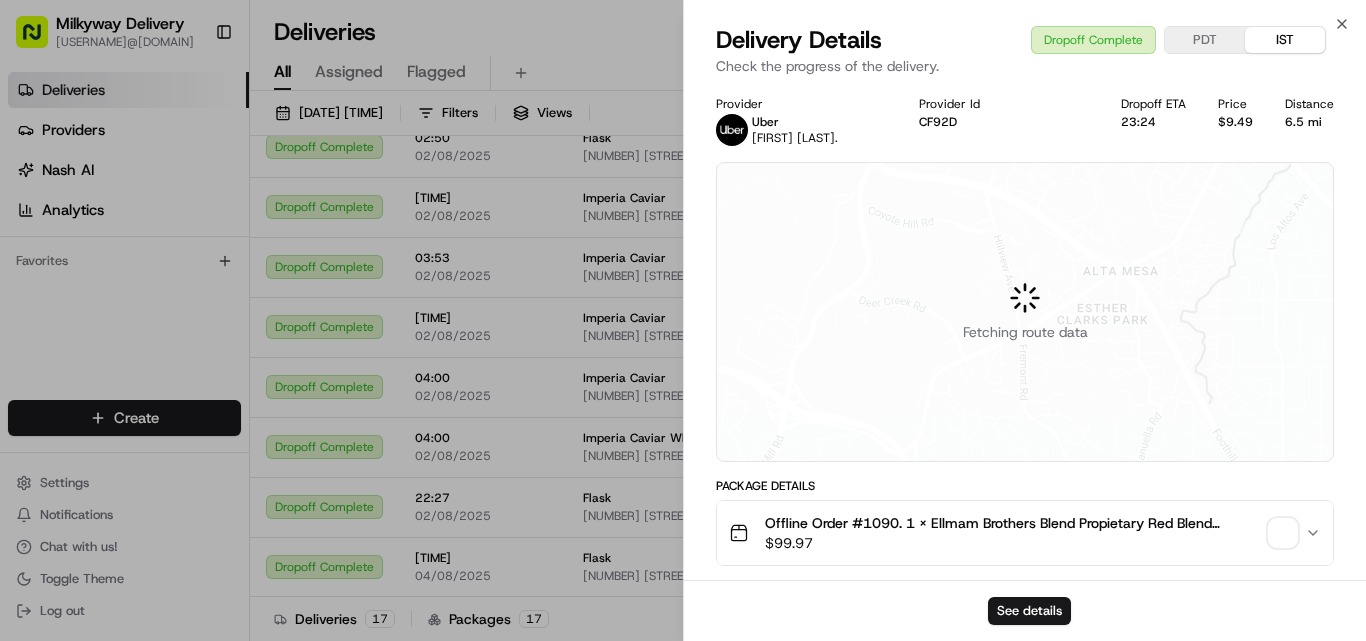 click on "Offline Order #1090. 1 x Ellmam Brothers Blend Propietary Red Blend 2021($99.97)" at bounding box center [1013, 523] 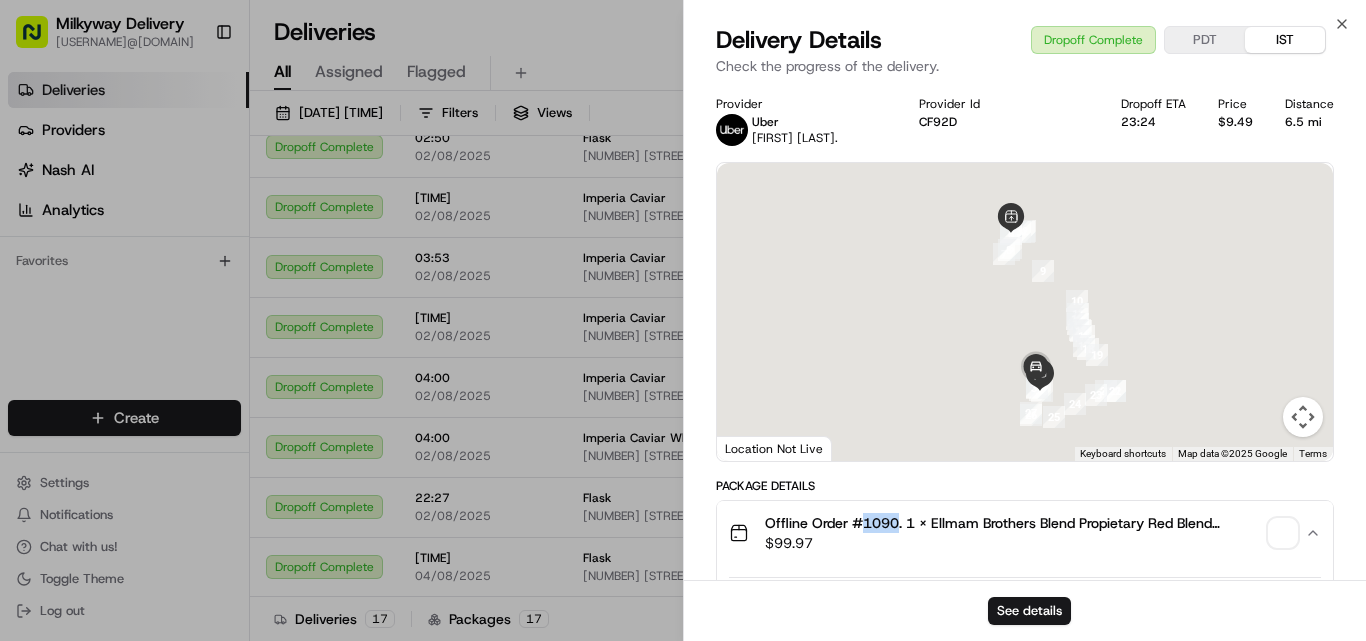 type 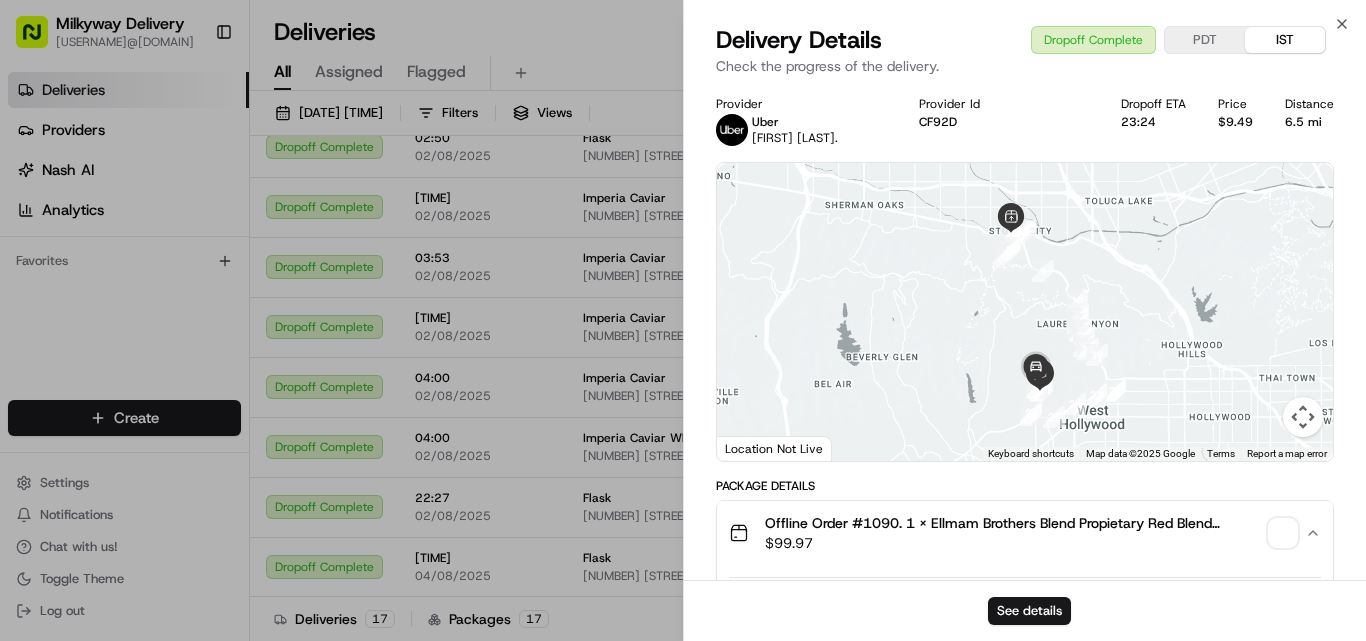 click on "6.5 mi" at bounding box center [1309, 122] 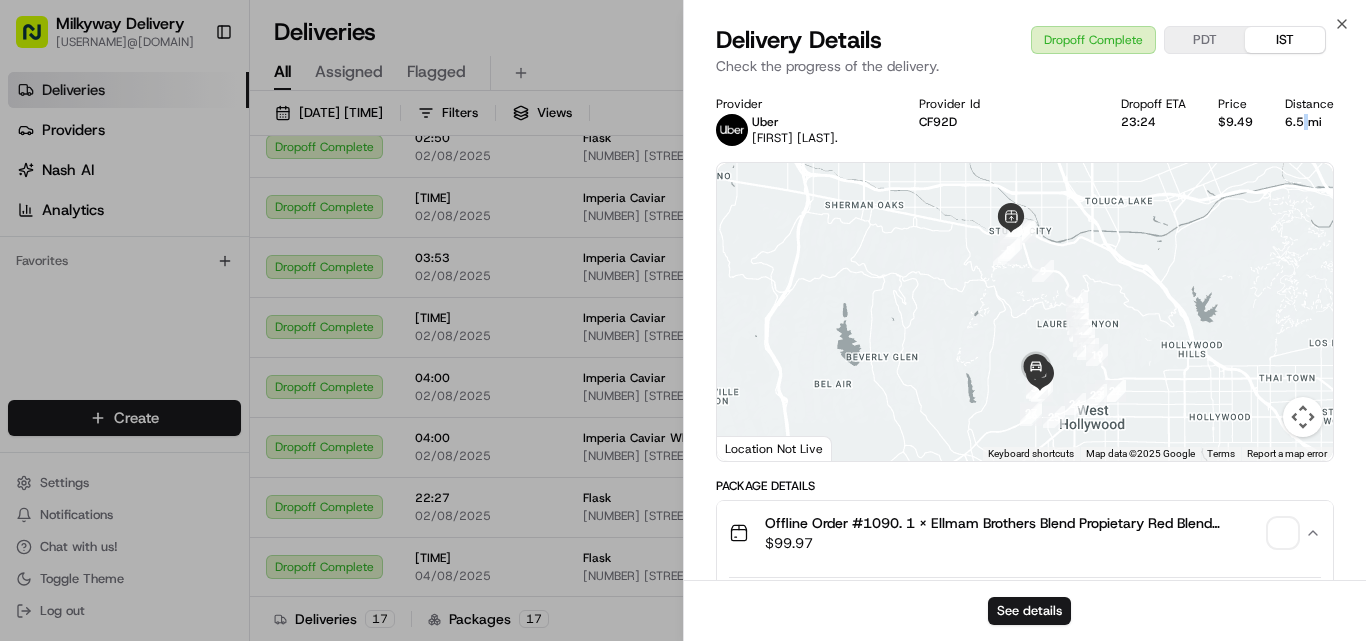 click on "6.5 mi" at bounding box center [1309, 122] 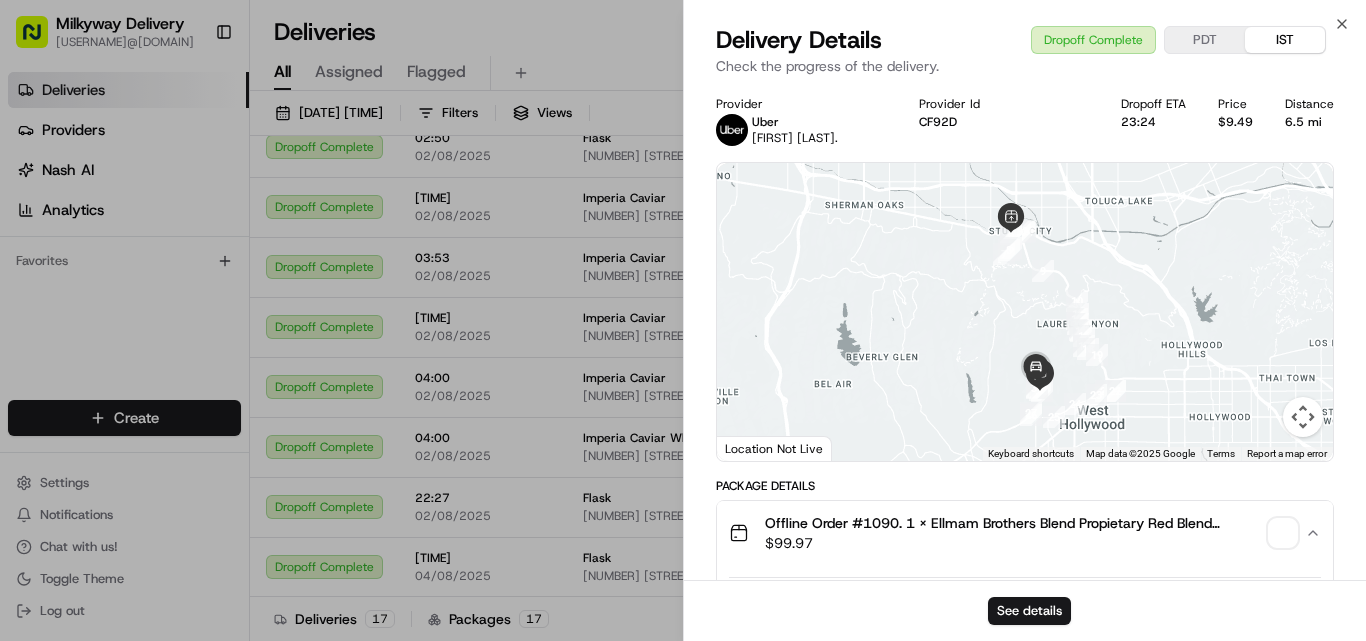 click on "6.5 mi" at bounding box center [1309, 122] 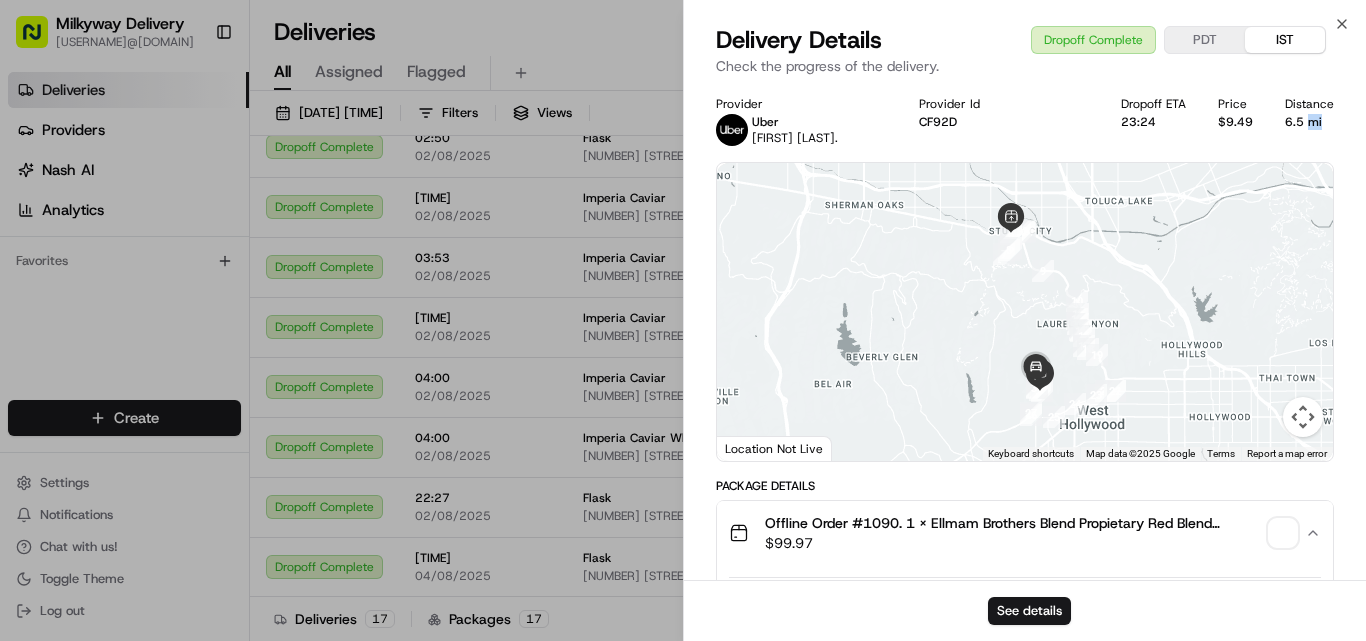 click on "6.5 mi" at bounding box center [1309, 122] 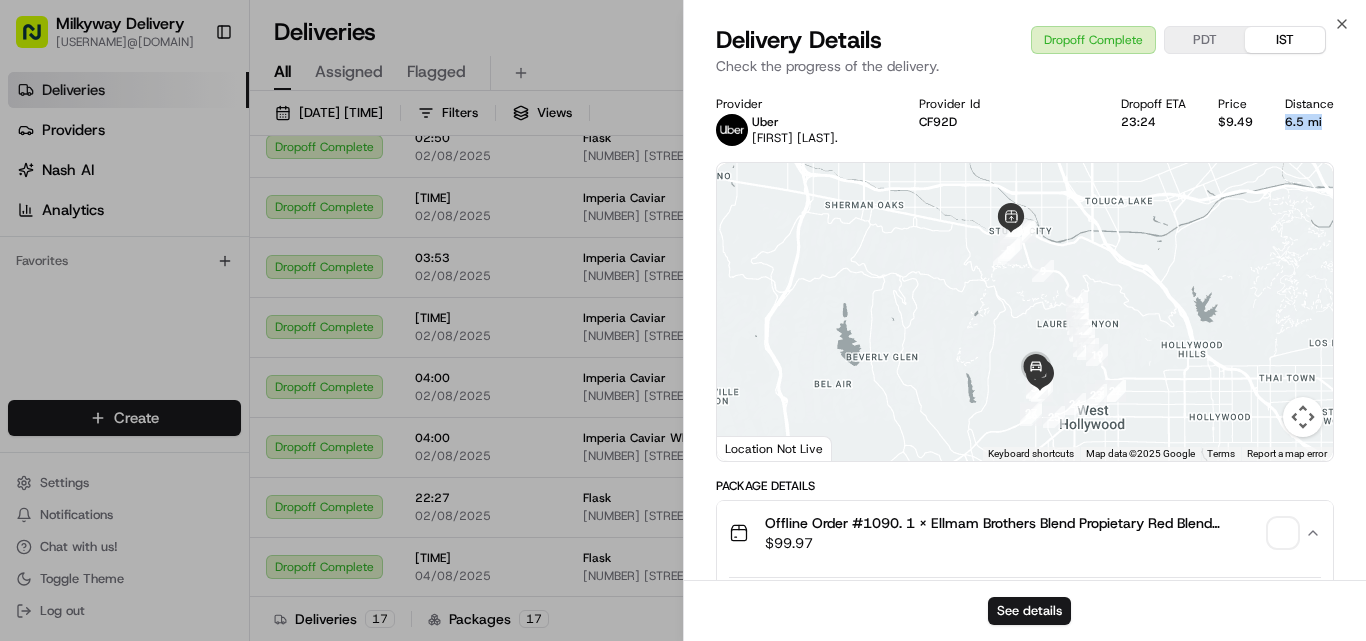 click on "6.5 mi" at bounding box center [1309, 122] 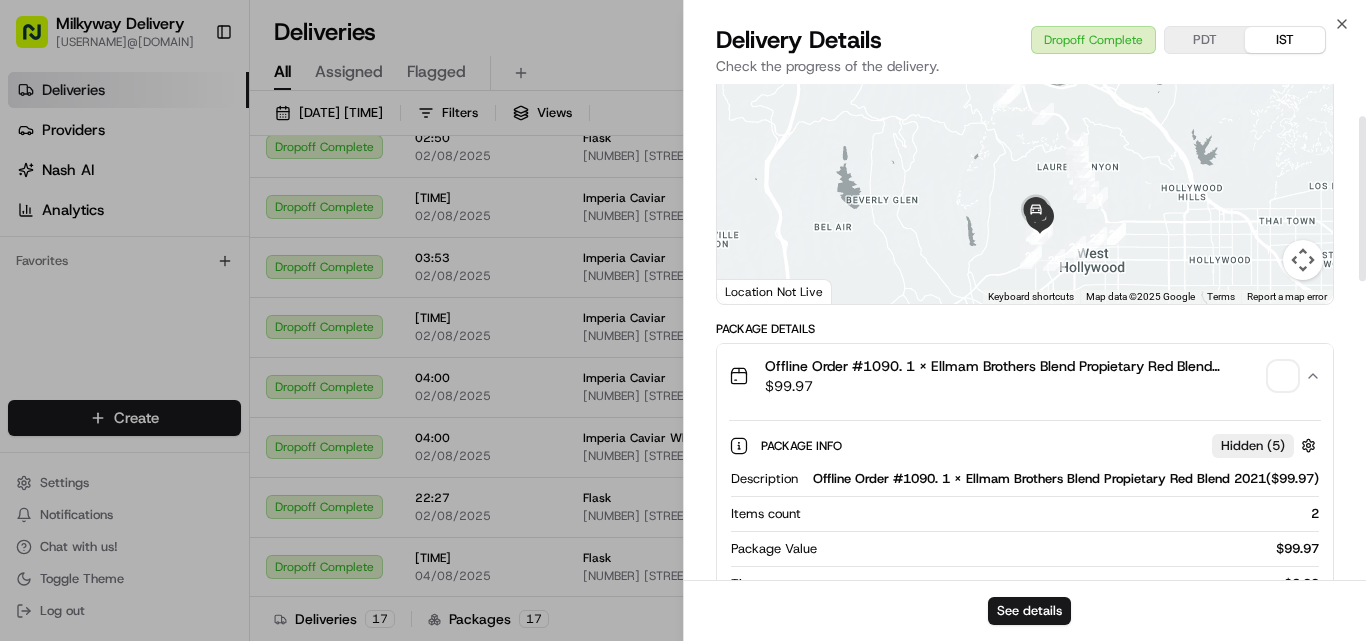 scroll, scrollTop: 200, scrollLeft: 0, axis: vertical 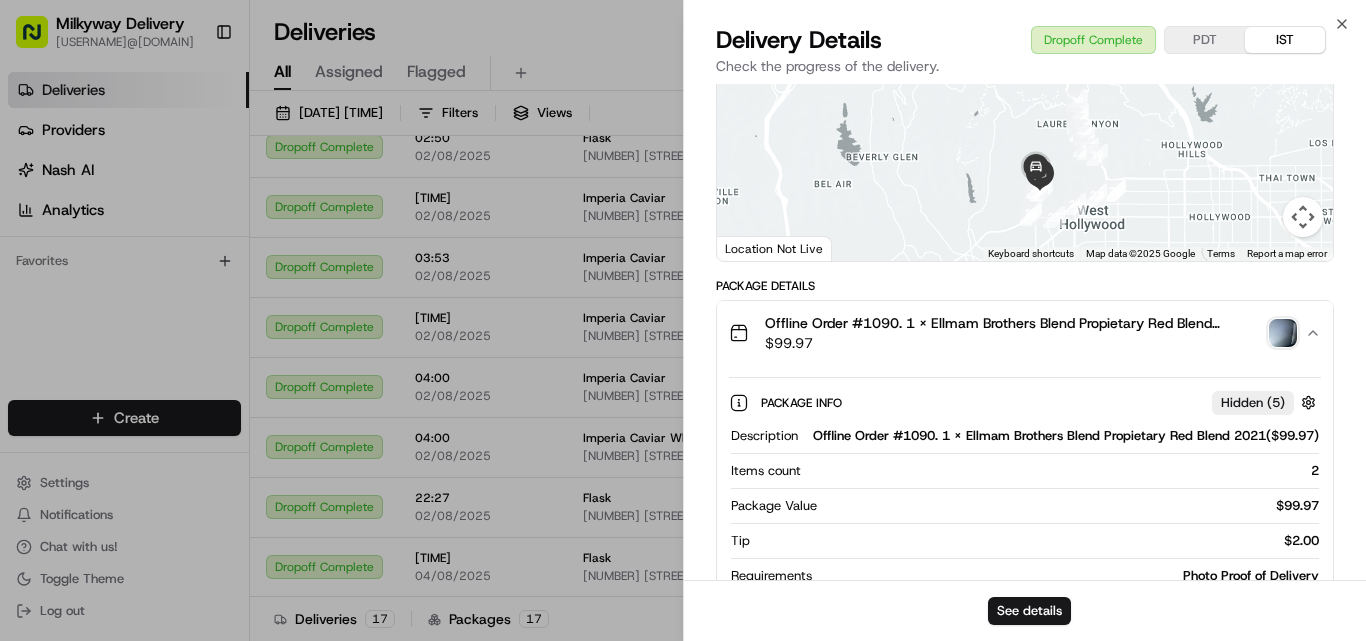 click on "Offline Order #1090. 1 x Ellmam Brothers Blend Propietary Red Blend 2021($99.97)" at bounding box center [1013, 323] 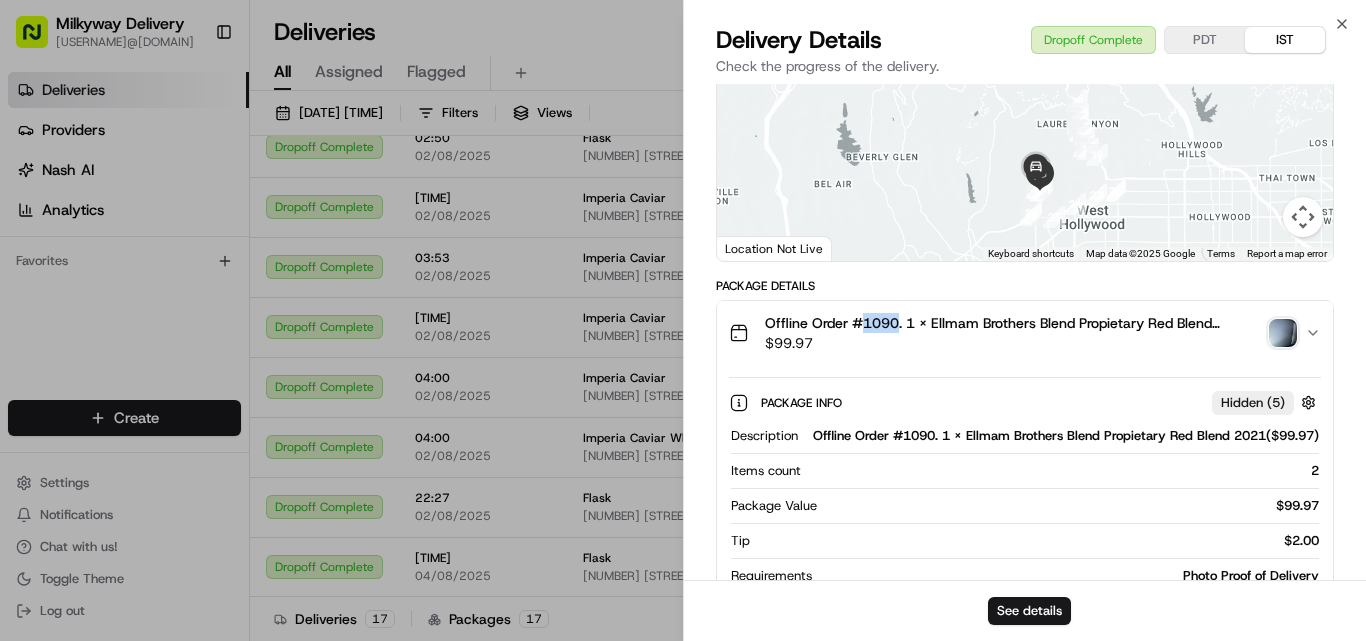 click on "Offline Order #1090. 1 x Ellmam Brothers Blend Propietary Red Blend 2021($99.97)" at bounding box center [1013, 323] 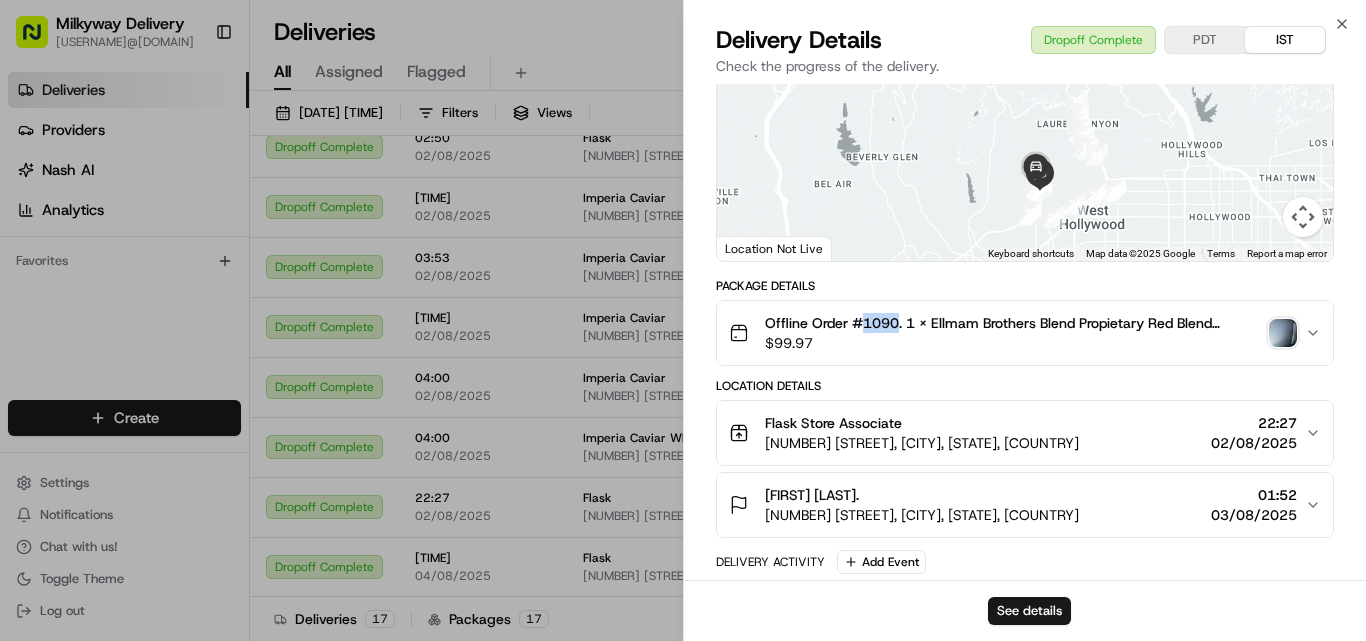click on "Offline Order #1090. 1 x Ellmam Brothers Blend Propietary Red Blend 2021($99.97)" at bounding box center (1013, 323) 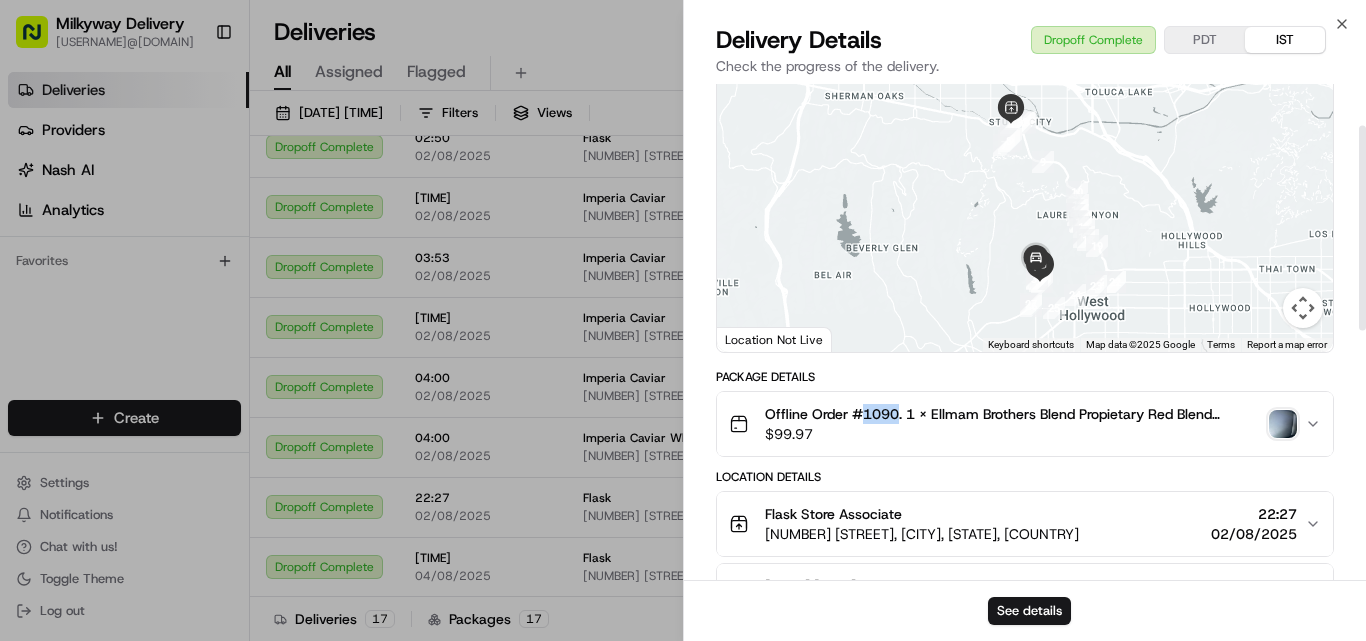 scroll, scrollTop: 100, scrollLeft: 0, axis: vertical 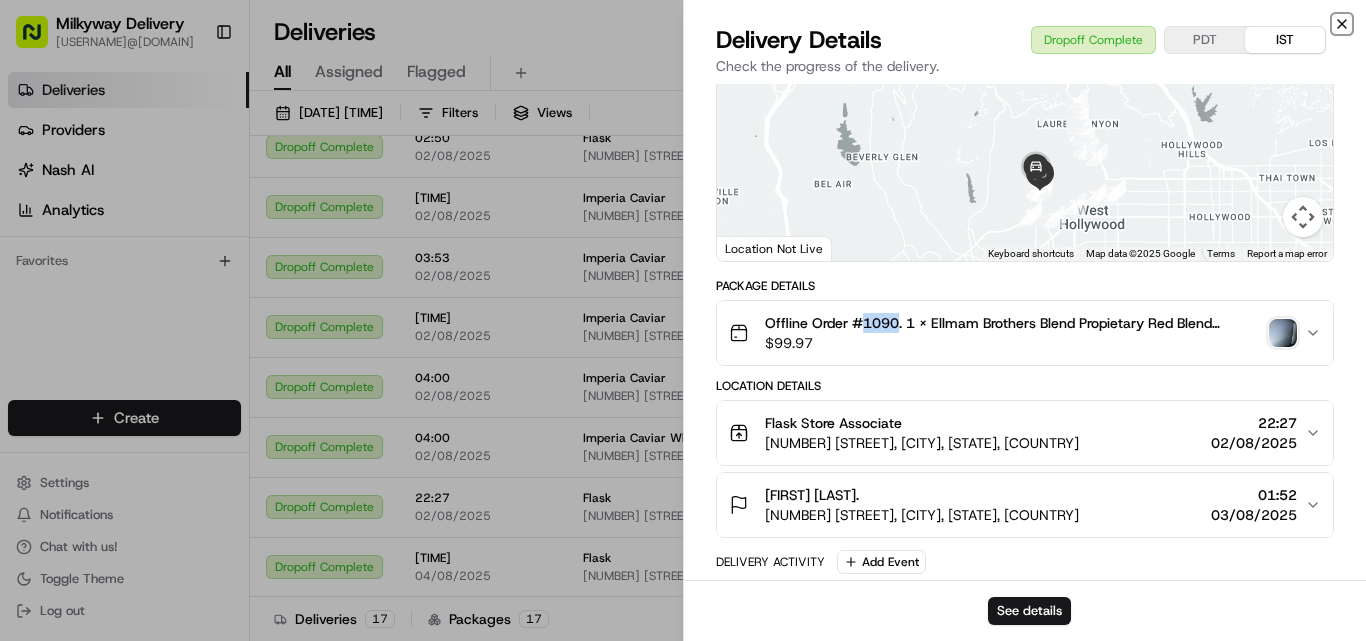 click 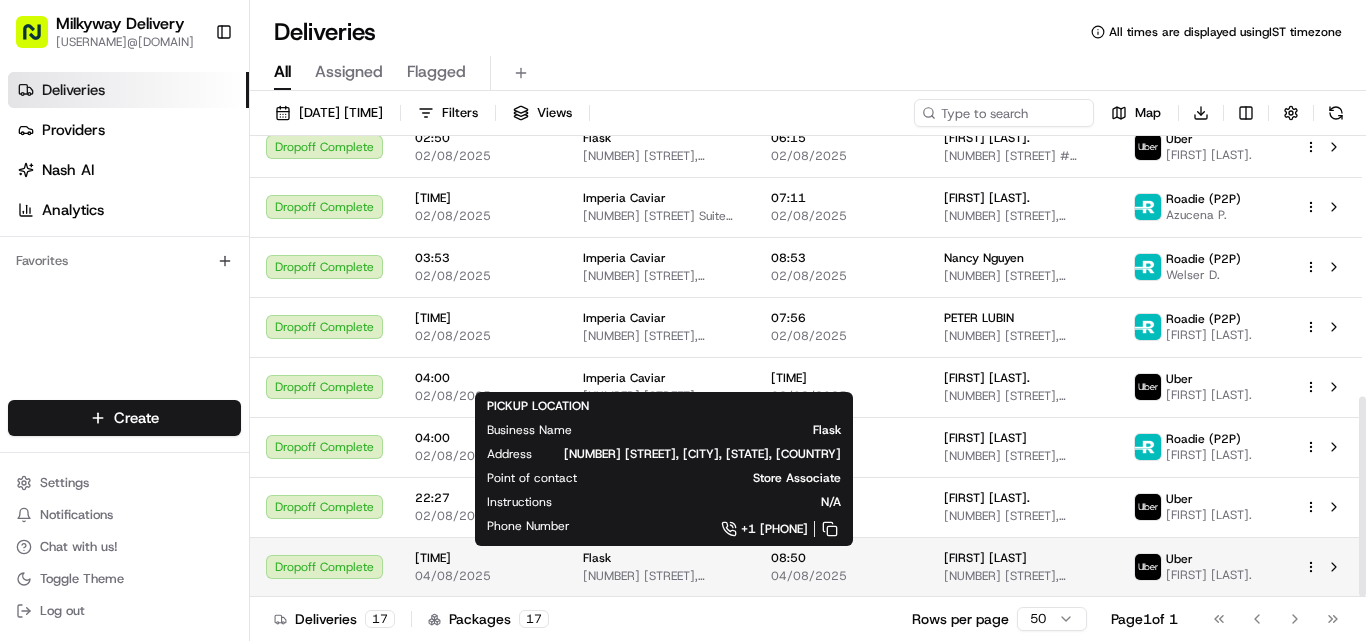 click on "Flask" at bounding box center [597, 558] 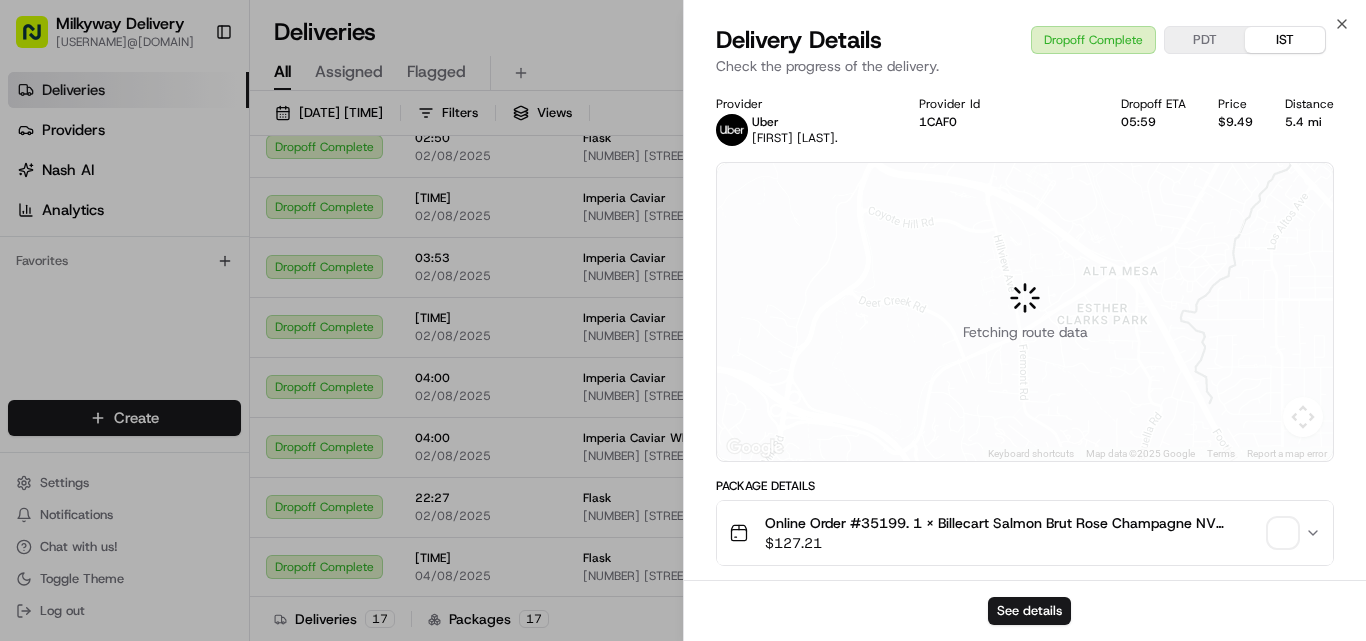 click on "Online Order #35199. 1 x Billecart Salmon Brut Rose Champagne NV 750ml($99.97), 2 x Ice Pack 1lb($7.50), 1 x Order Protection - TIER14($3.15), 1 x Tip($16.59)" at bounding box center [1013, 523] 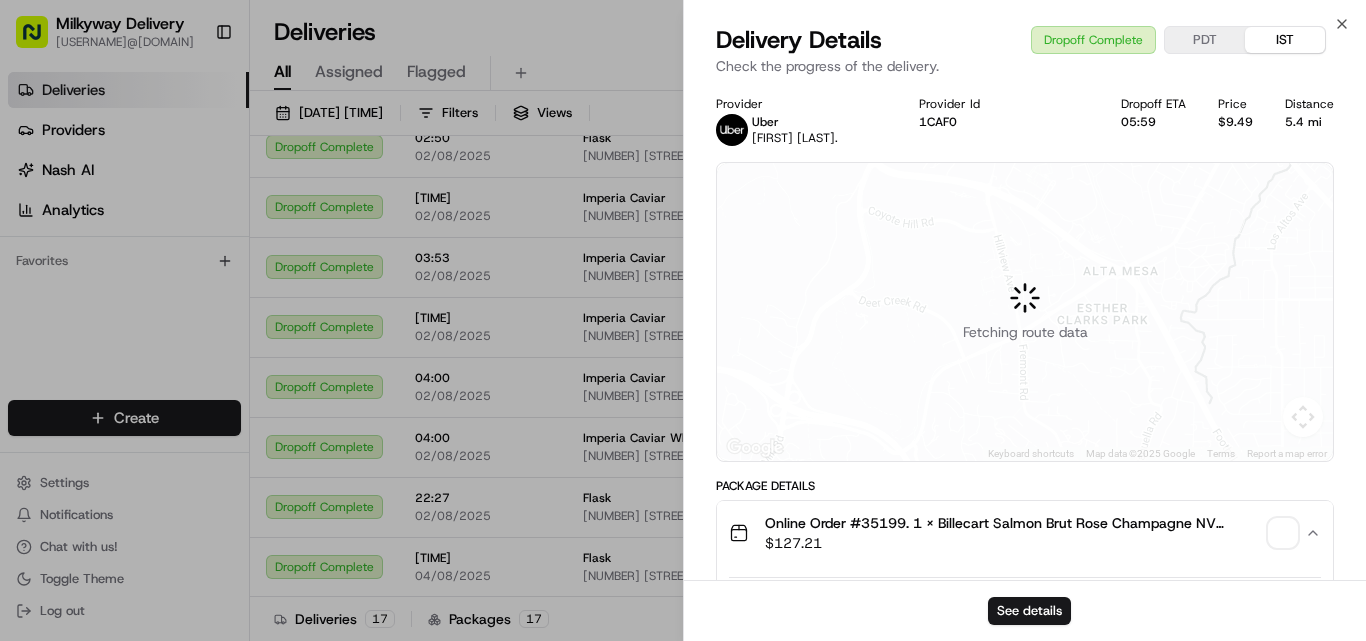 click on "Online Order #35199. 1 x Billecart Salmon Brut Rose Champagne NV 750ml($99.97), 2 x Ice Pack 1lb($7.50), 1 x Order Protection - TIER14($3.15), 1 x Tip($16.59)" at bounding box center (1013, 523) 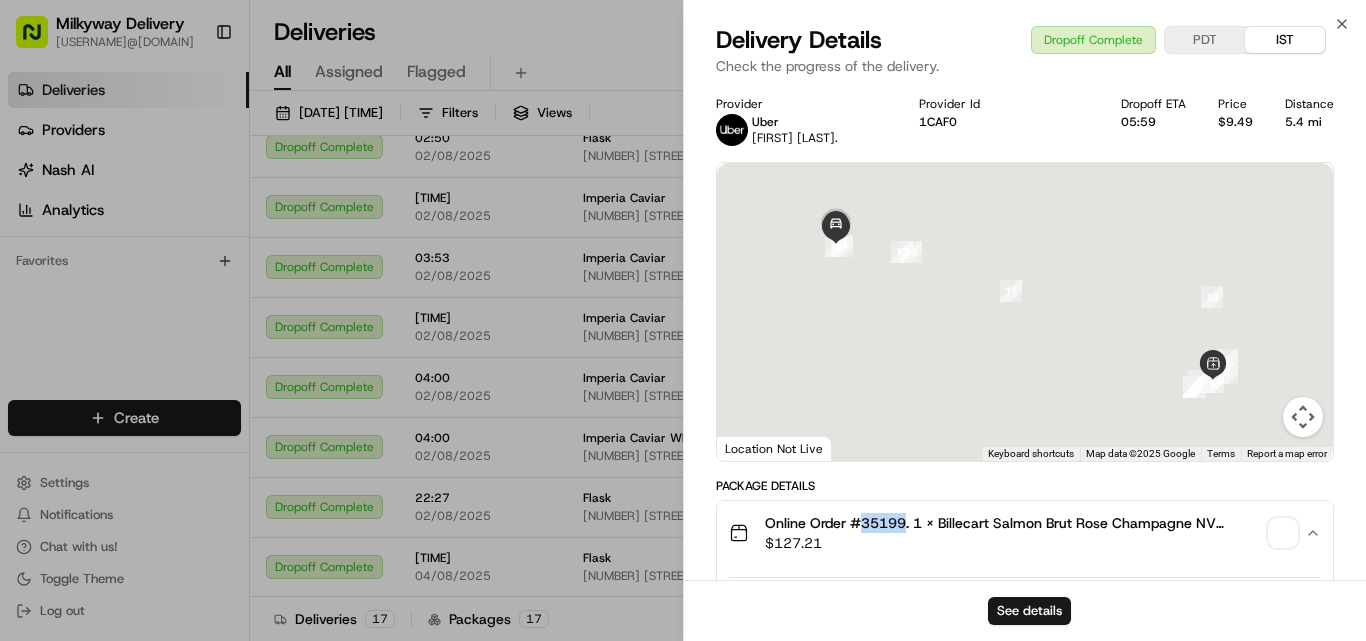 type 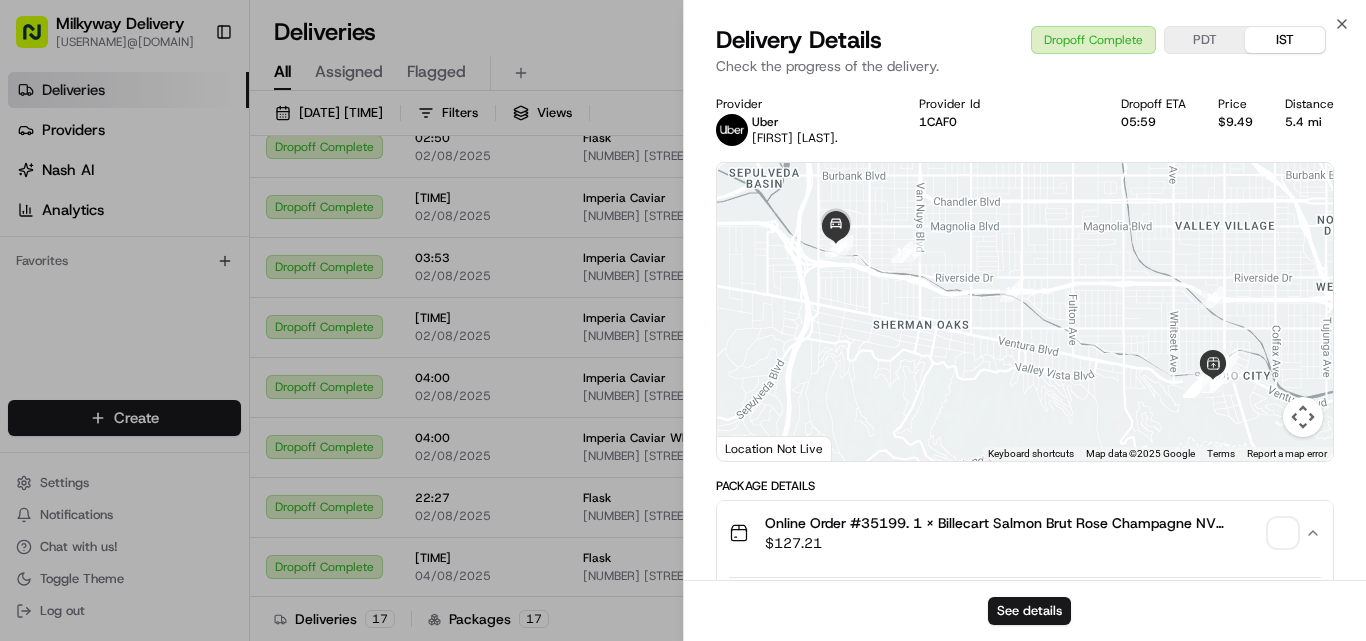 click on "5.4 mi" at bounding box center [1309, 122] 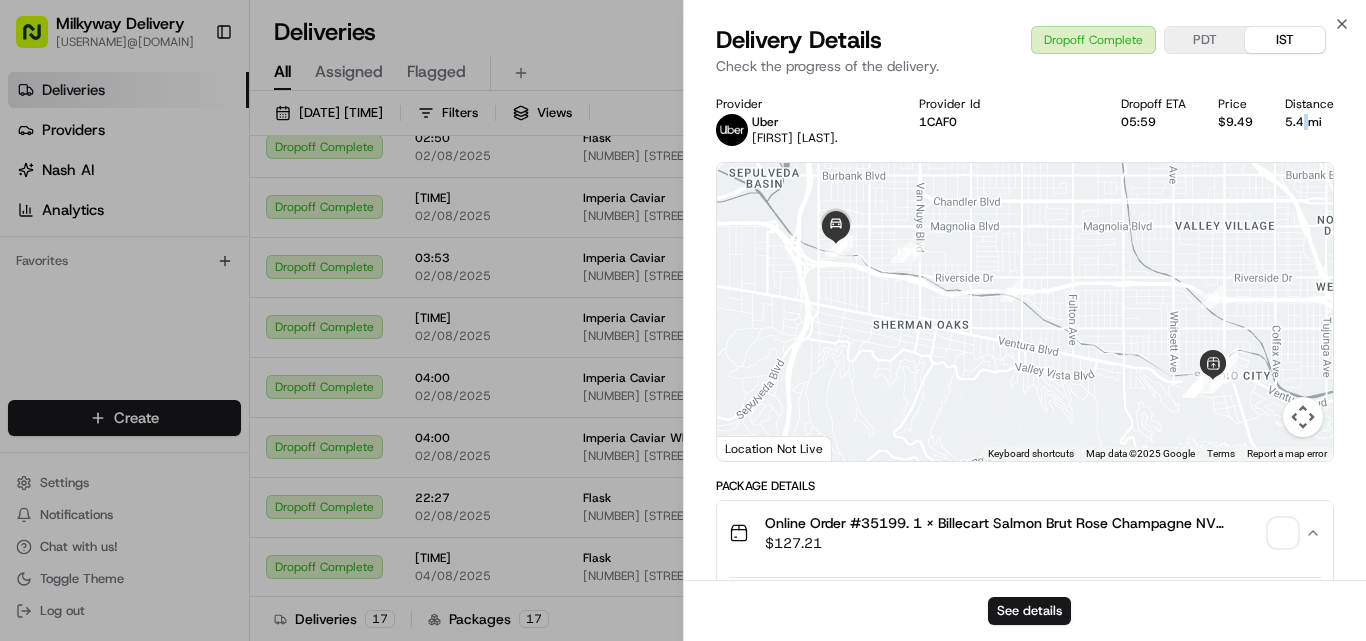 click on "5.4 mi" at bounding box center [1309, 122] 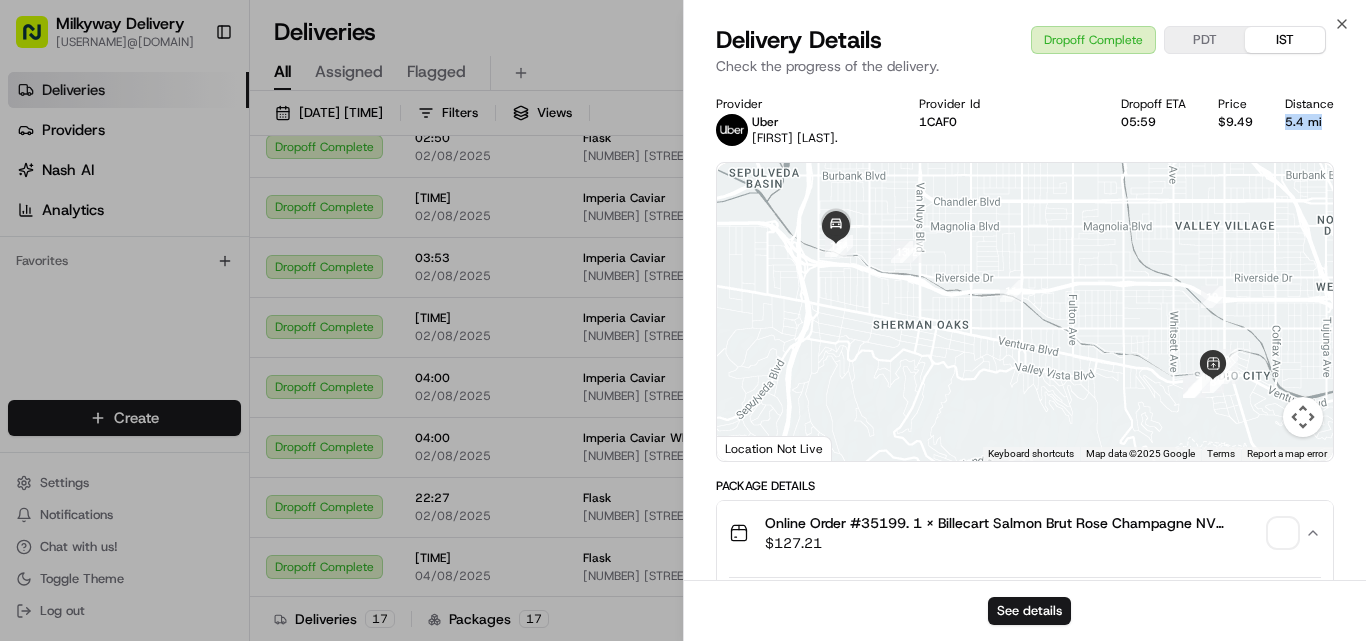 click on "5.4 mi" at bounding box center [1309, 122] 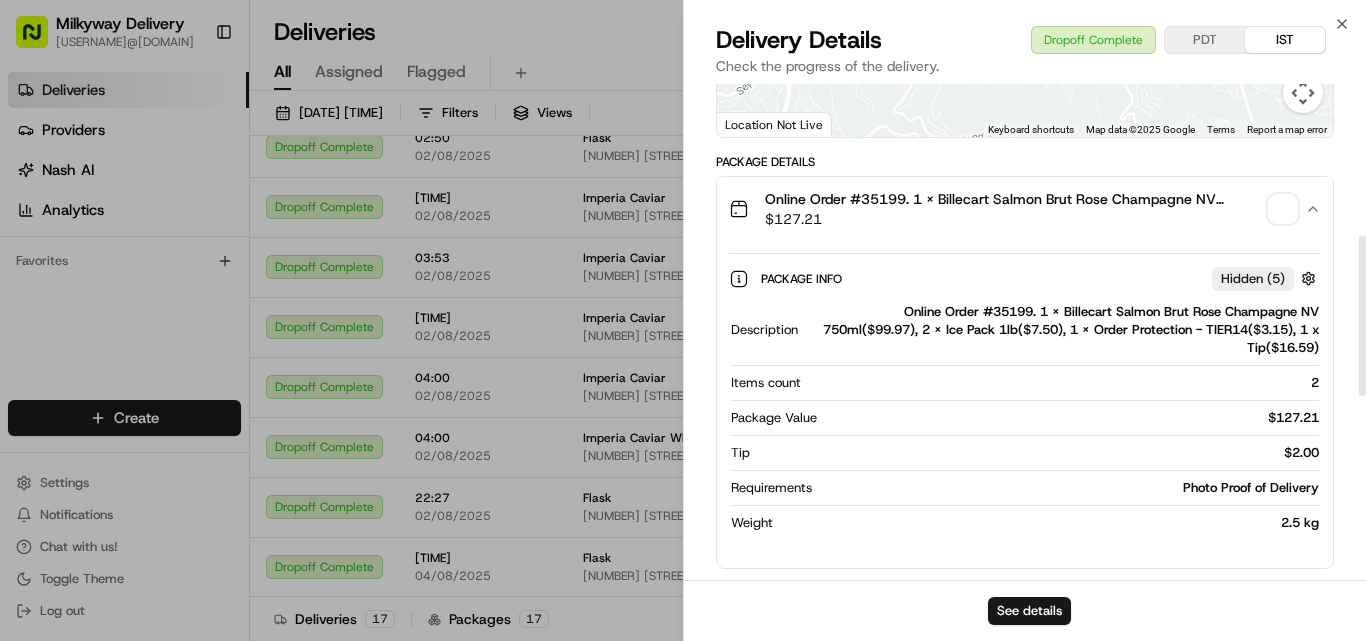 scroll, scrollTop: 500, scrollLeft: 0, axis: vertical 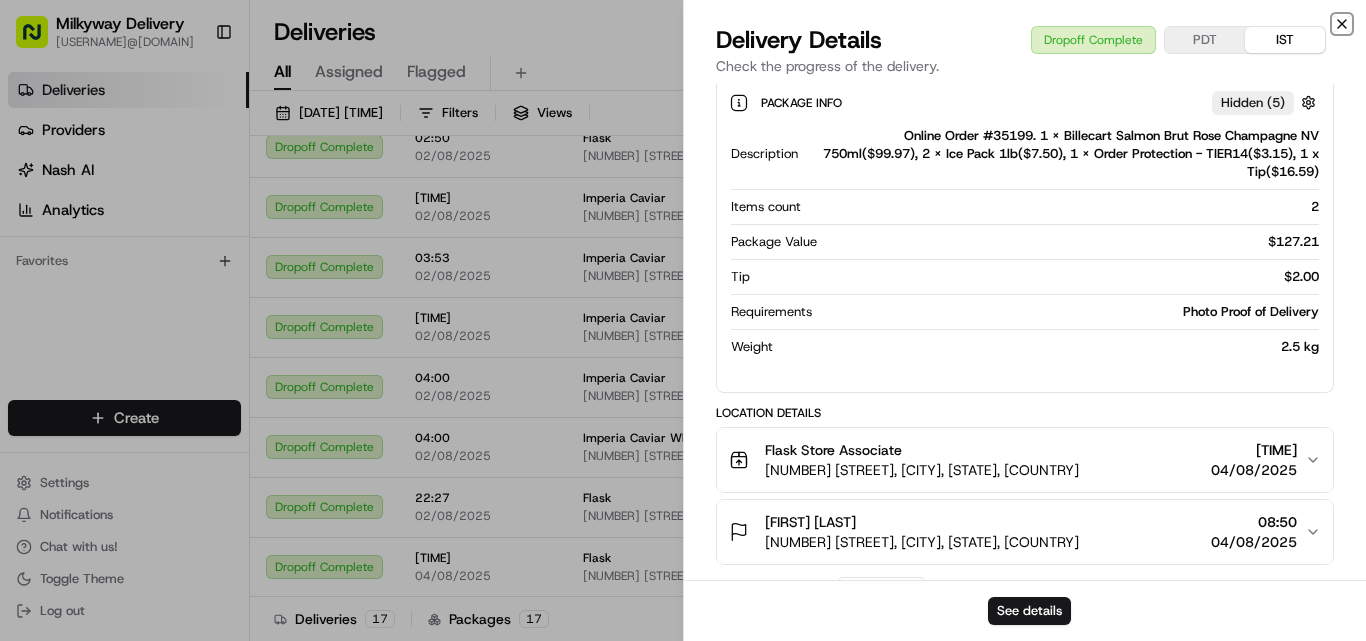click 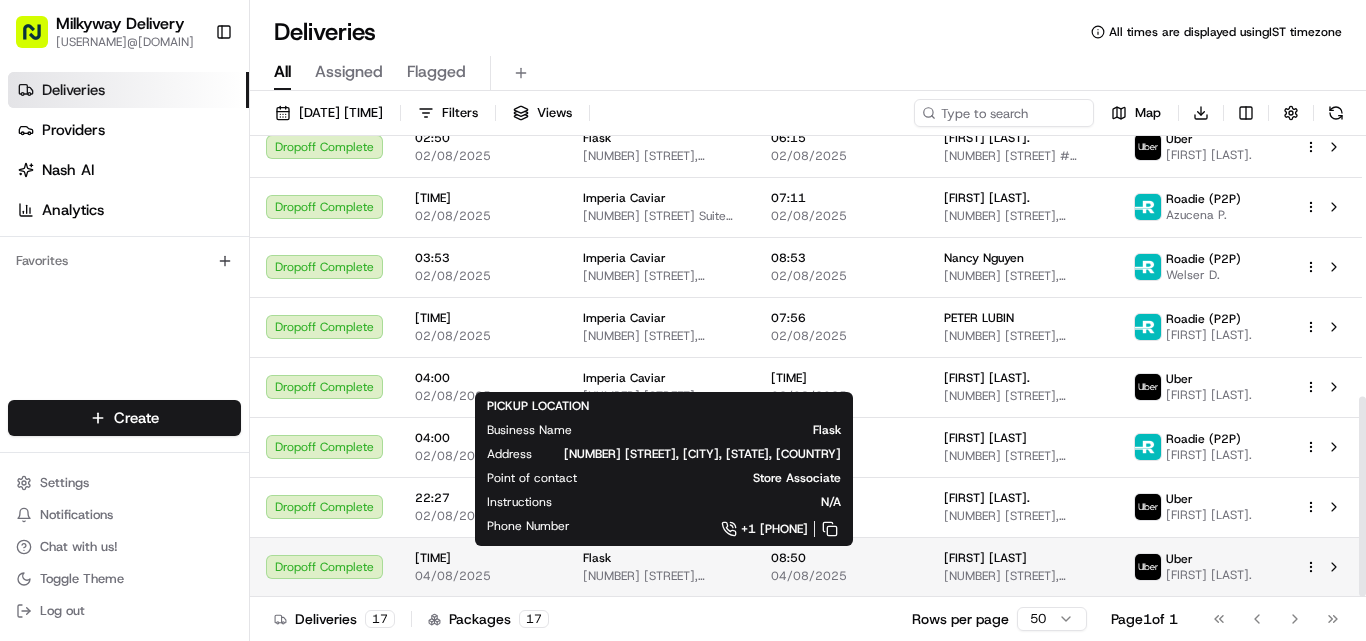 click on "Flask" at bounding box center [661, 558] 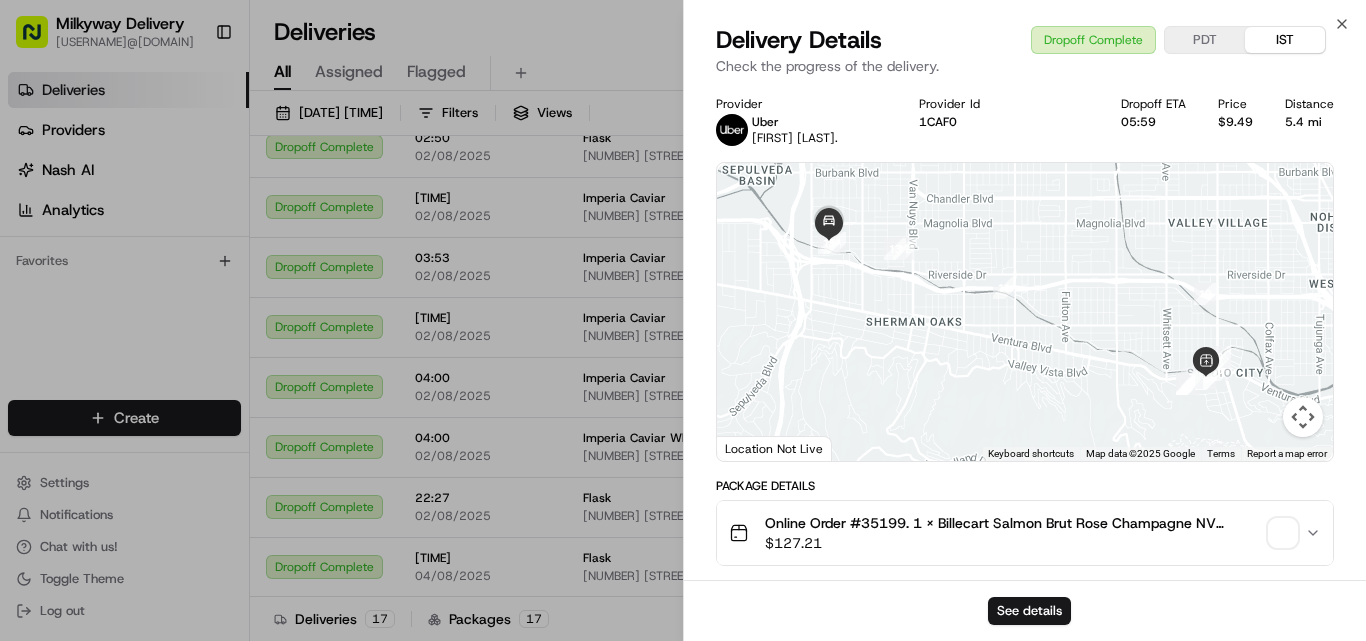 click on "Online Order #35199. 1 x Billecart Salmon Brut Rose Champagne NV 750ml($99.97), 2 x Ice Pack 1lb($7.50), 1 x Order Protection - TIER14($3.15), 1 x Tip($16.59)" at bounding box center [1013, 523] 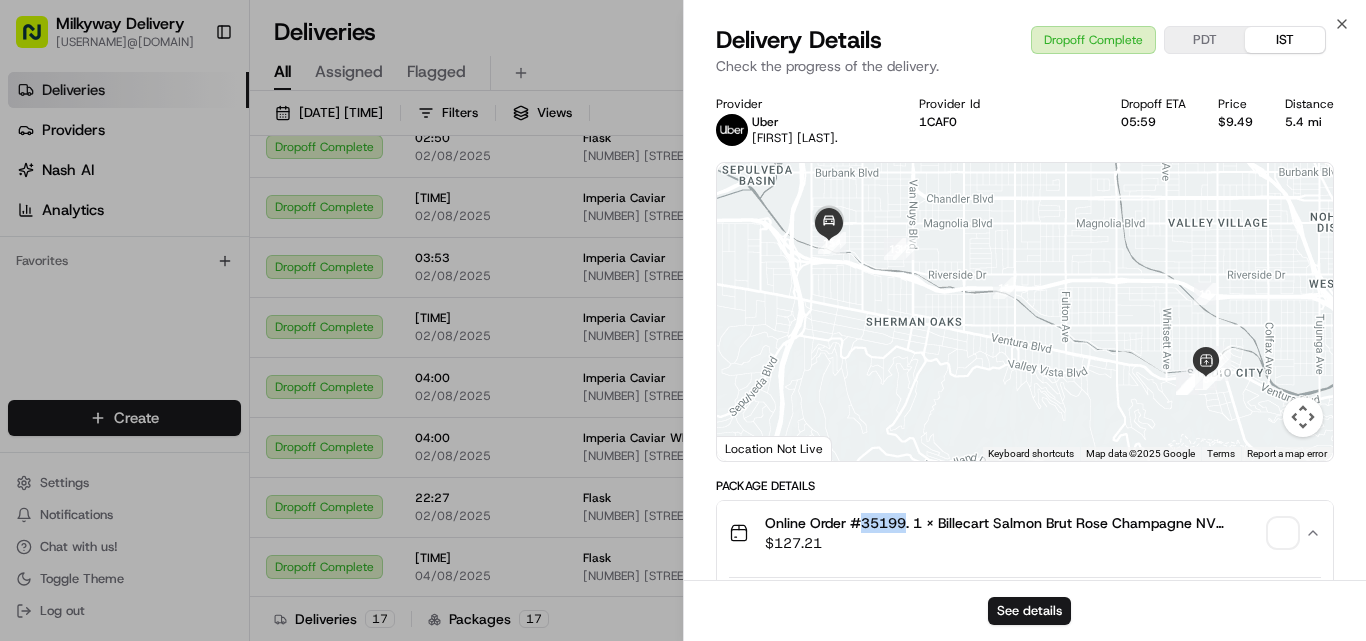 click on "Online Order #35199. 1 x Billecart Salmon Brut Rose Champagne NV 750ml($99.97), 2 x Ice Pack 1lb($7.50), 1 x Order Protection - TIER14($3.15), 1 x Tip($16.59)" at bounding box center (1013, 523) 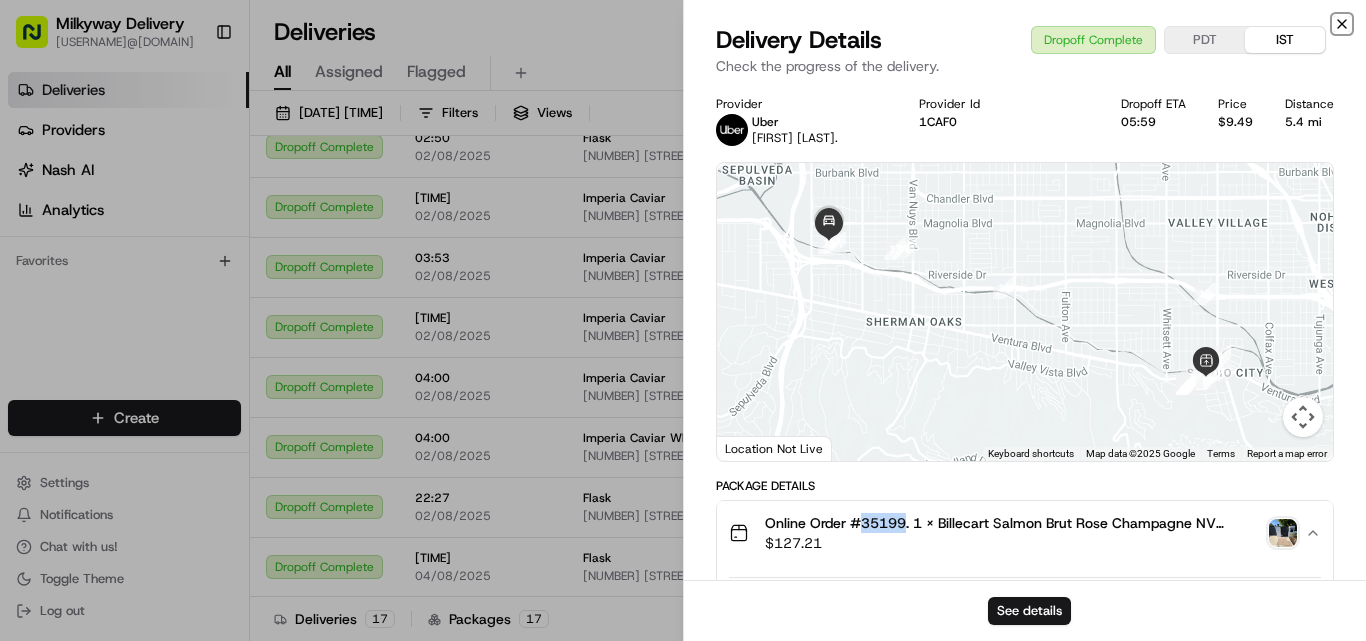 click 